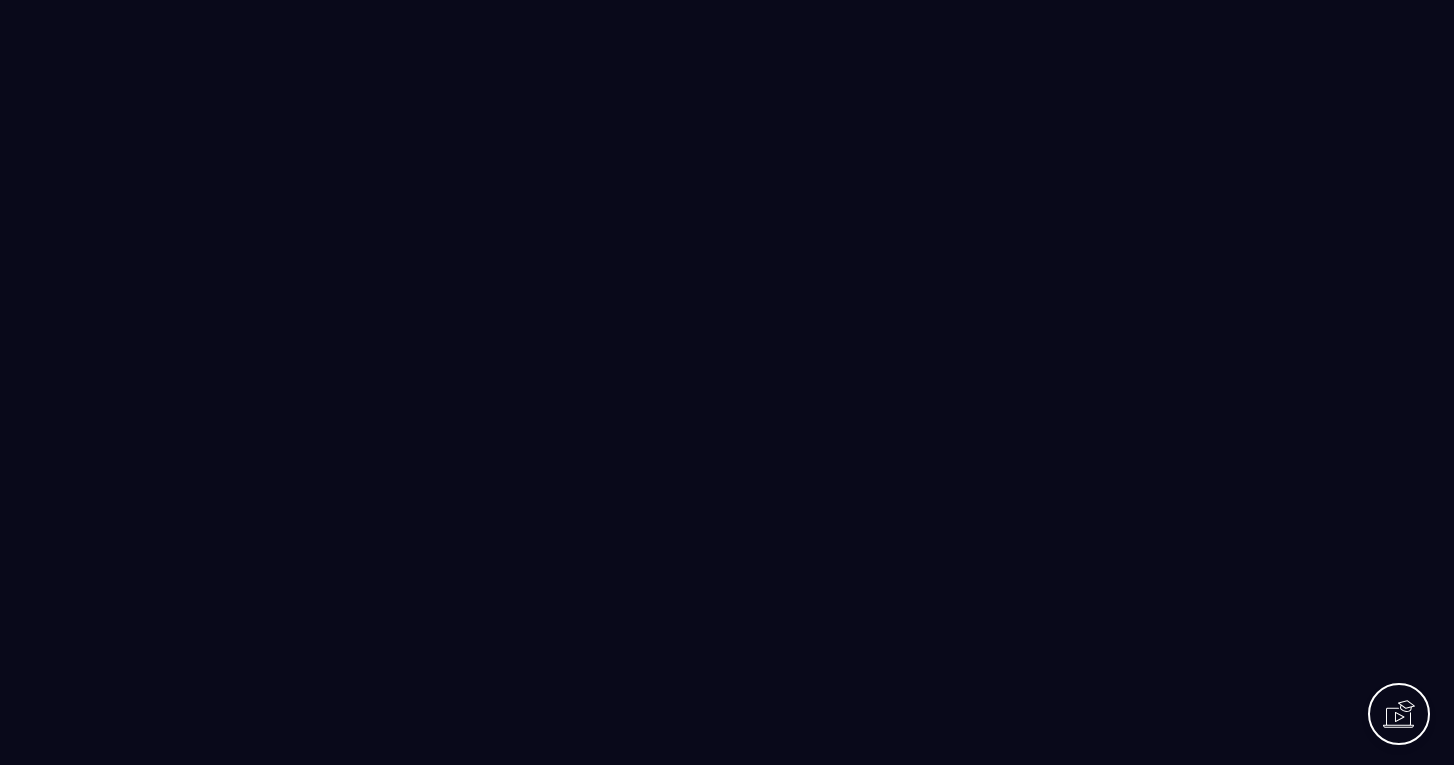 scroll, scrollTop: 0, scrollLeft: 0, axis: both 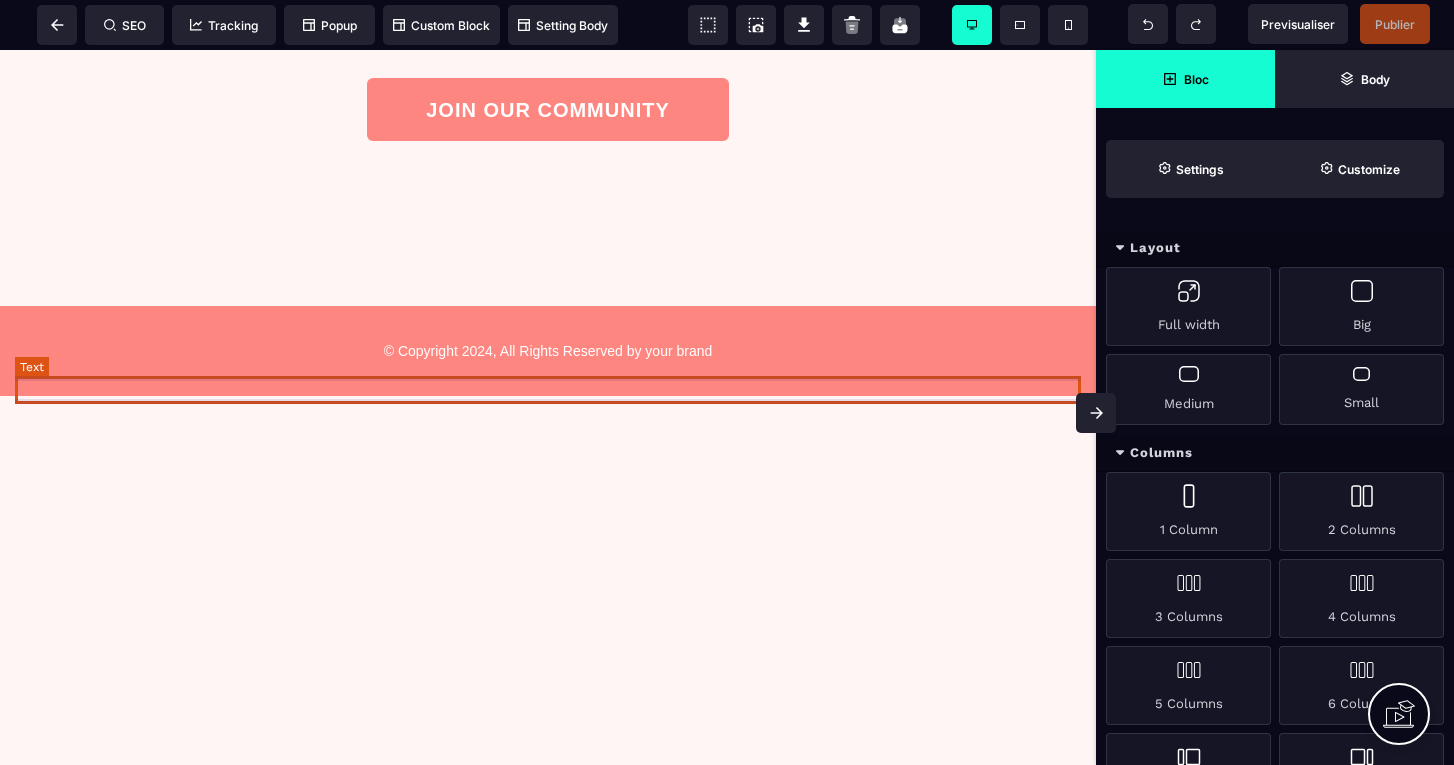 click on "© Copyright 2024, All Rights Reserved by your brand" at bounding box center [548, 351] 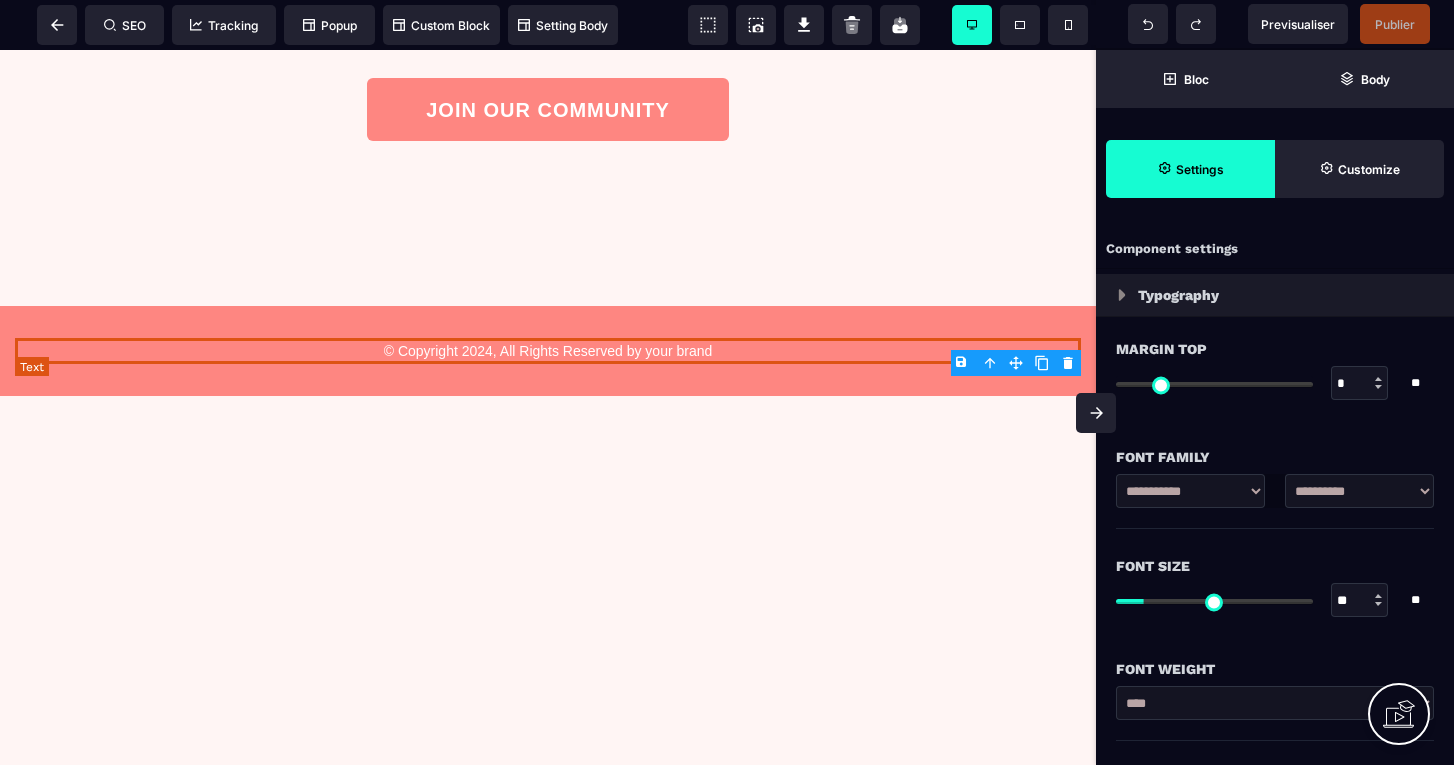 type on "*" 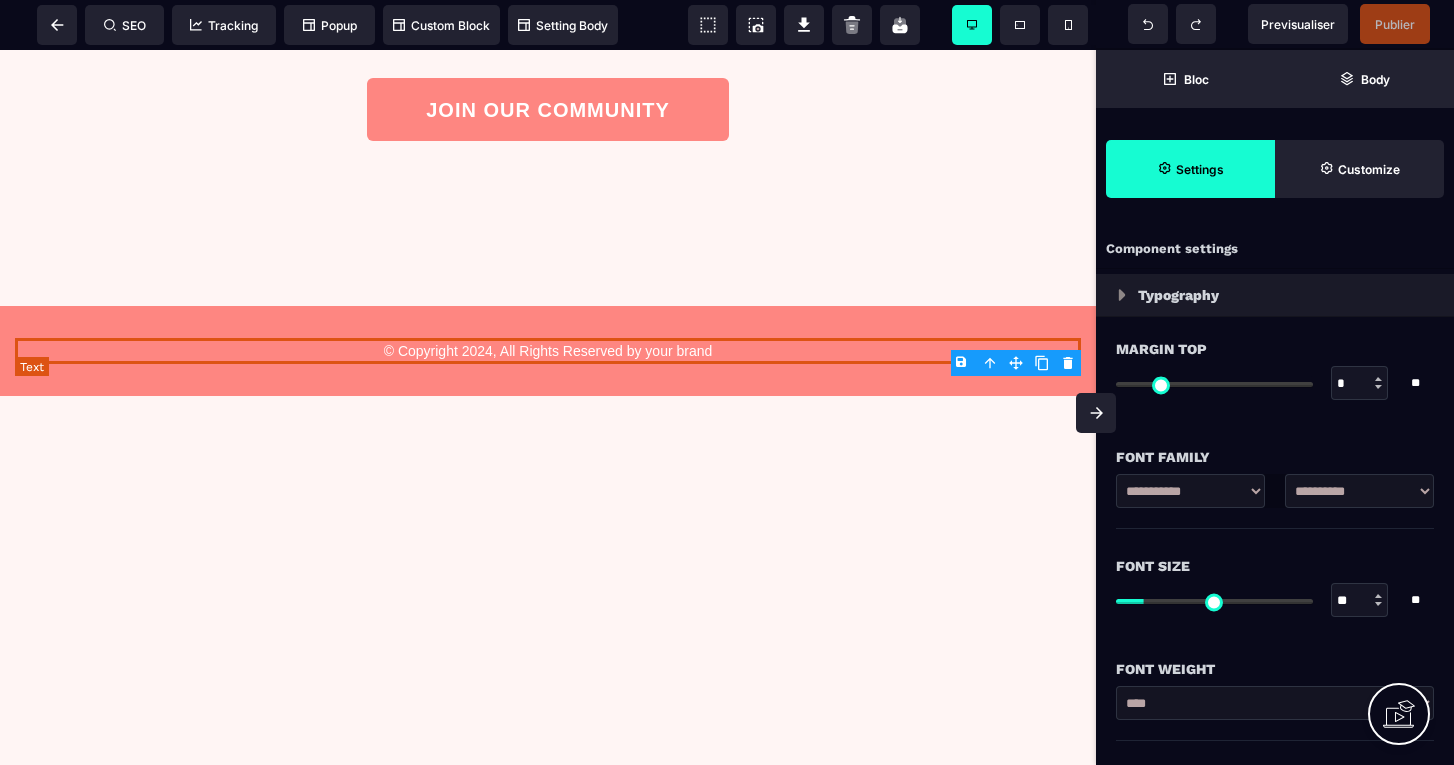 click on "© Copyright 2024, All Rights Reserved by your brand" at bounding box center [548, 351] 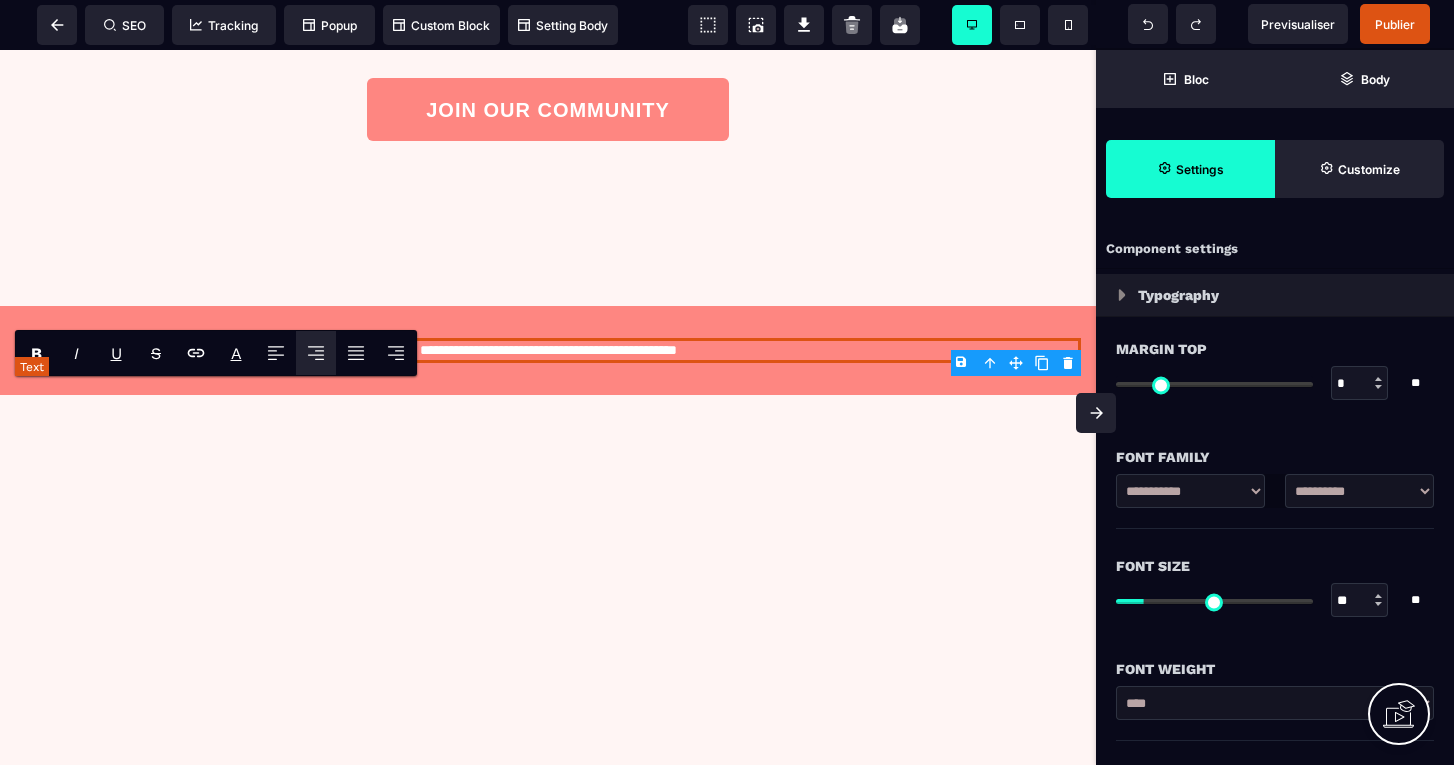 type 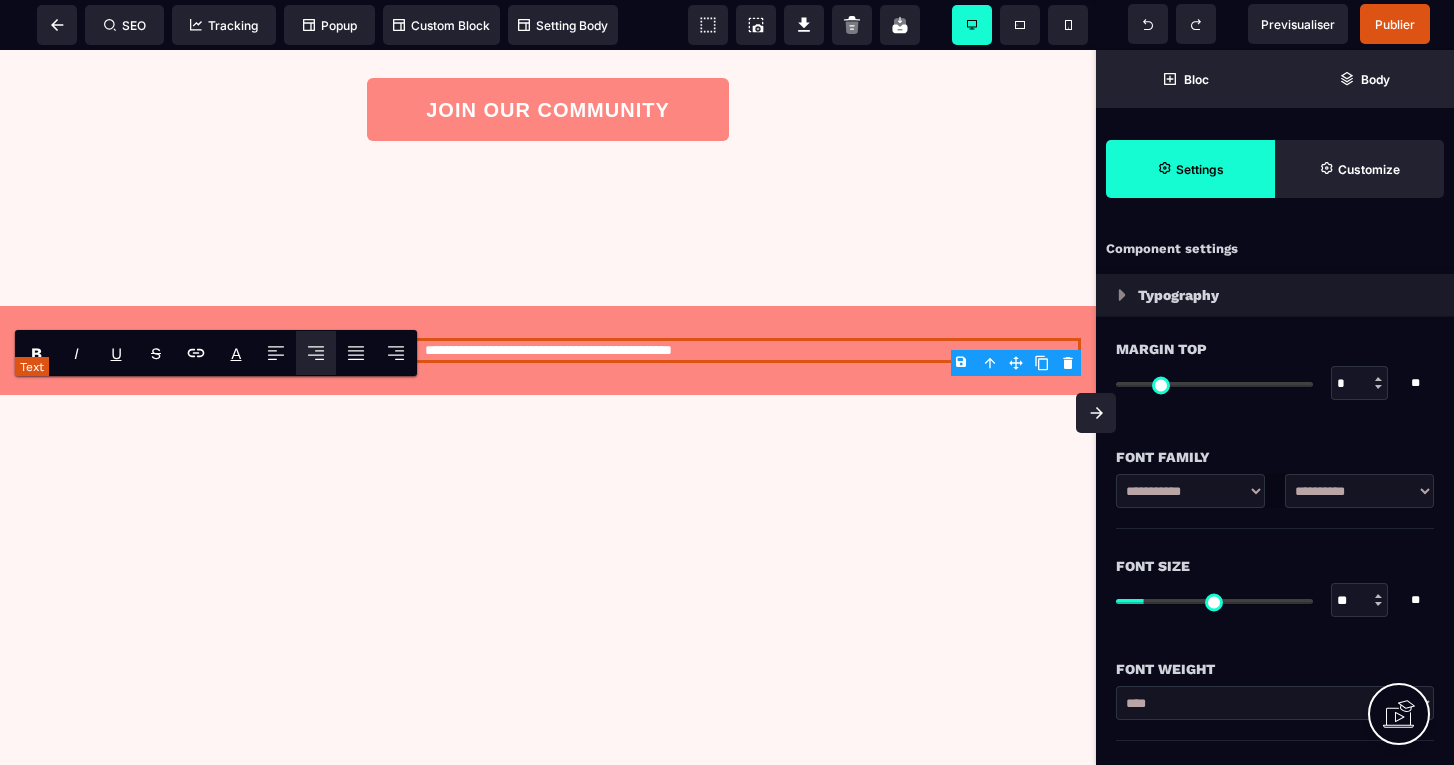 click on "**********" at bounding box center [548, 350] 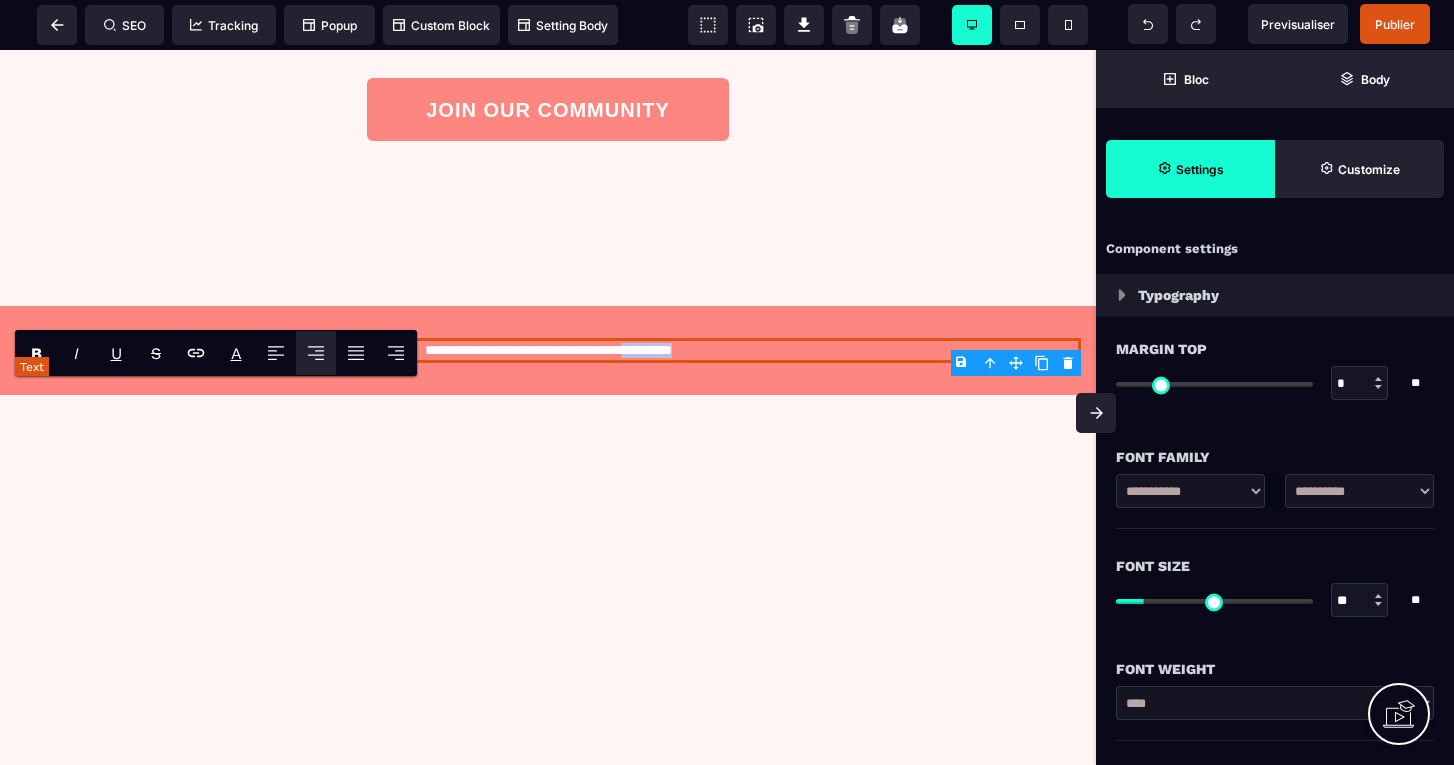 drag, startPoint x: 733, startPoint y: 391, endPoint x: 648, endPoint y: 391, distance: 85 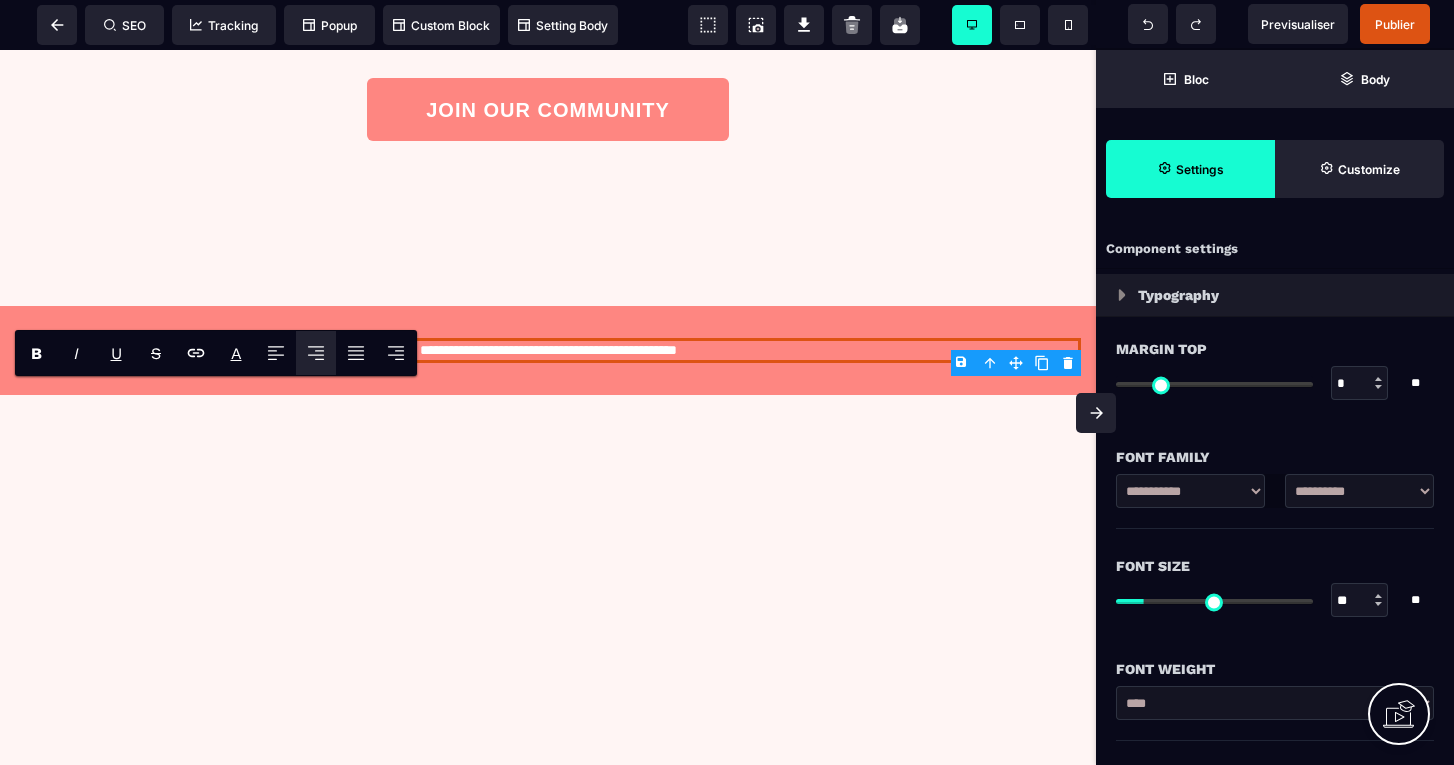 click on "**********" at bounding box center [548, 4] 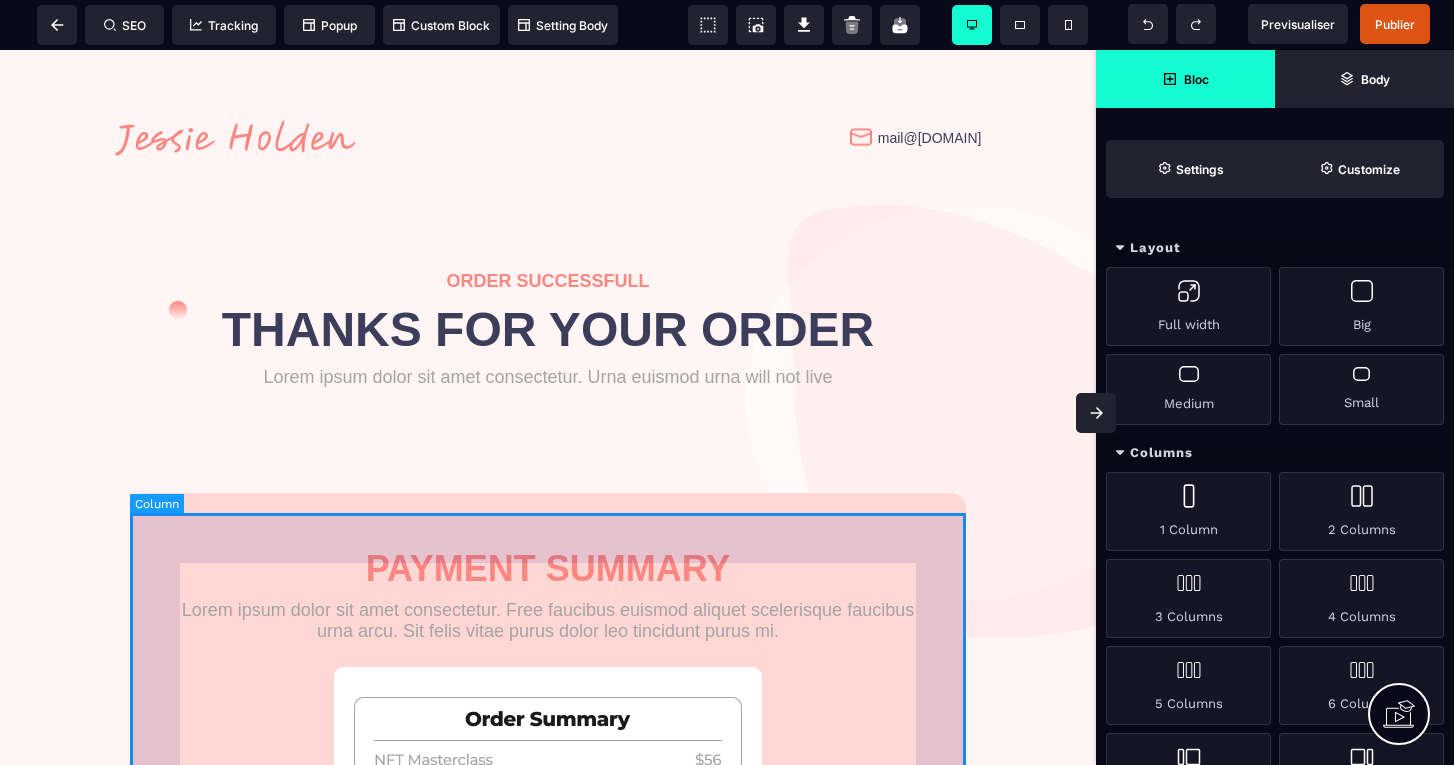 scroll, scrollTop: 0, scrollLeft: 0, axis: both 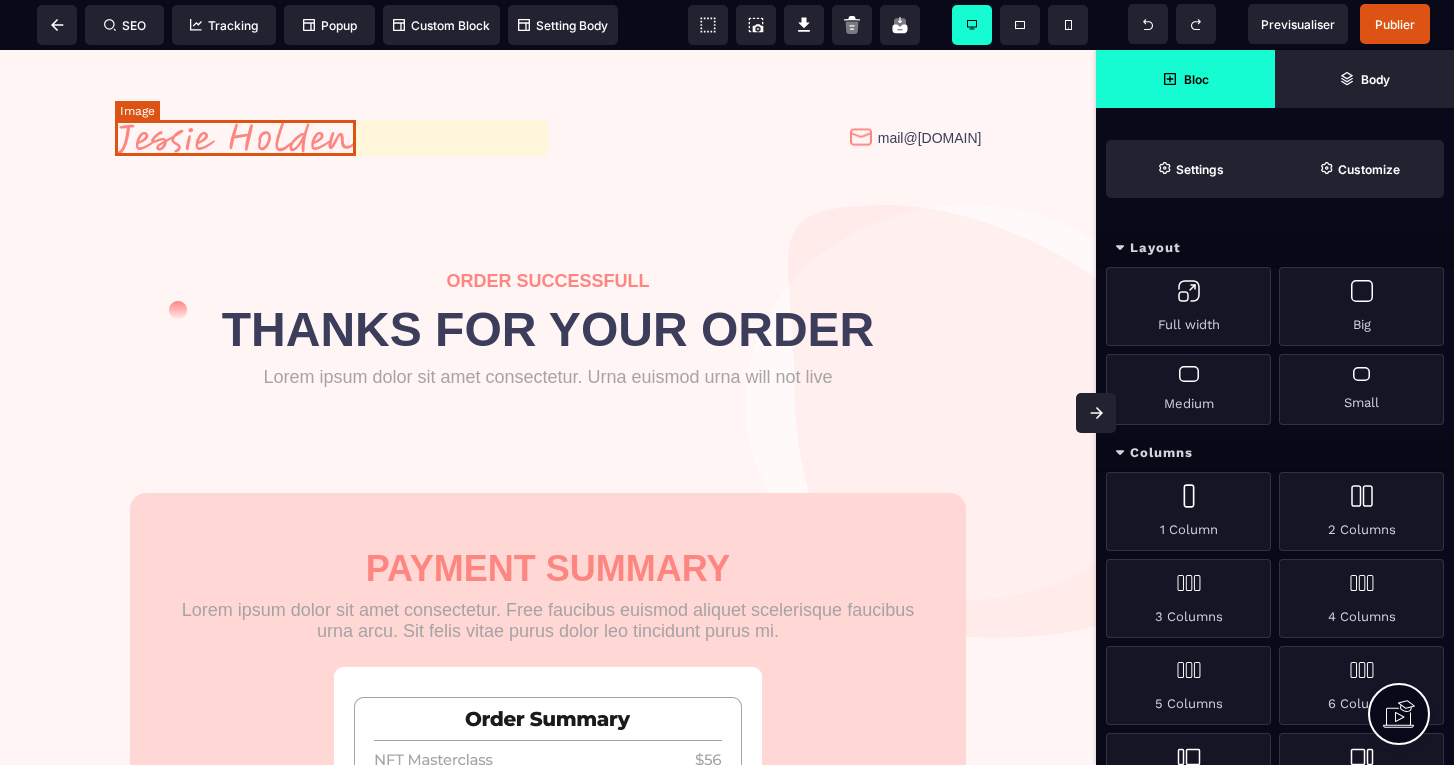 click at bounding box center (235, 138) 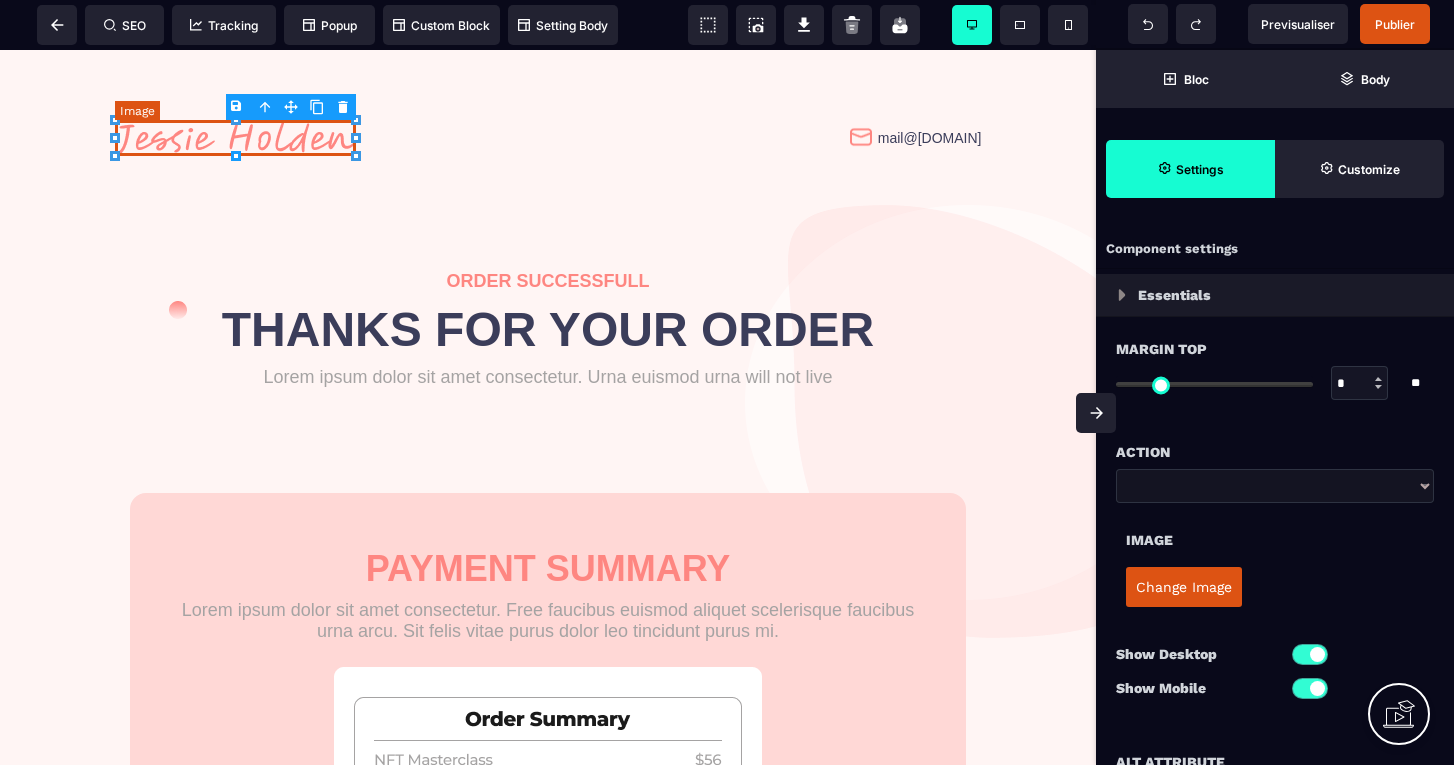 type on "*" 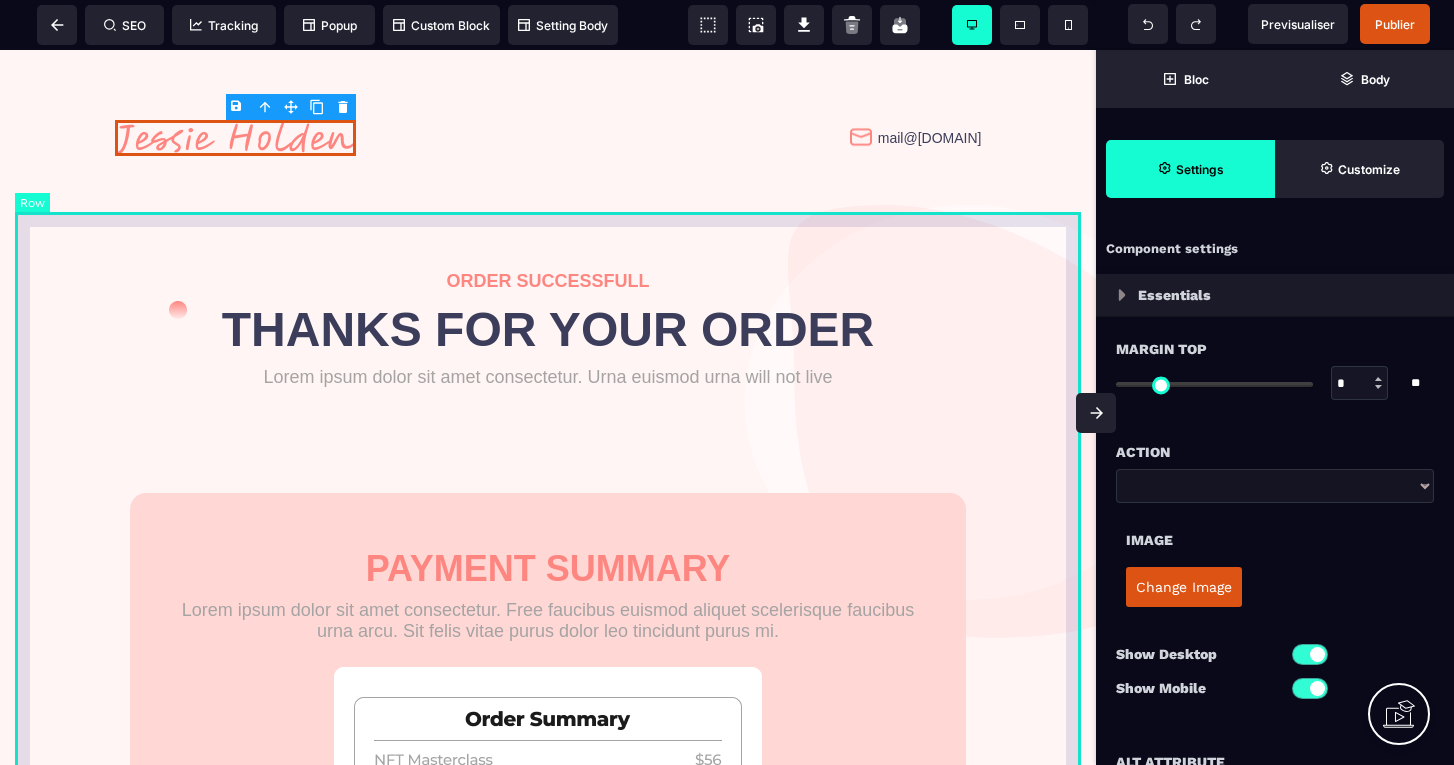 click on "Change Image" at bounding box center [1184, 587] 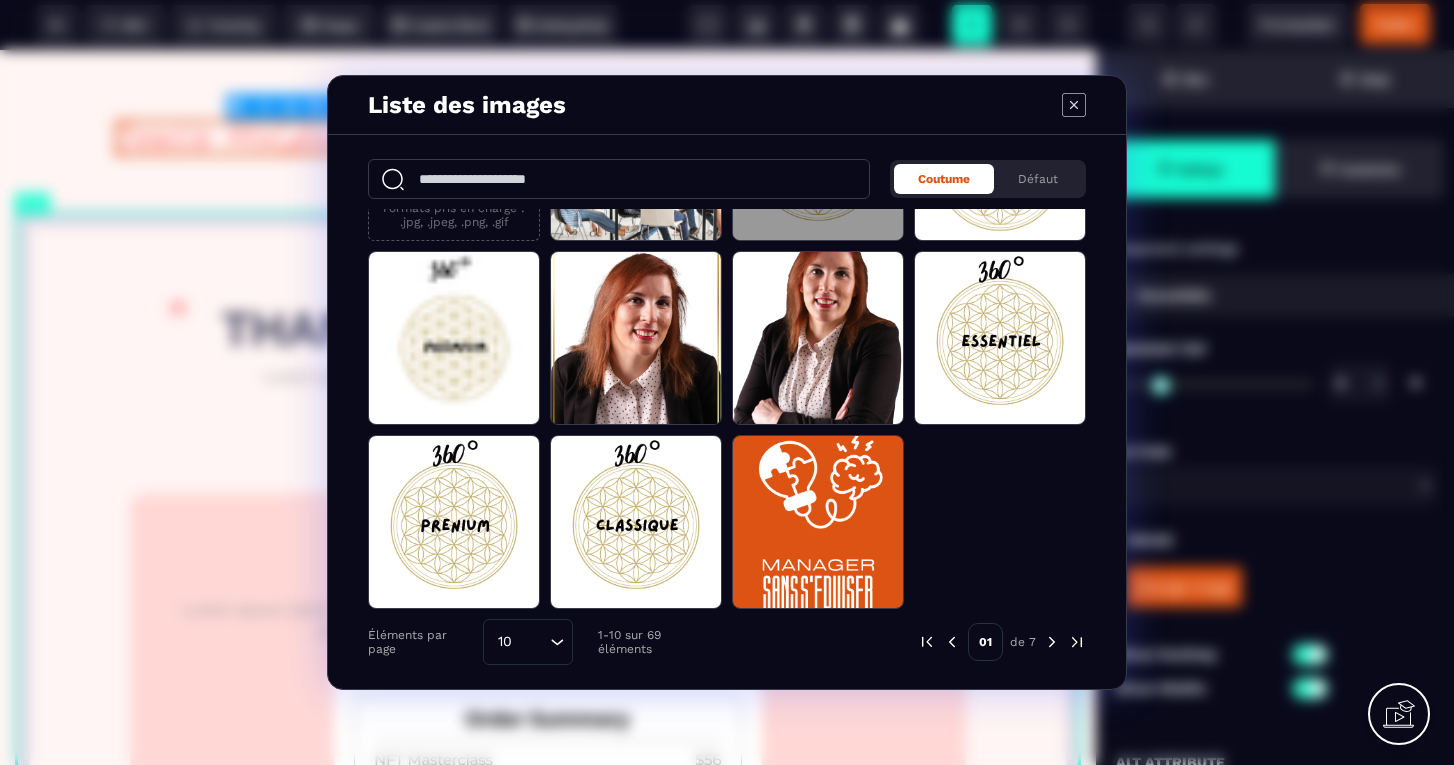scroll, scrollTop: 142, scrollLeft: 0, axis: vertical 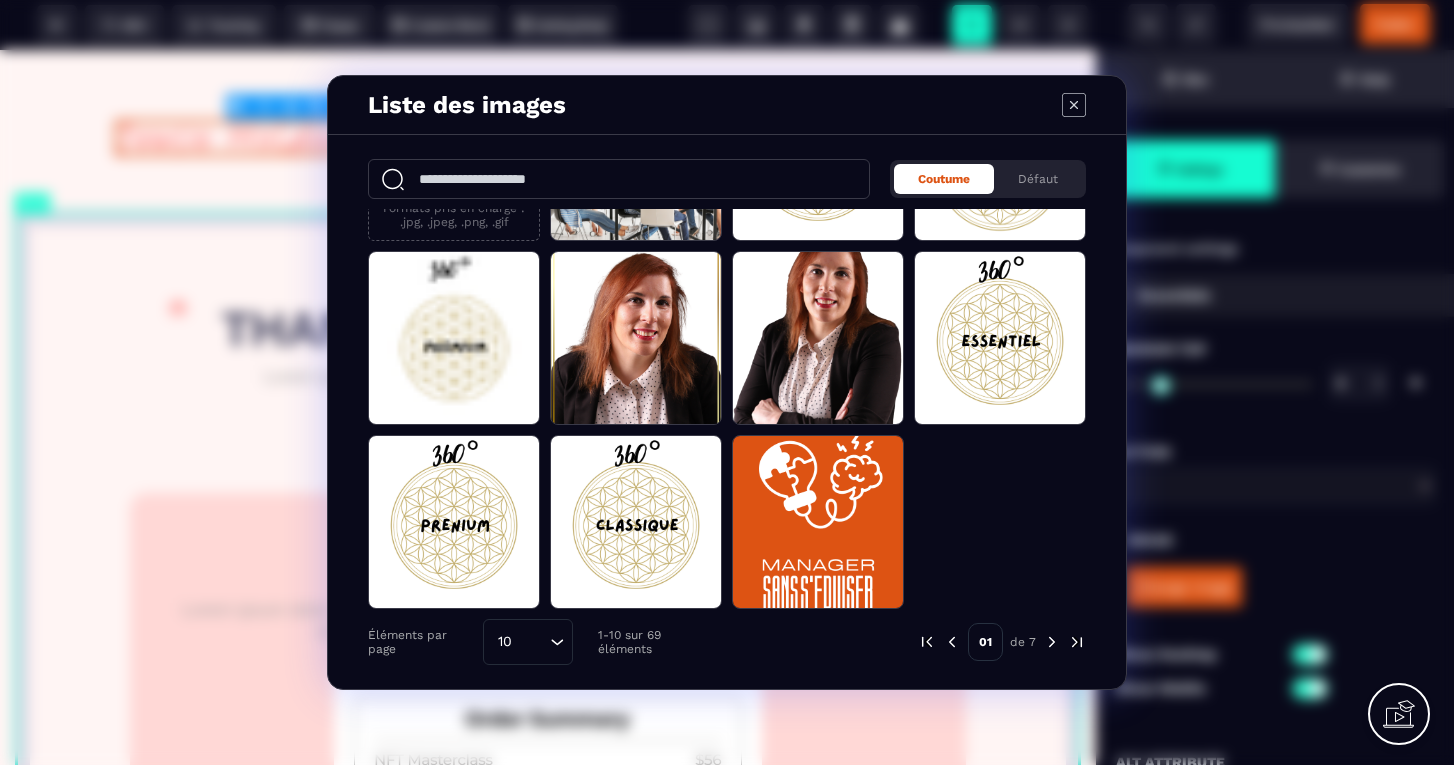 click at bounding box center [1052, 642] 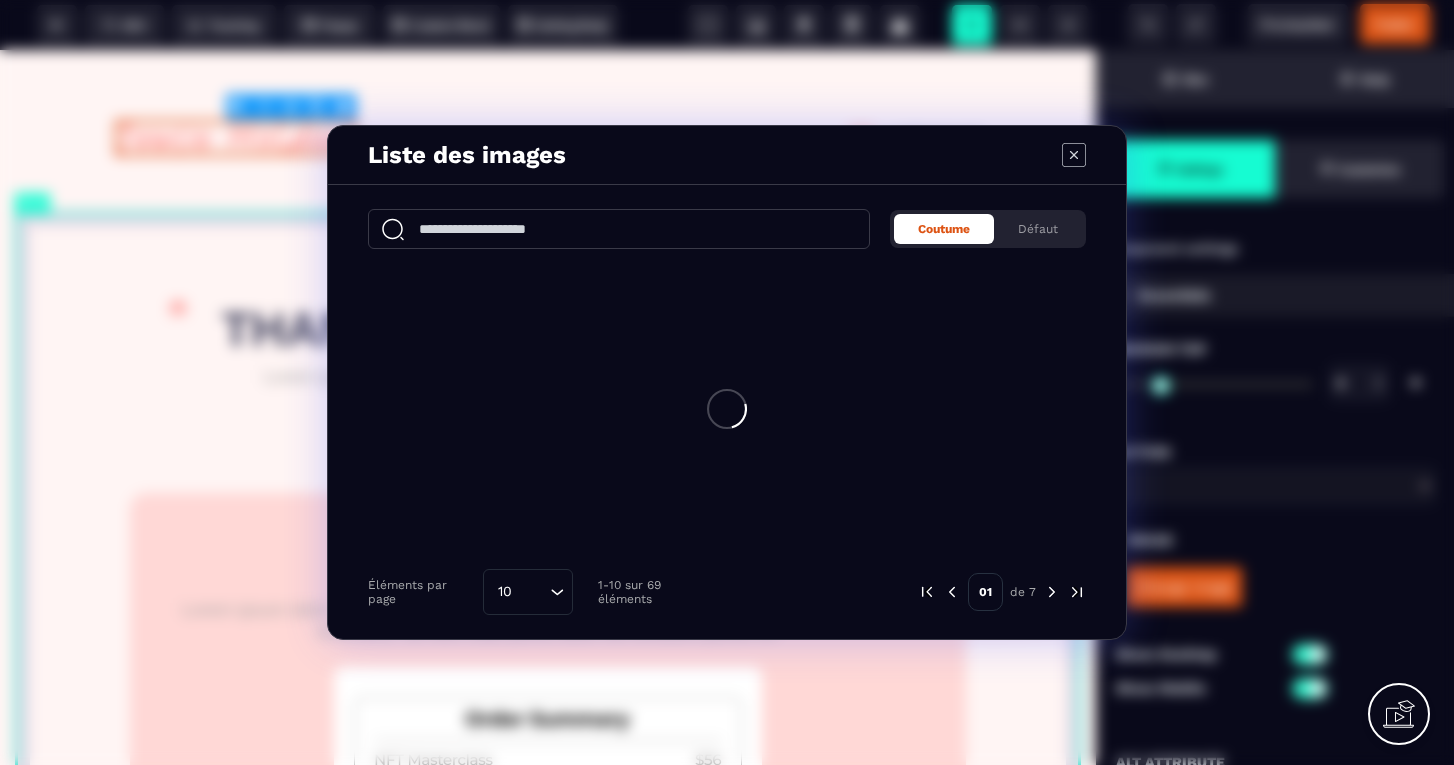 scroll, scrollTop: 0, scrollLeft: 0, axis: both 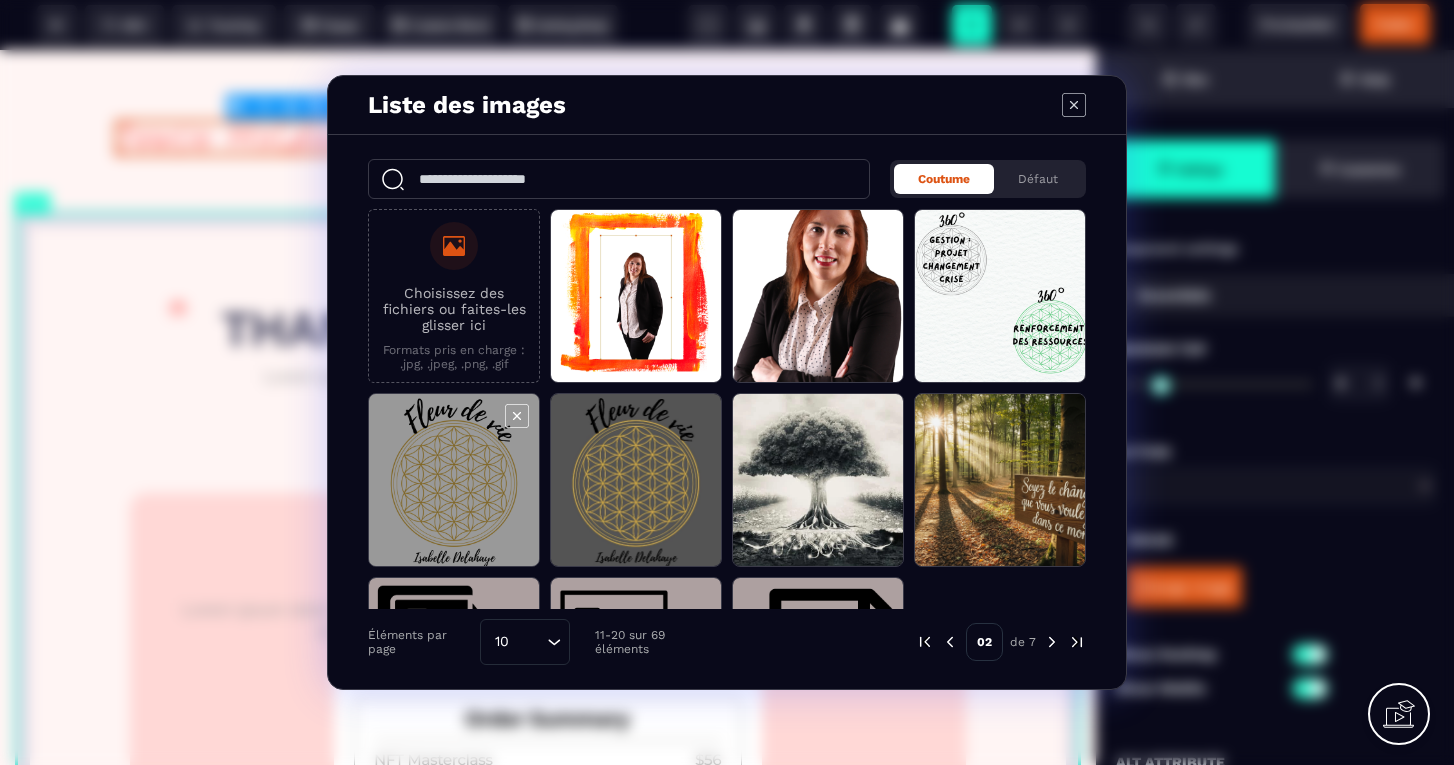 click at bounding box center (454, 481) 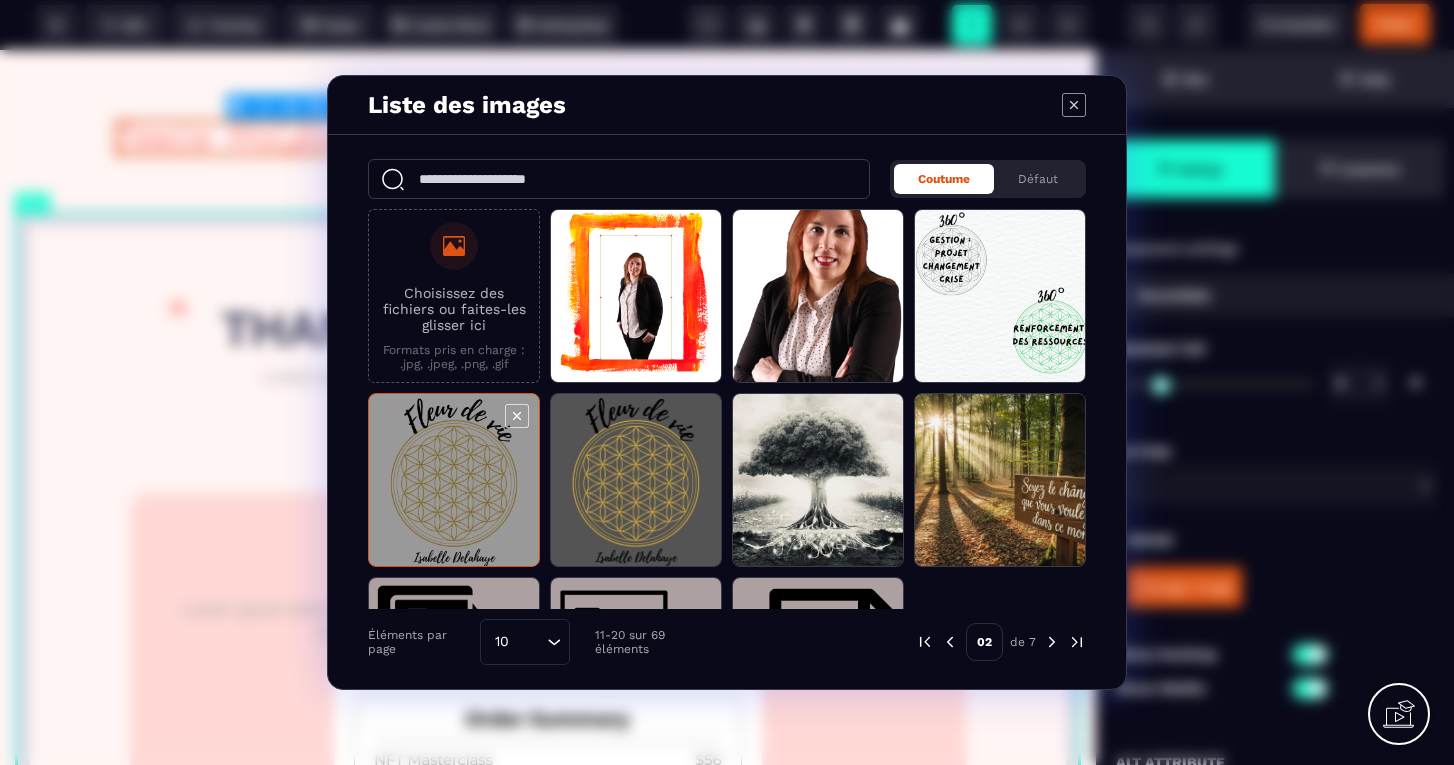 click at bounding box center [454, 481] 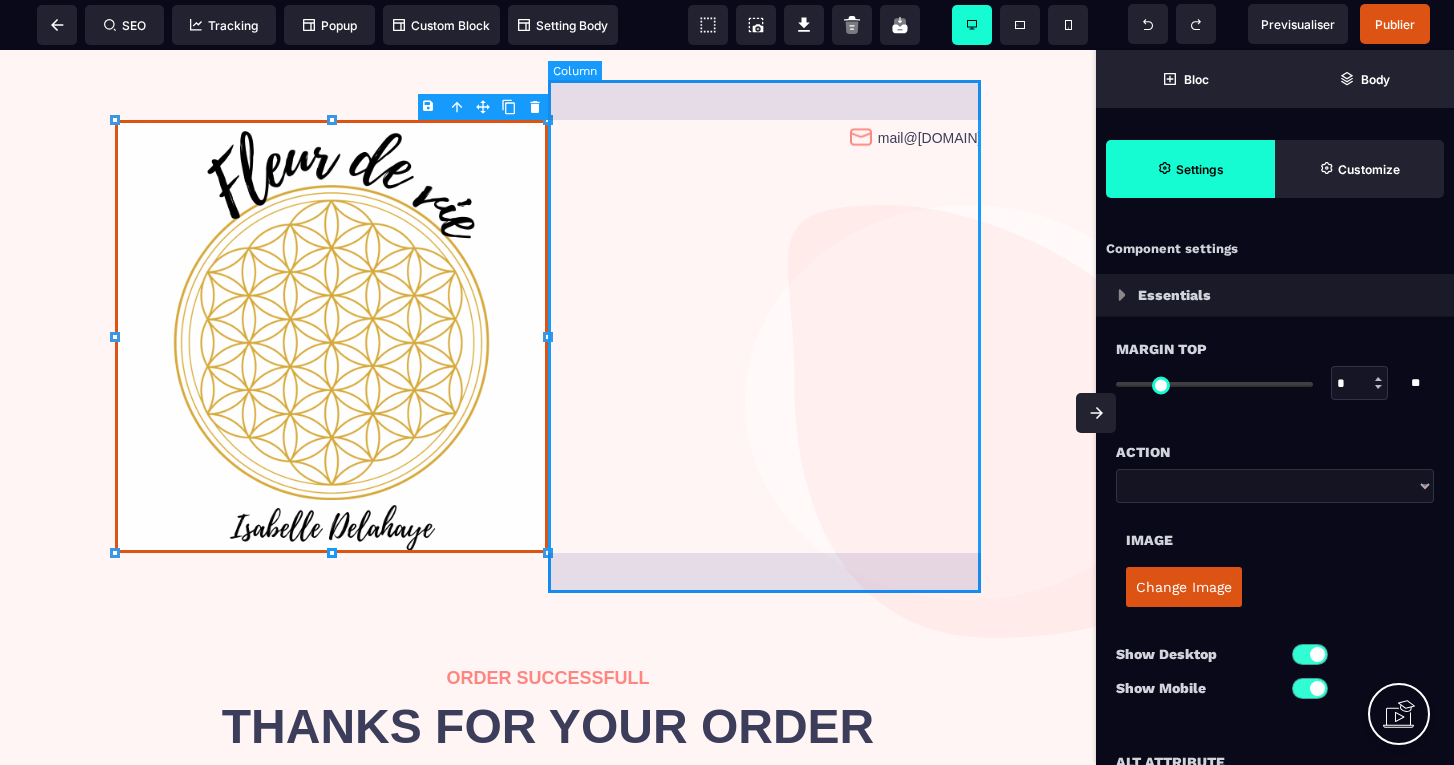 type on "***" 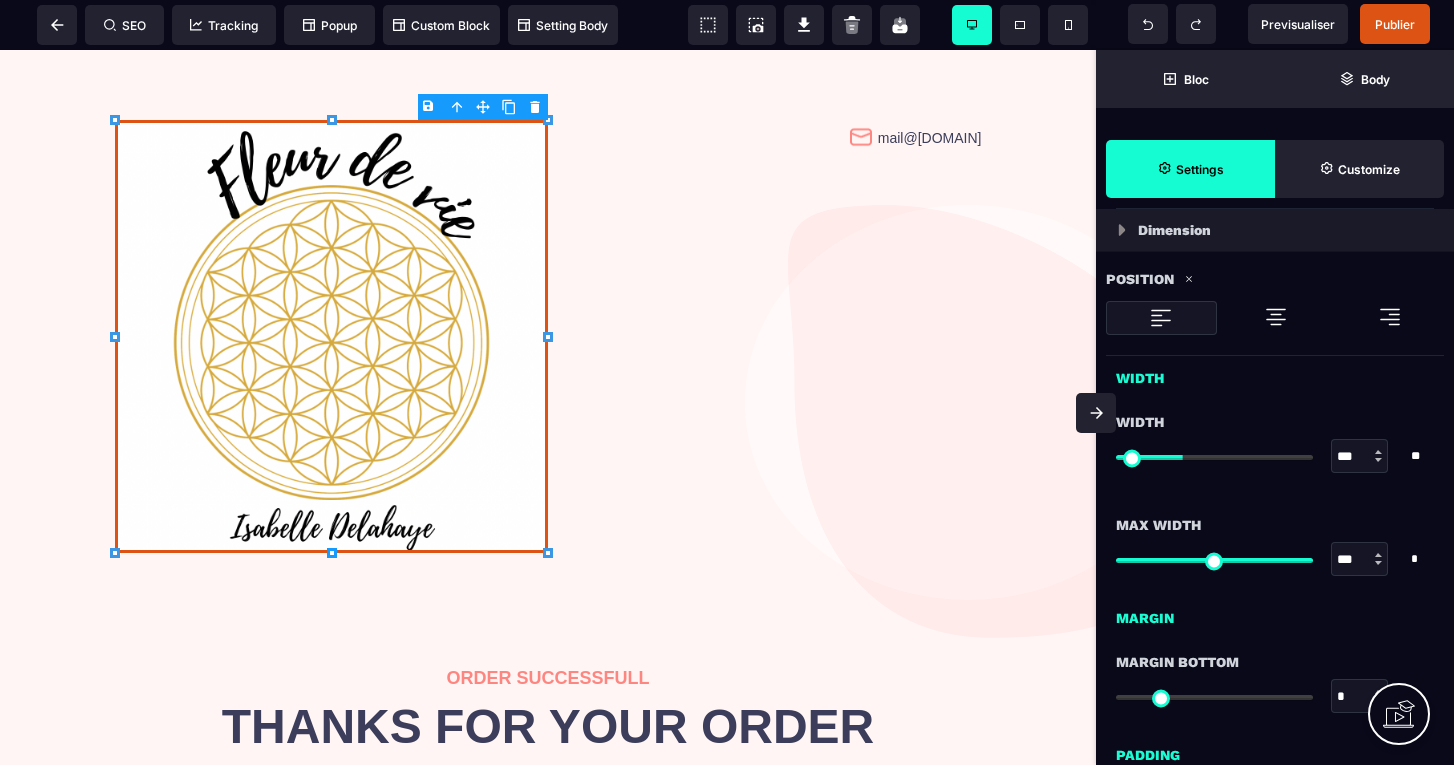 scroll, scrollTop: 647, scrollLeft: 0, axis: vertical 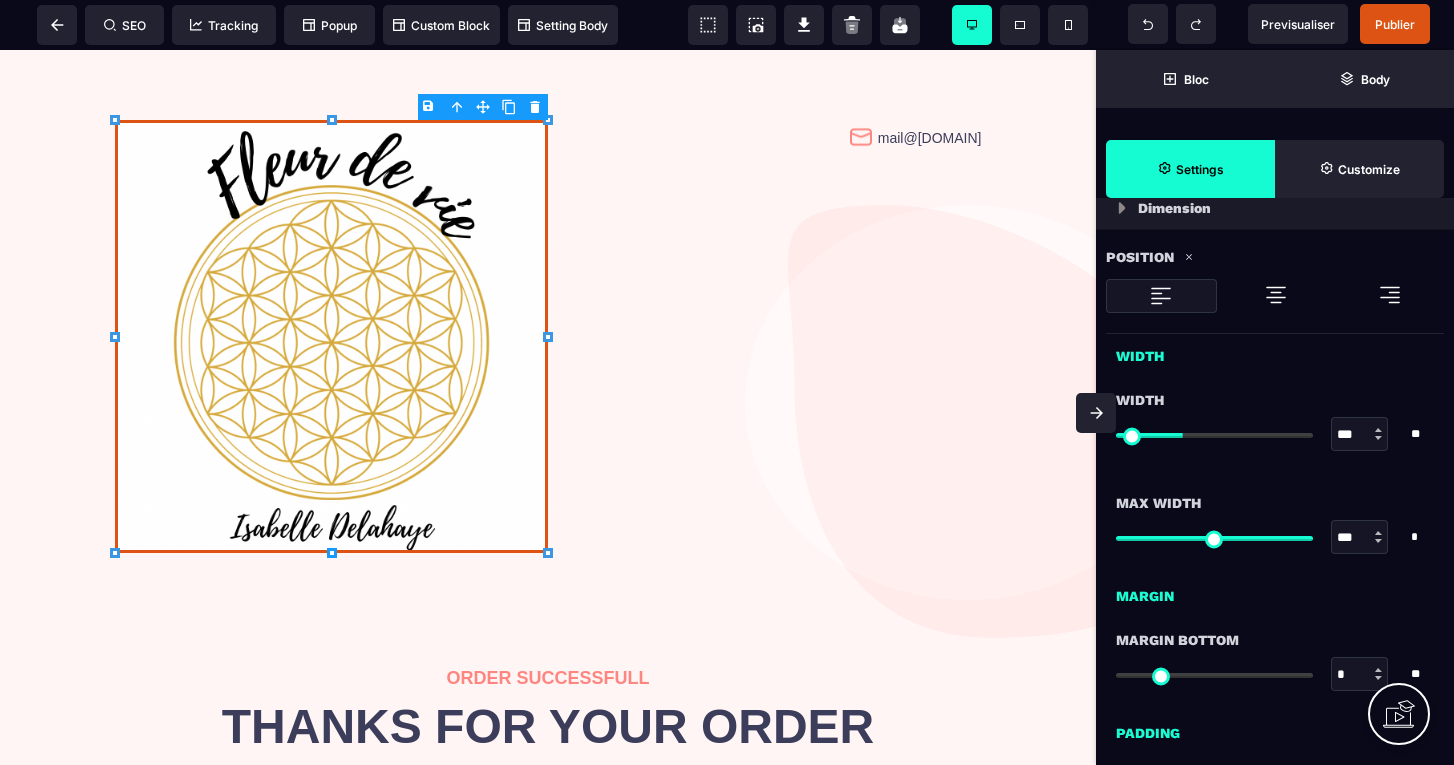 type on "**" 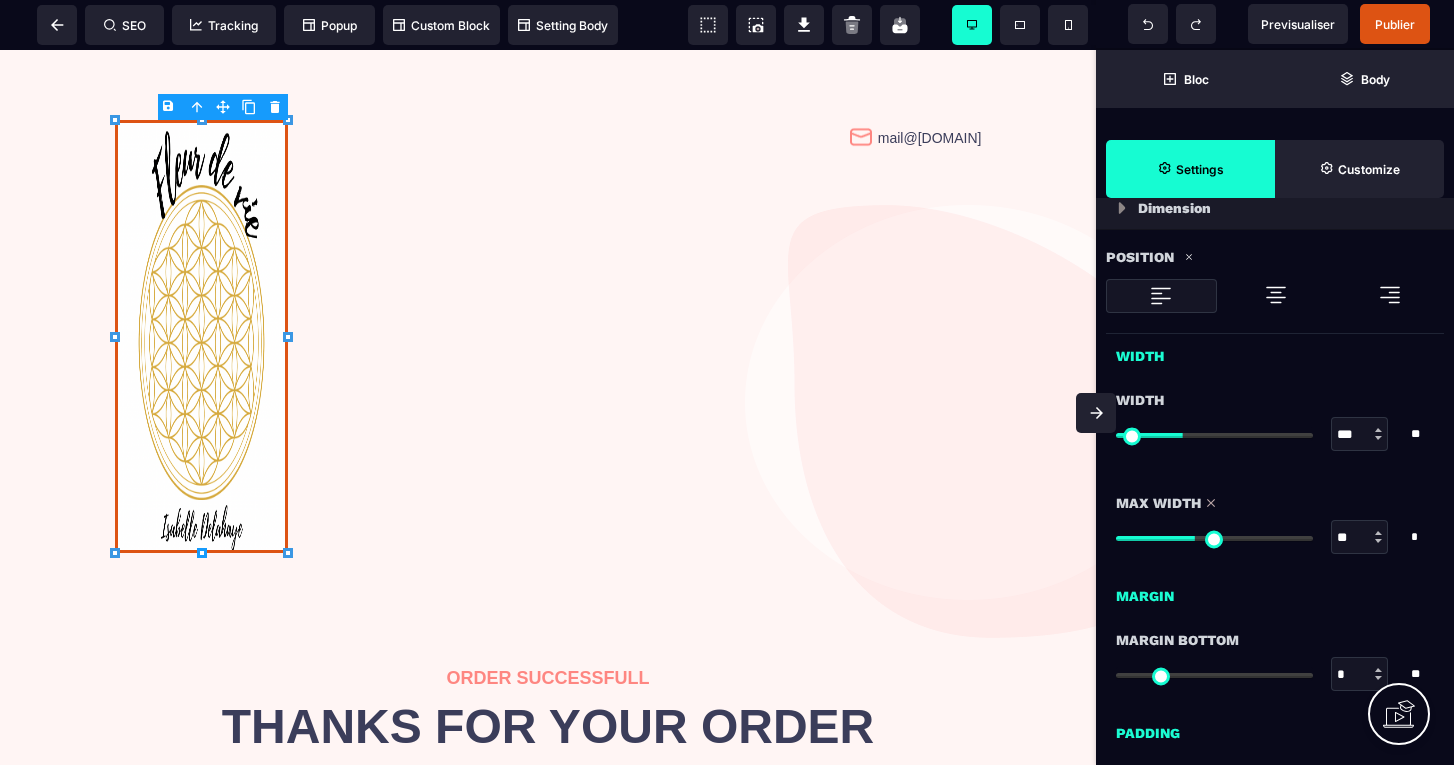 click at bounding box center [1214, 538] 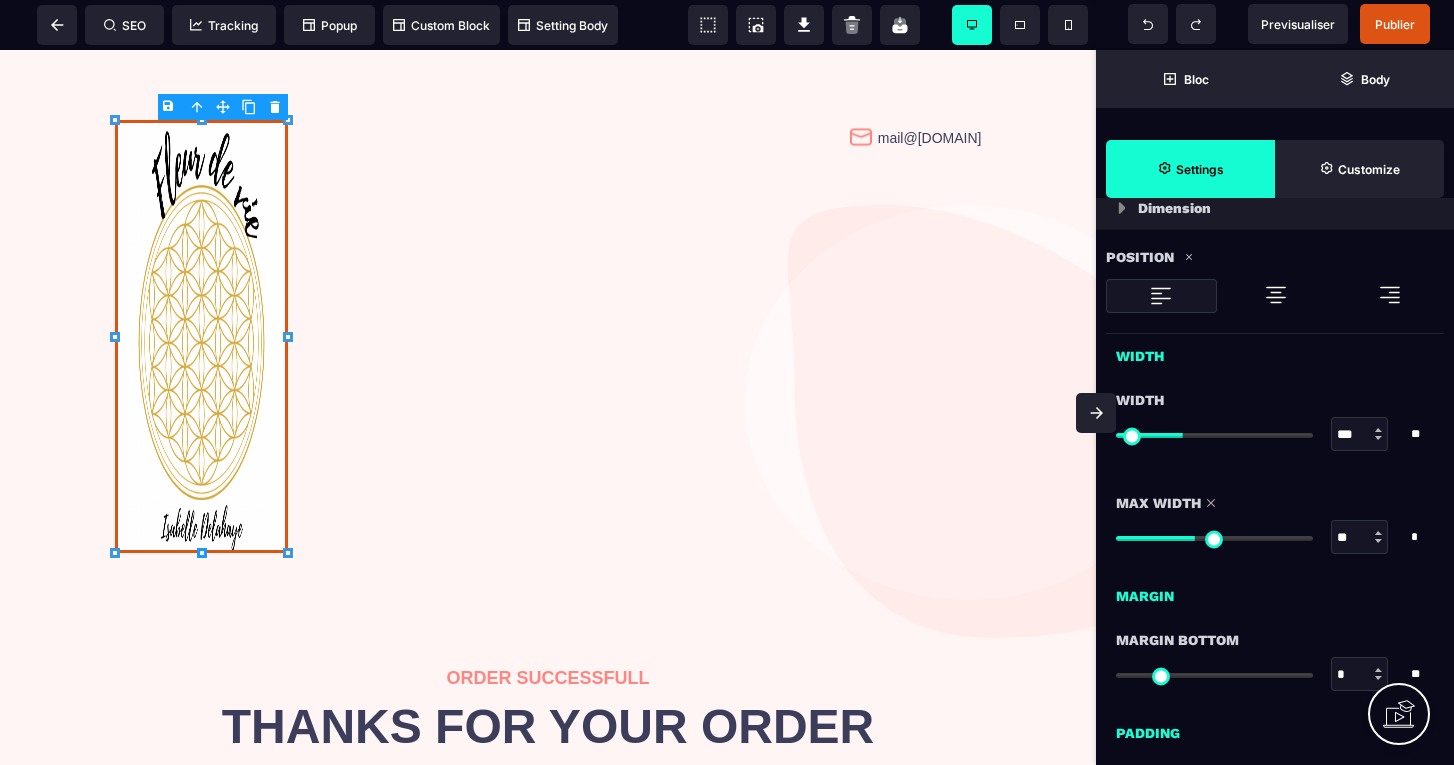 type on "**" 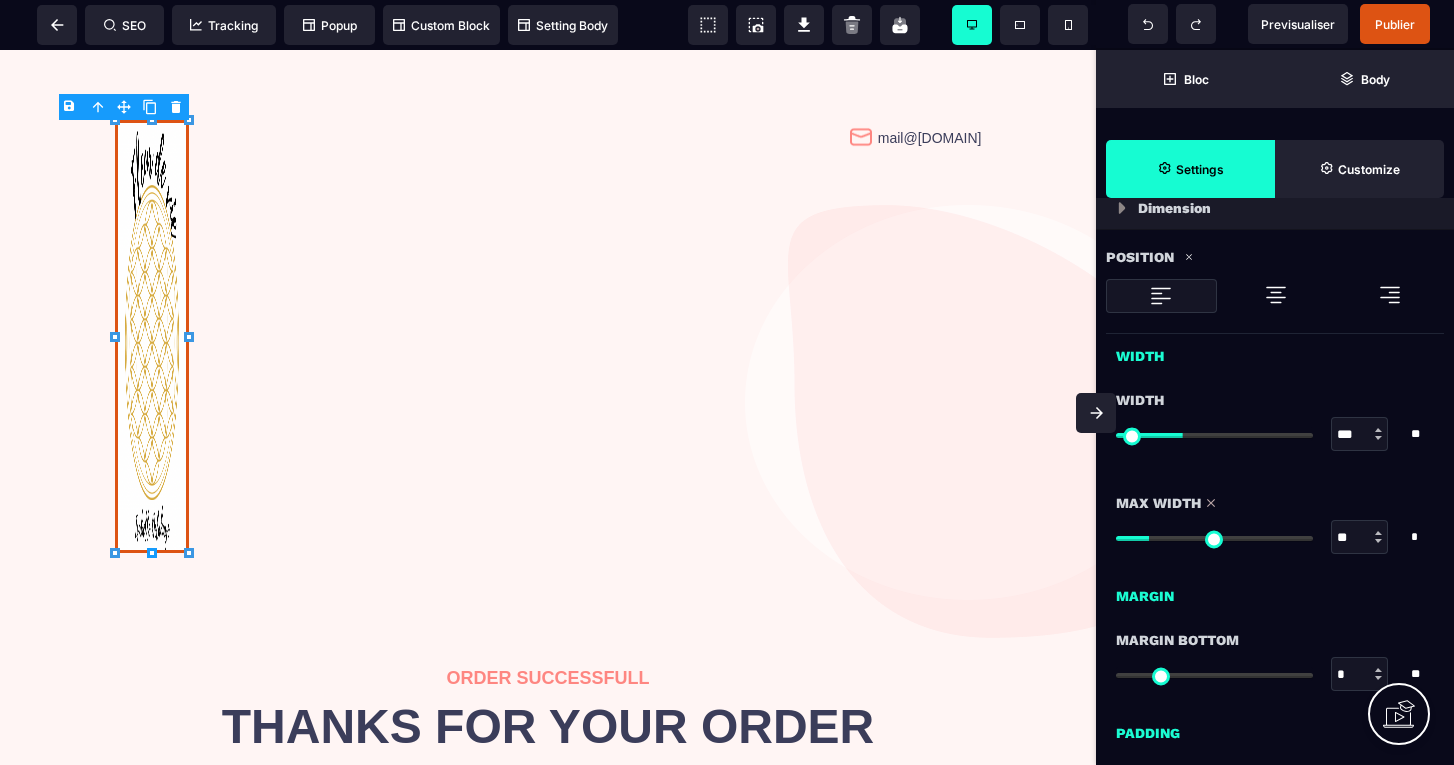 type on "***" 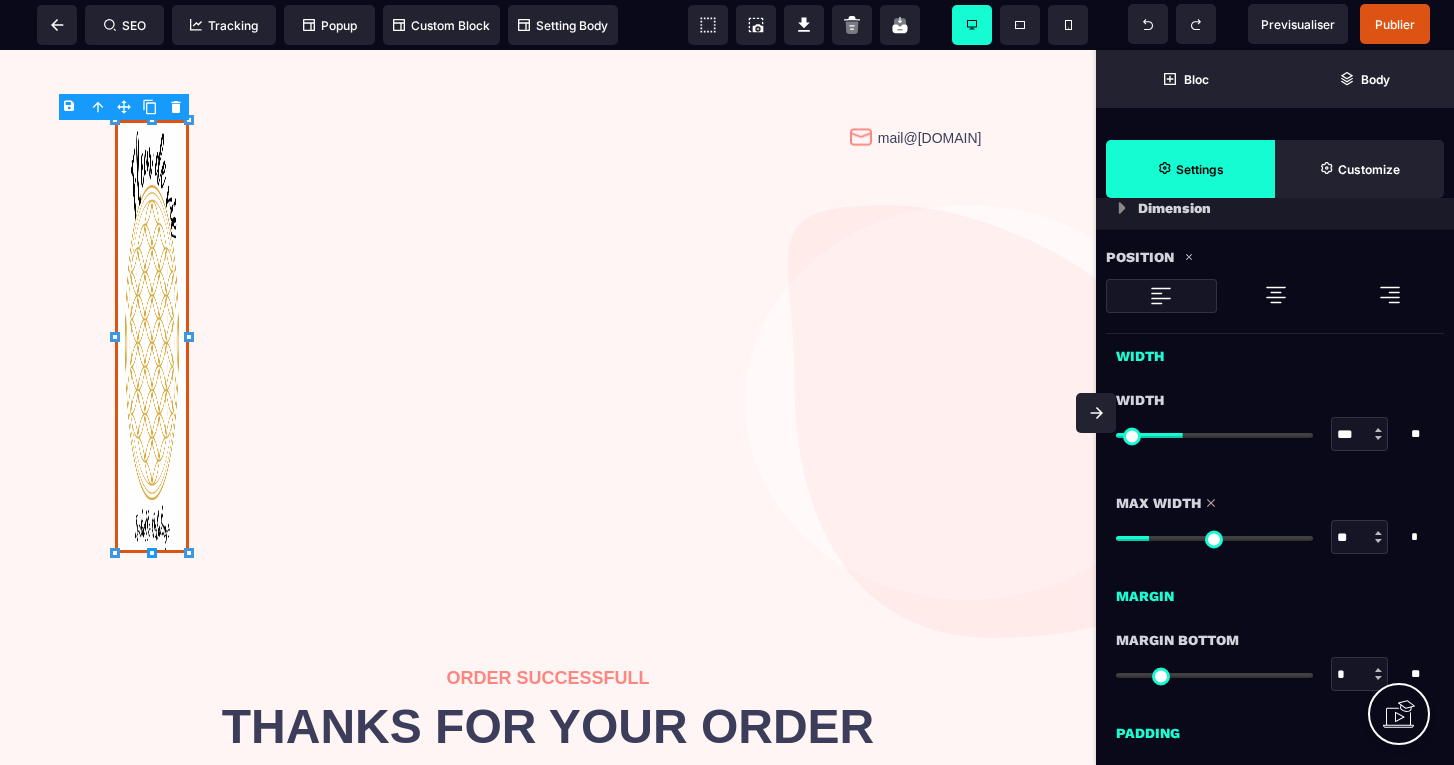 type on "***" 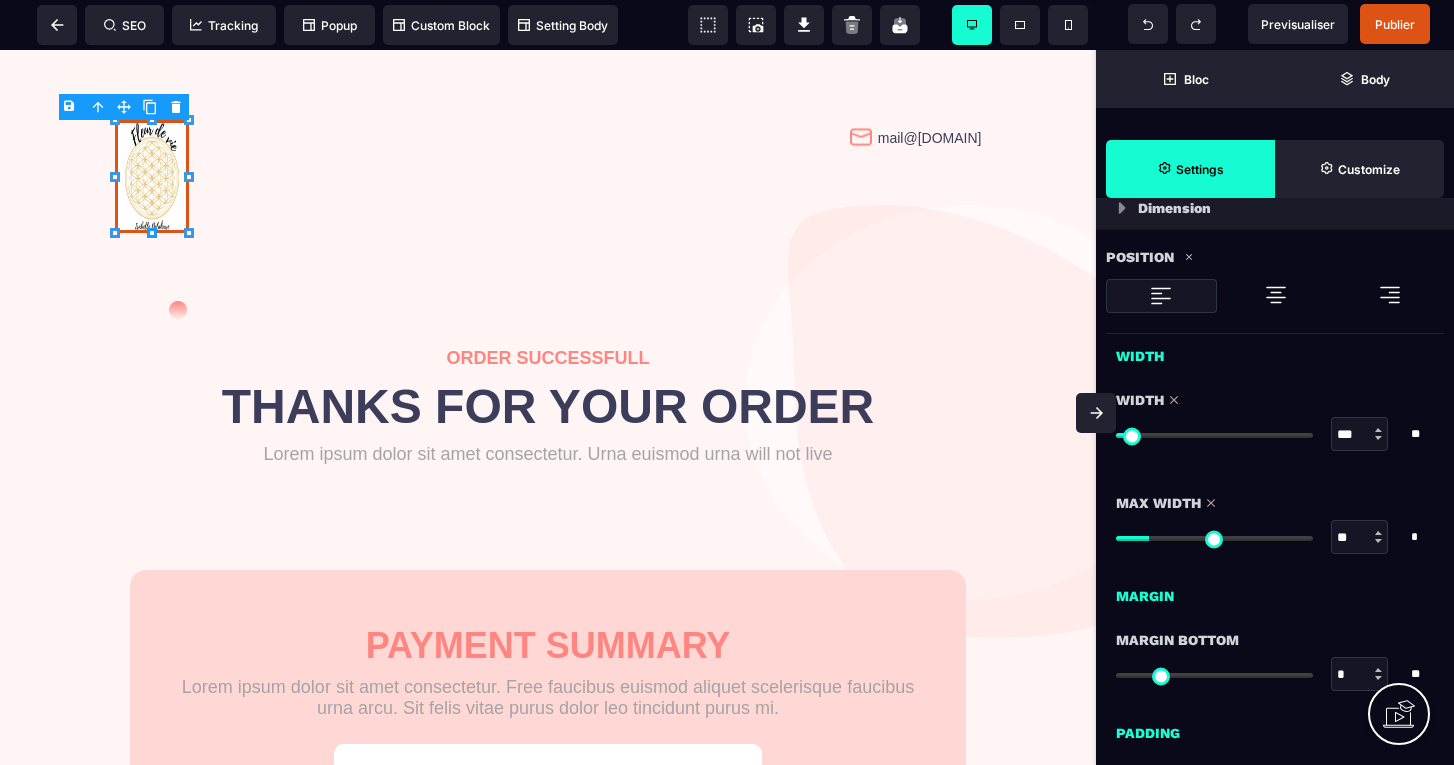 click on "B I U S
A *******
Image" at bounding box center [548, 407] 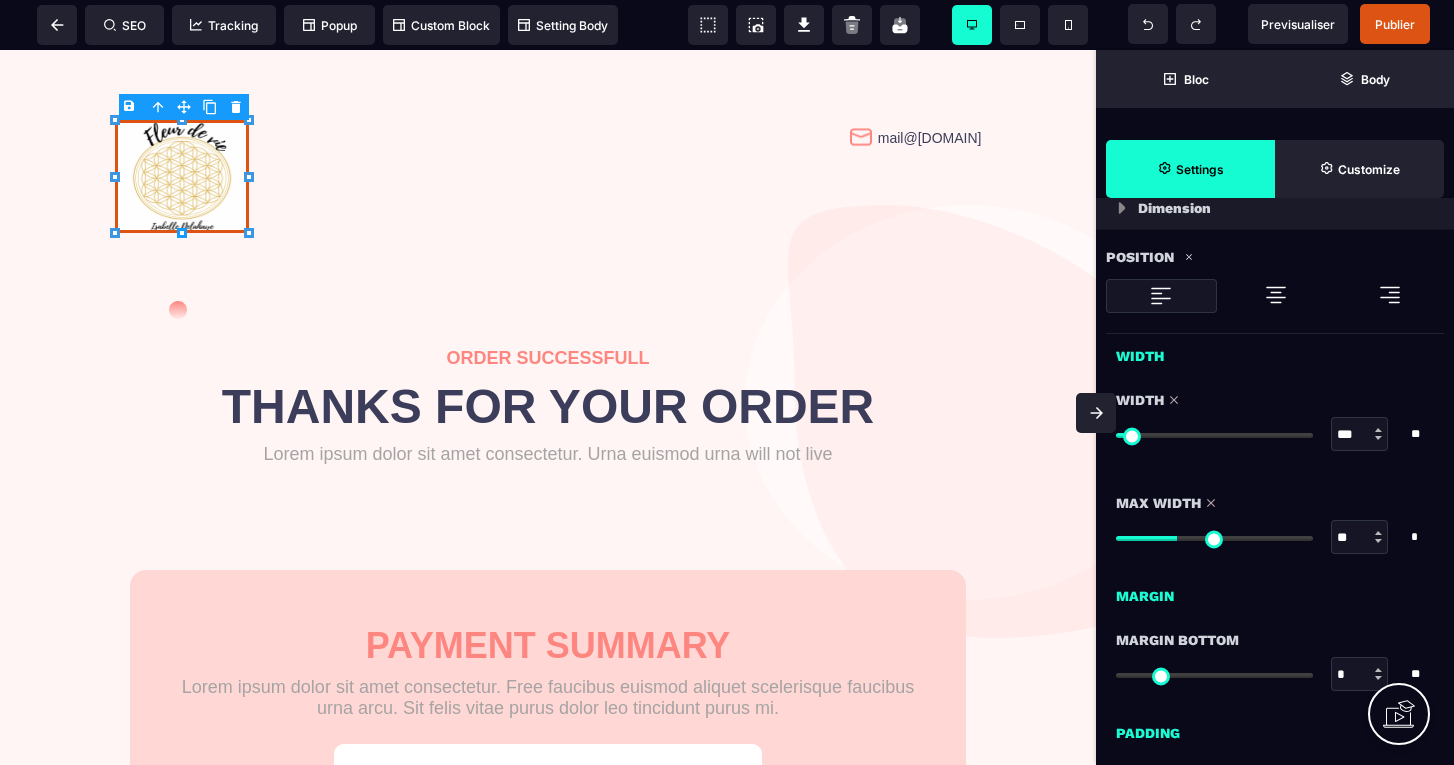 type on "**" 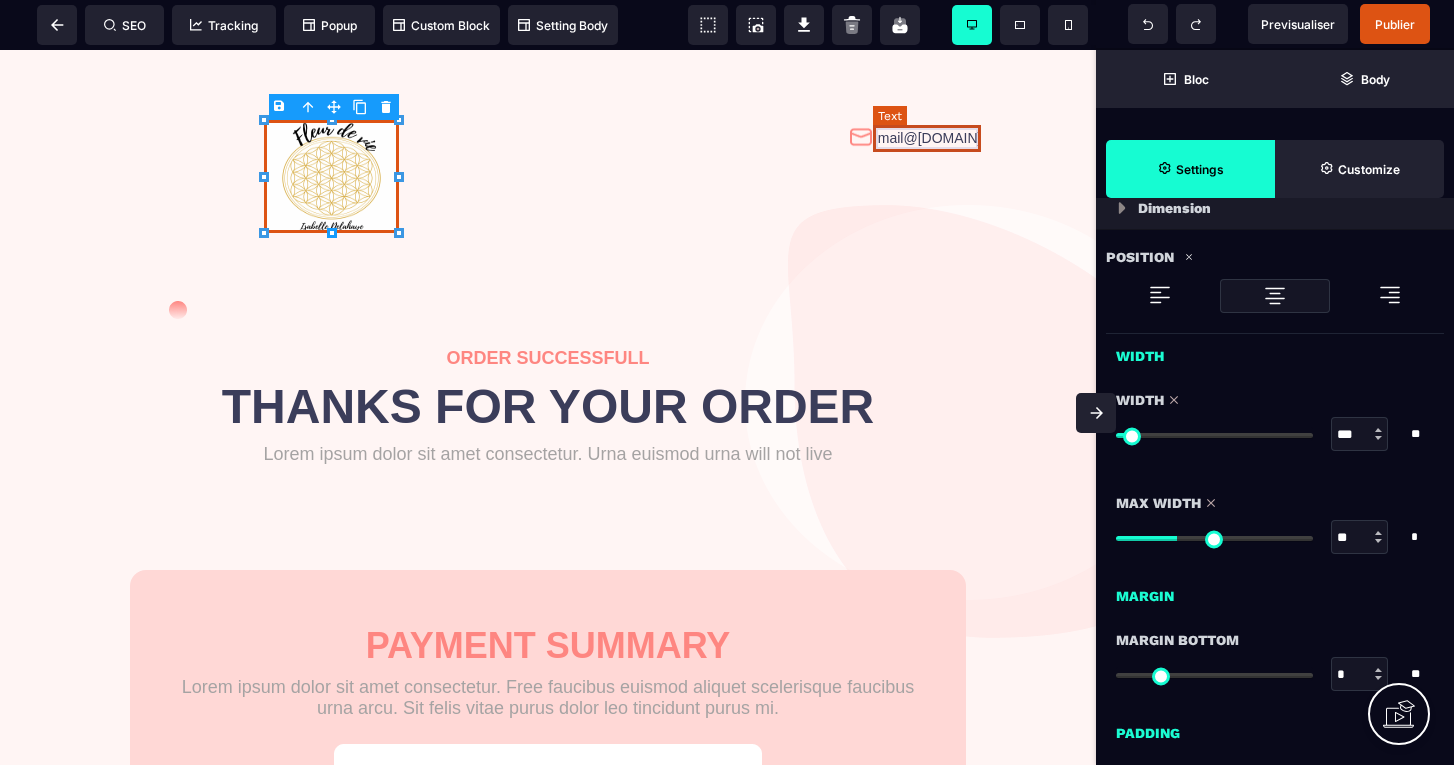 click on "mail@[DOMAIN]" at bounding box center [927, 138] 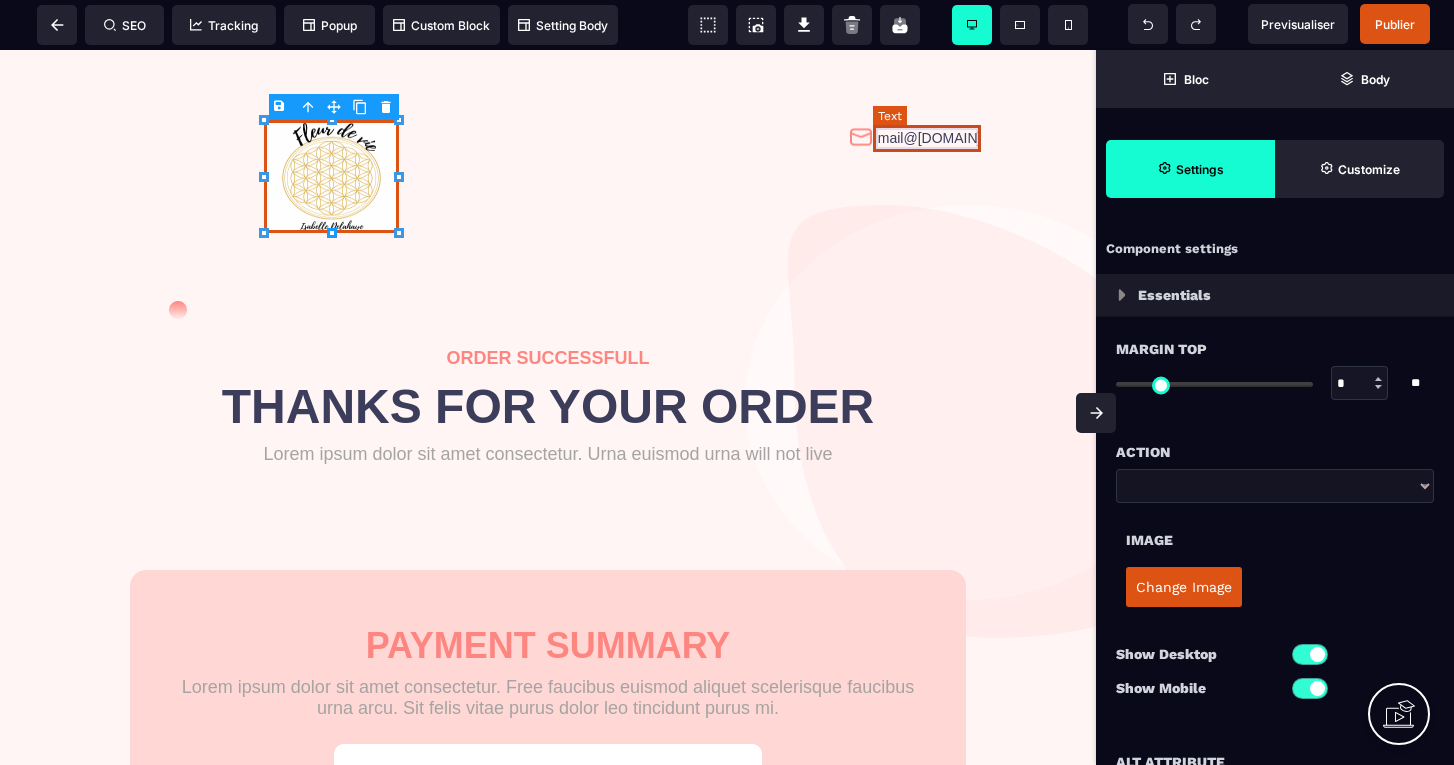 select on "***" 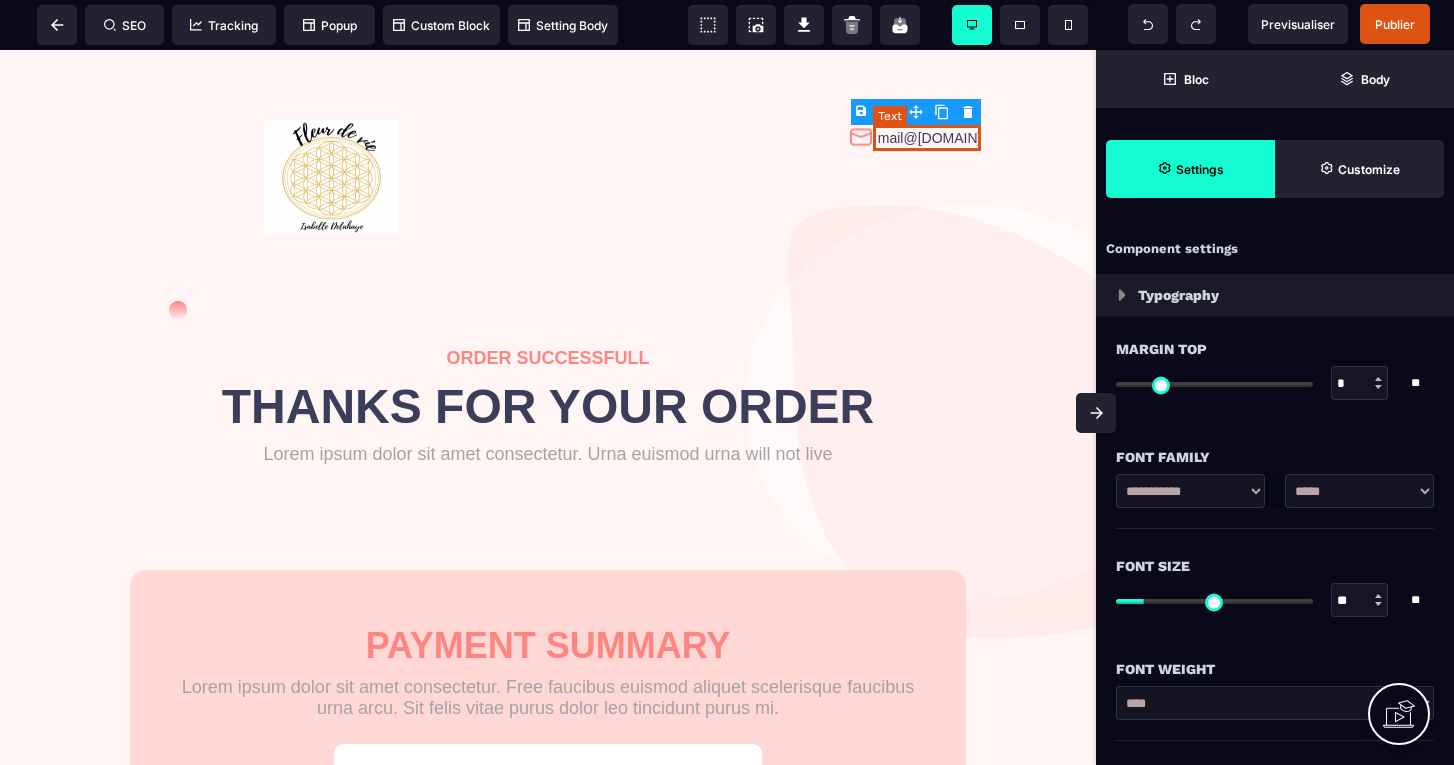 click on "B I U S
A *******
Text
SEO
Tracking
Popup" at bounding box center [727, 382] 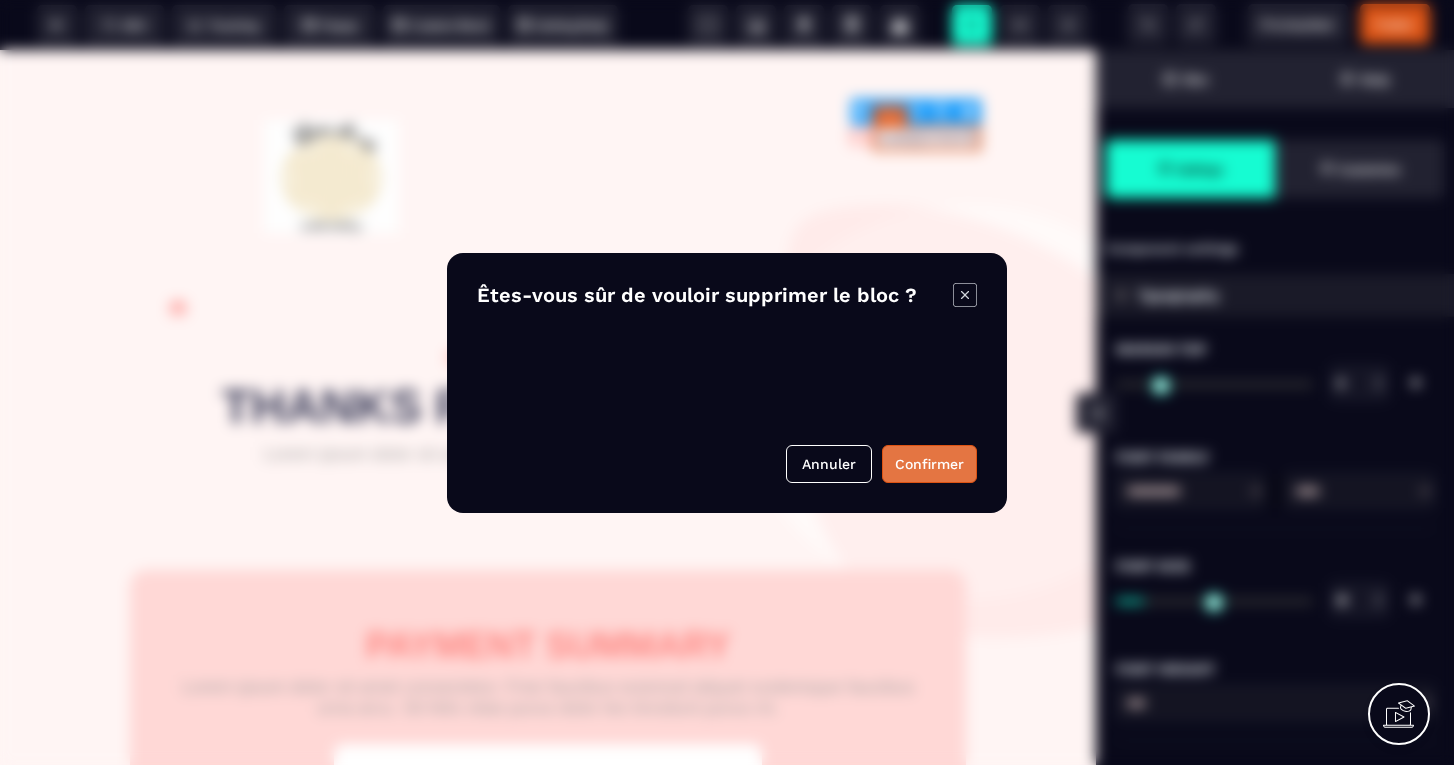 click on "Confirmer" at bounding box center [929, 464] 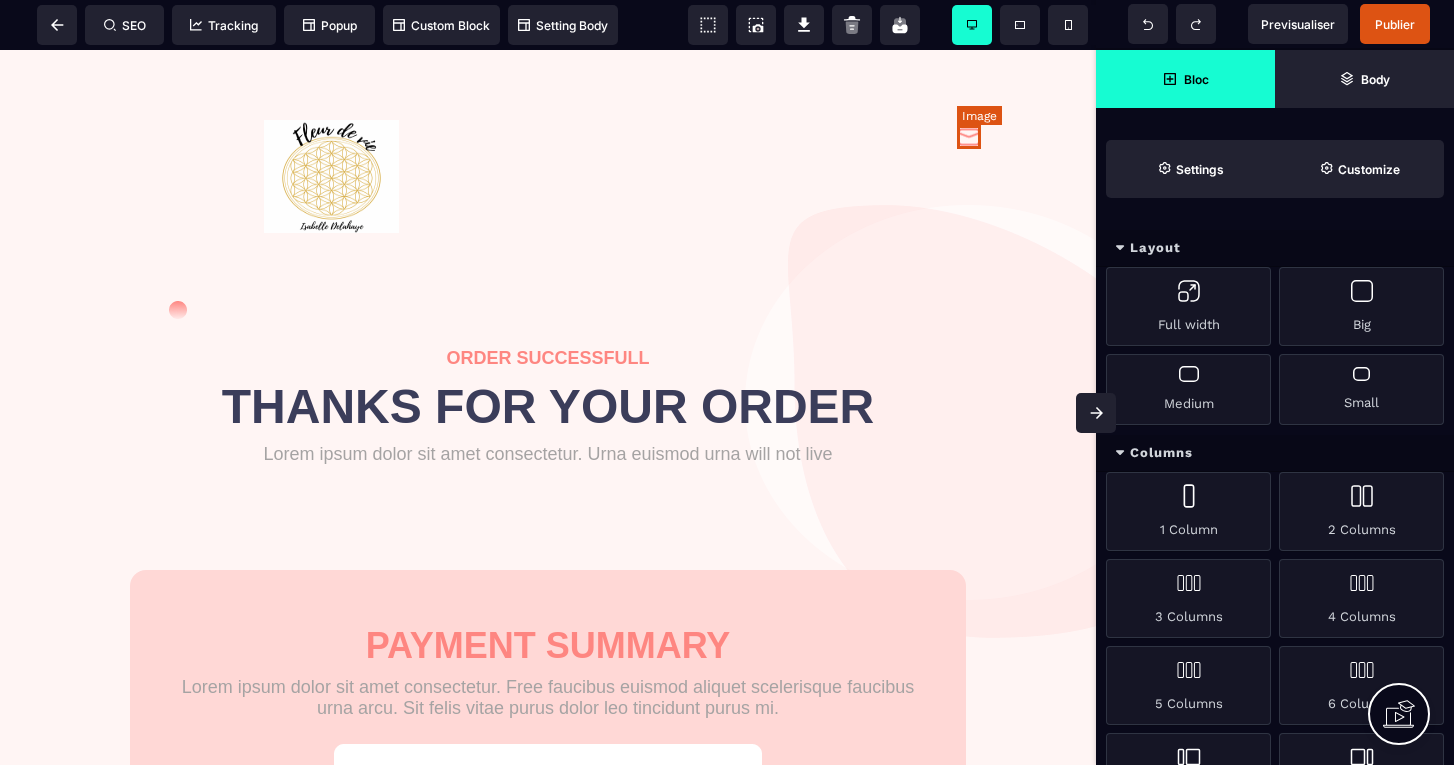click at bounding box center (969, 137) 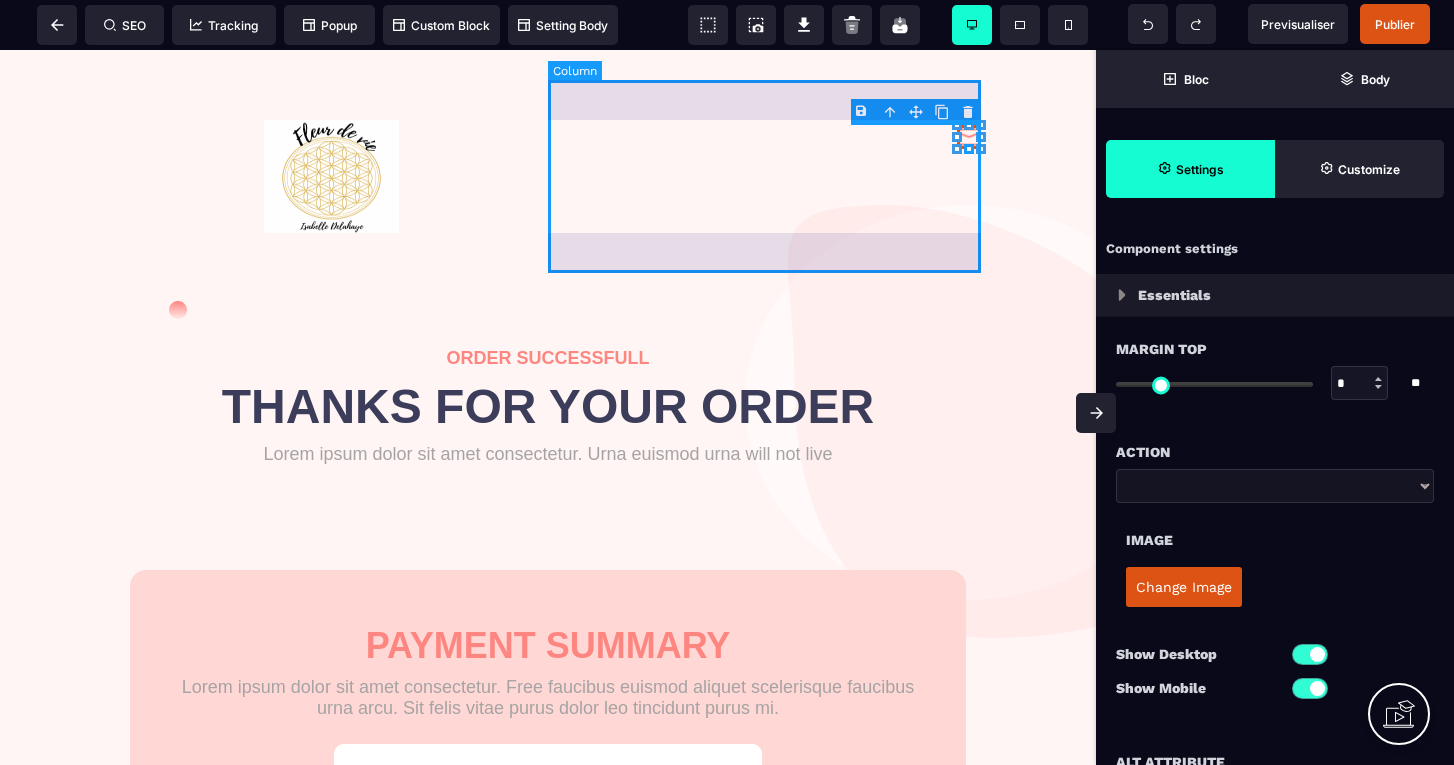 click on "B I U S
A *******
Column
SEO
Tracking" at bounding box center [727, 382] 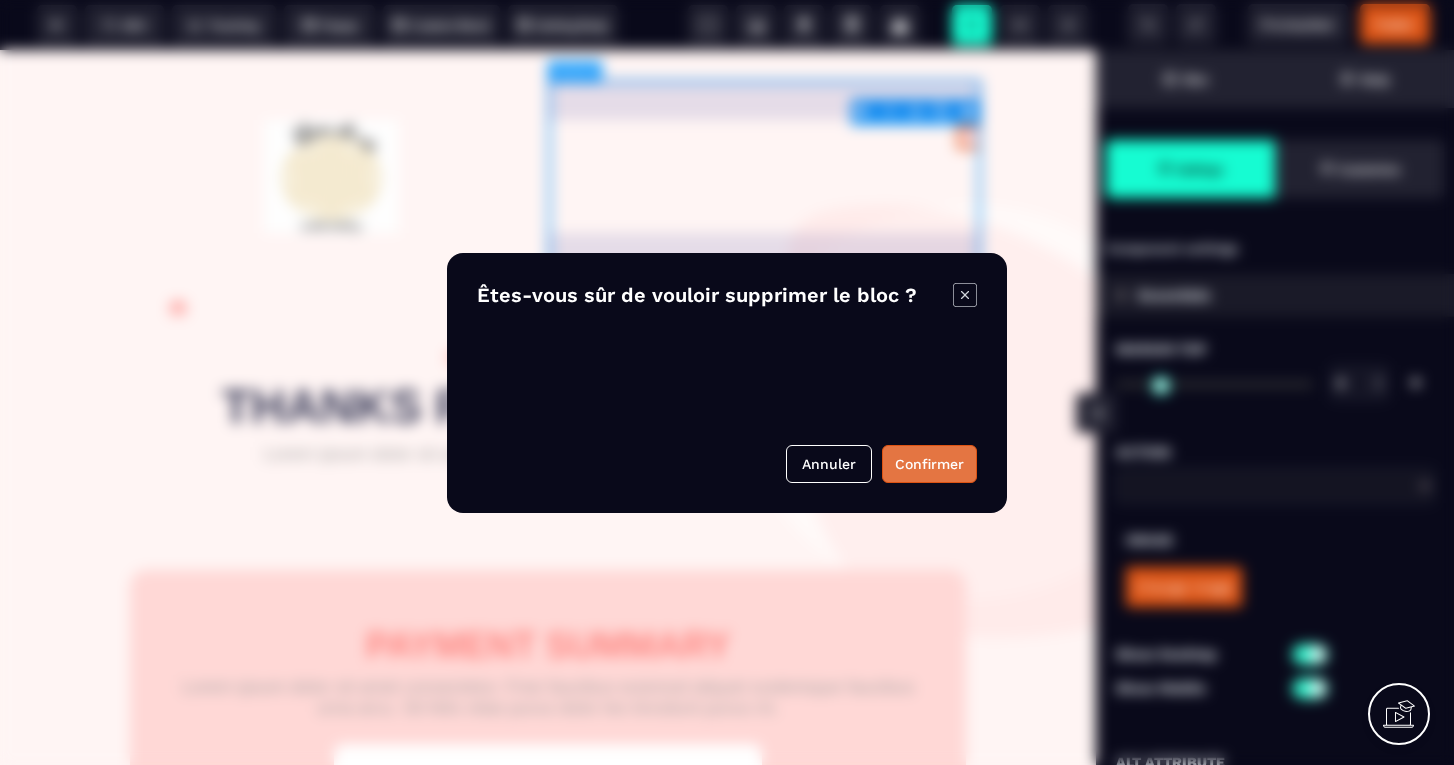 click on "Confirmer" at bounding box center (929, 464) 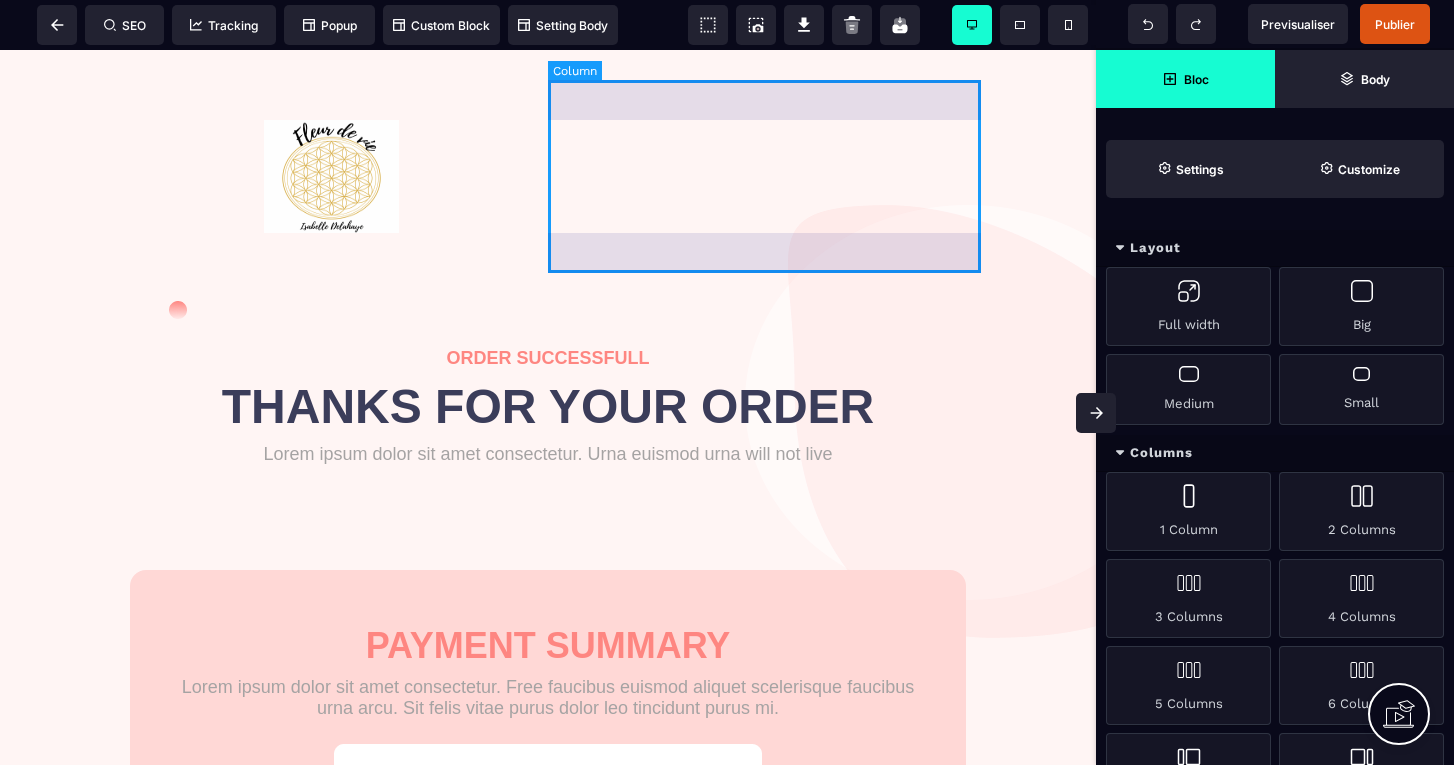 click at bounding box center [764, 176] 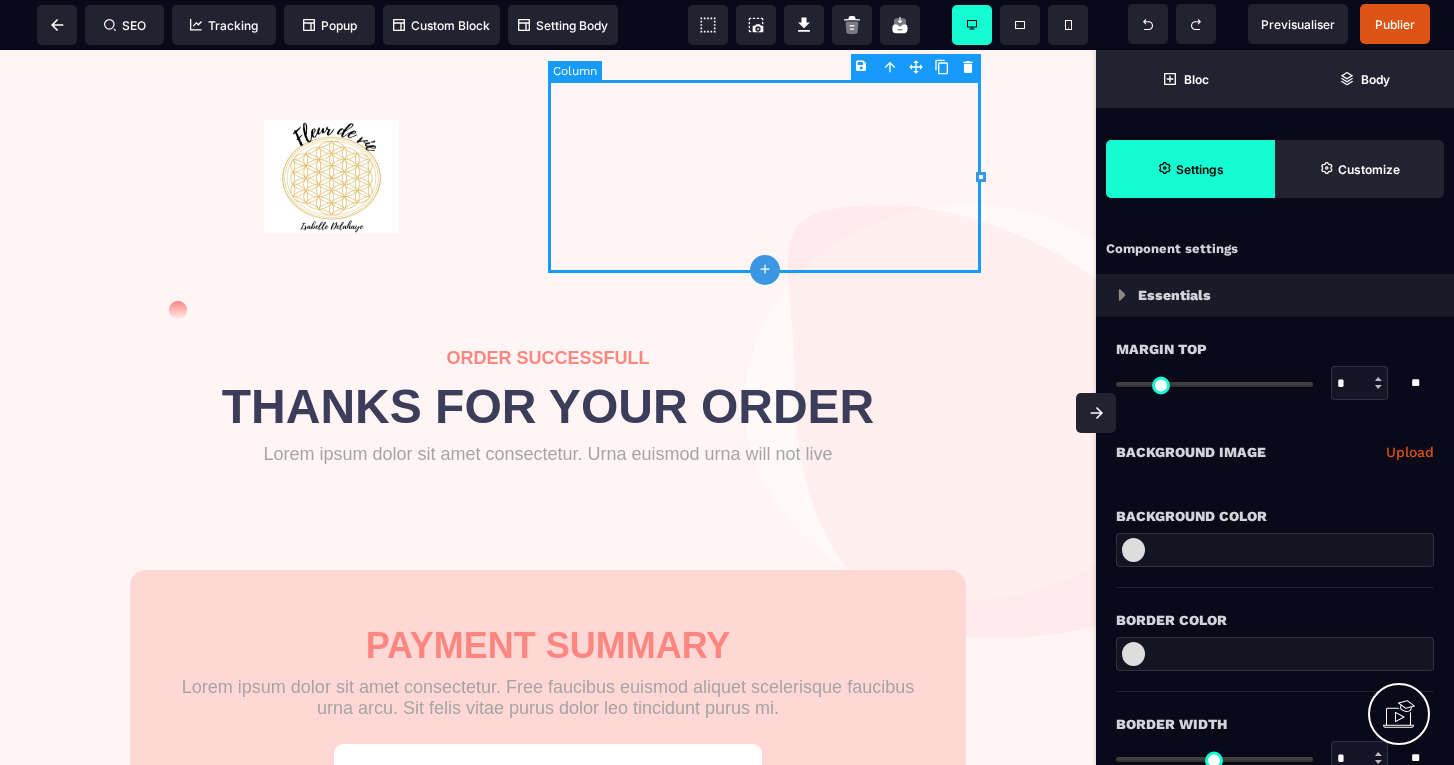 type on "*" 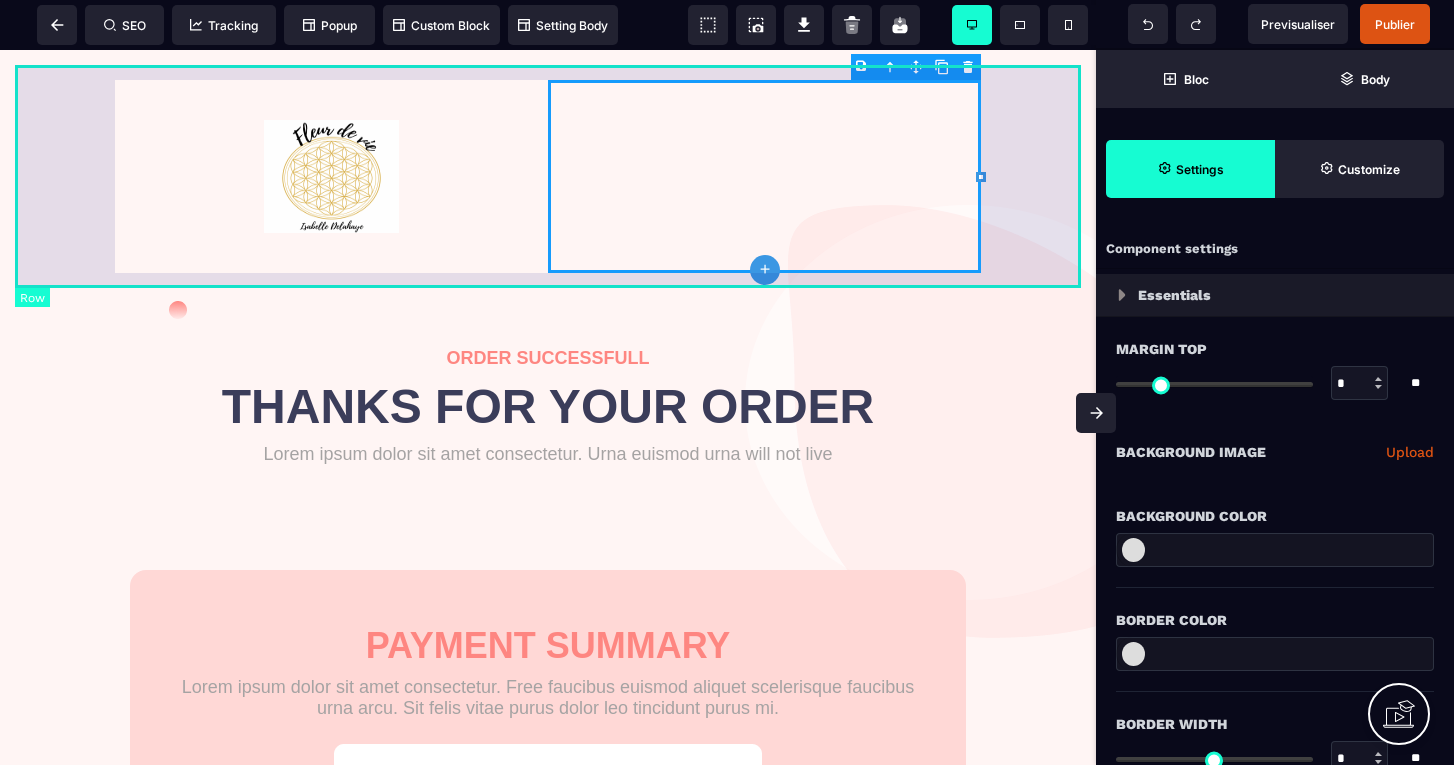 click on "B I U S
A *******
plus
Row
SEO
Big" at bounding box center [727, 382] 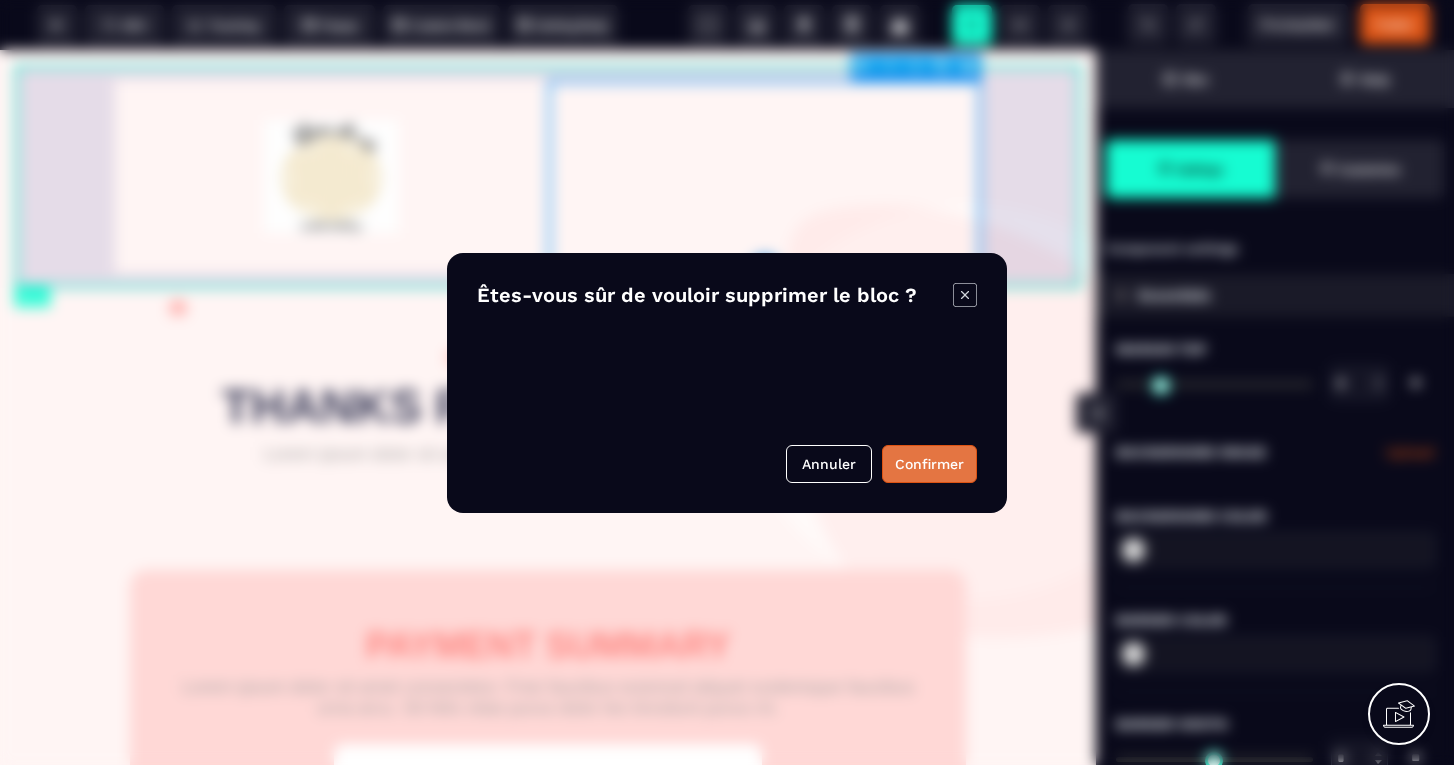 click on "Confirmer" at bounding box center (929, 464) 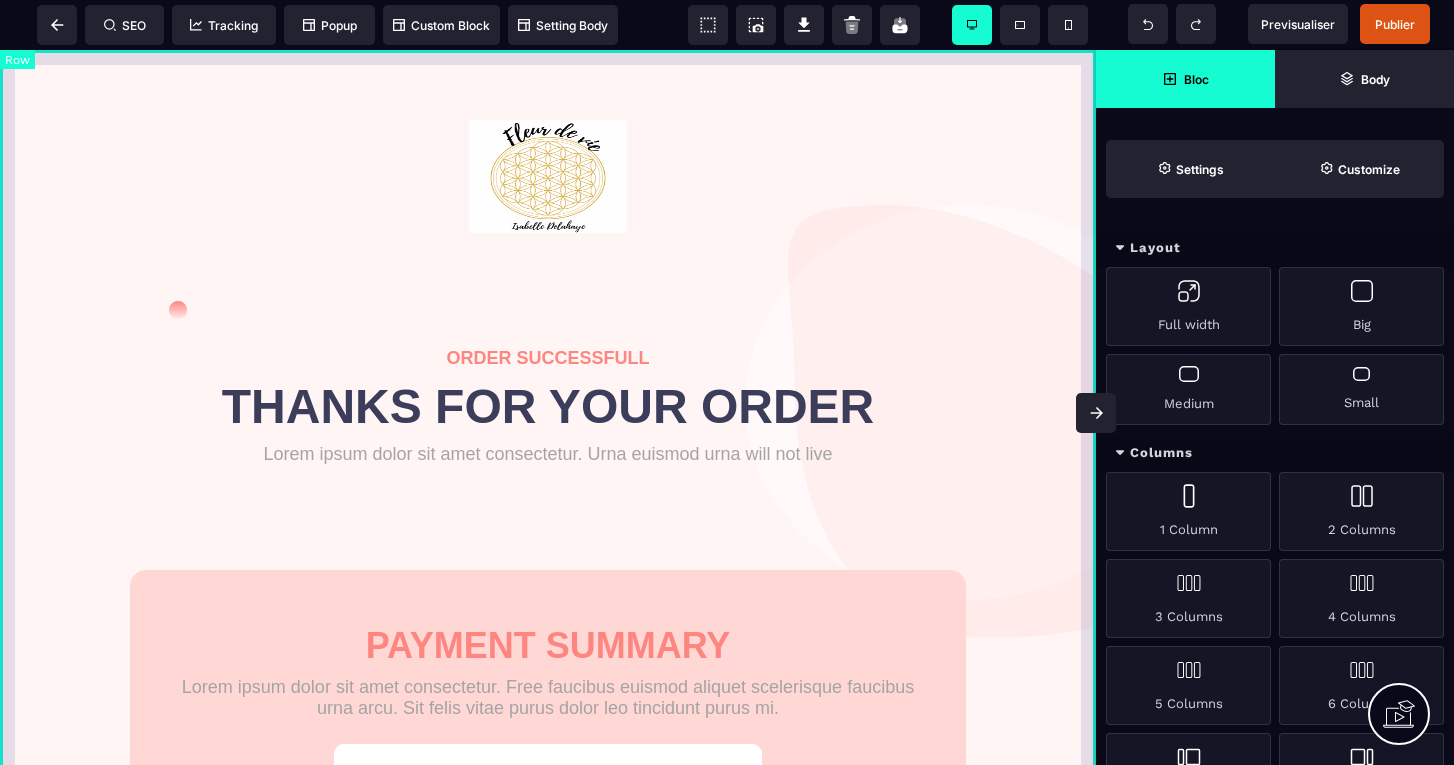 click on "ORDER SUCCESSFULL THANKS FOR YOUR ORDER Lorem ipsum dolor sit amet consectetur. Urna euismod urna will not live JOIN OUR COMMUNITY PAYMENT SUMMARY Lorem ipsum dolor sit amet consectetur. Free faucibus euismod aliquet scelerisque faucibus urna arcu. Sit felis vitae purus dolor leo tincidunt purus mi. Lorem ipsum dolor sit amet consectetur. Faucibus libero euismod aliquet scelerisque faucibus urna arcu. Sit felis vitae purus dolor leo tincidunt purus mi. JOIN OUR COMMUNITY" at bounding box center (548, 708) 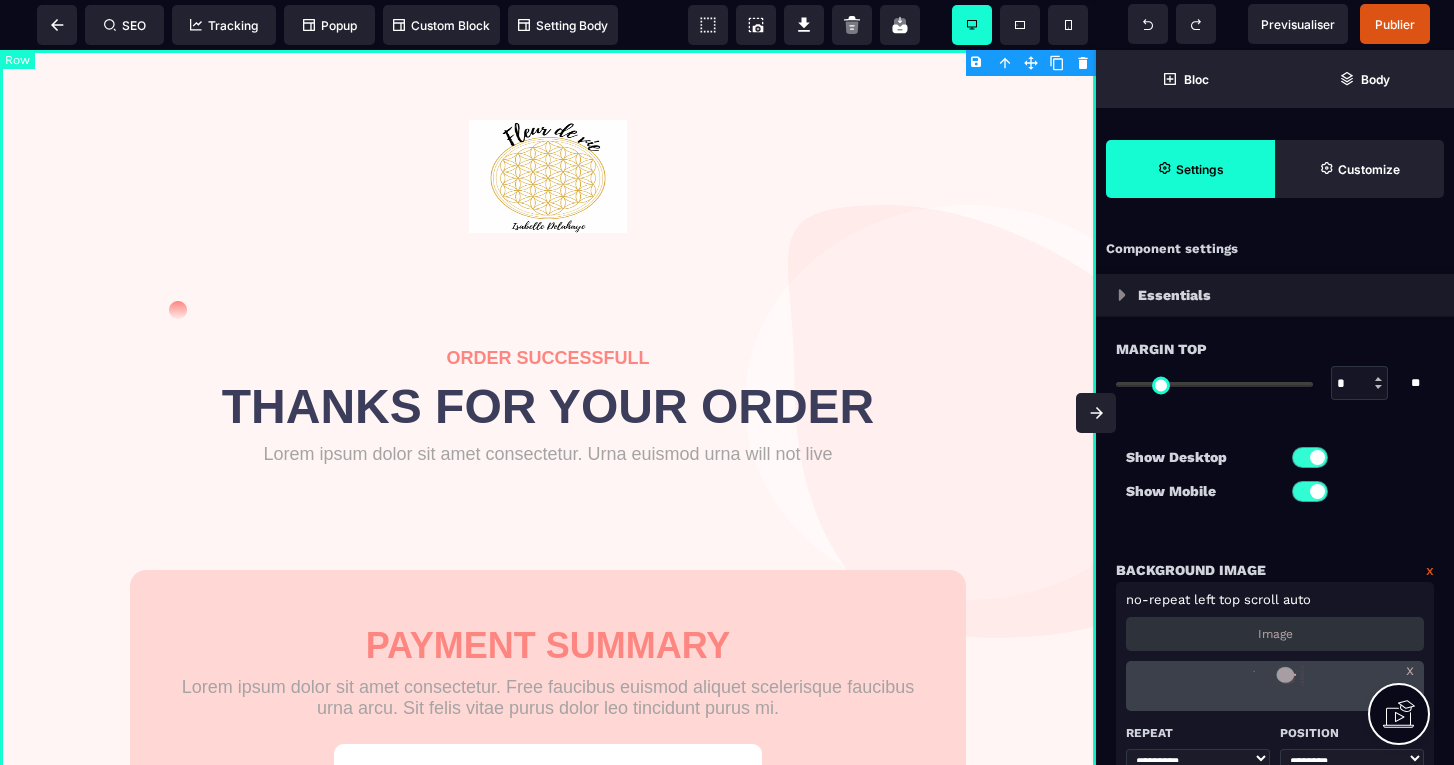 type on "*" 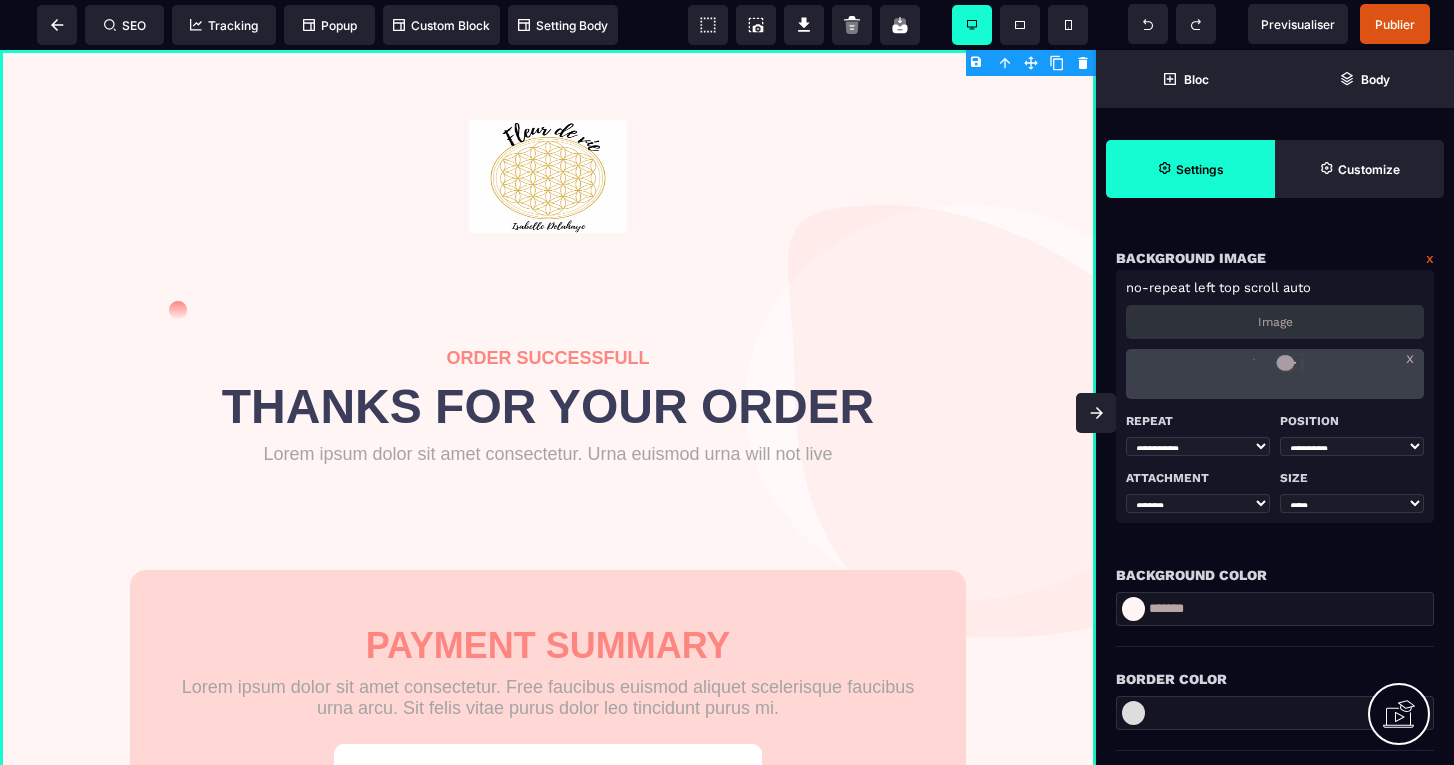 scroll, scrollTop: 313, scrollLeft: 0, axis: vertical 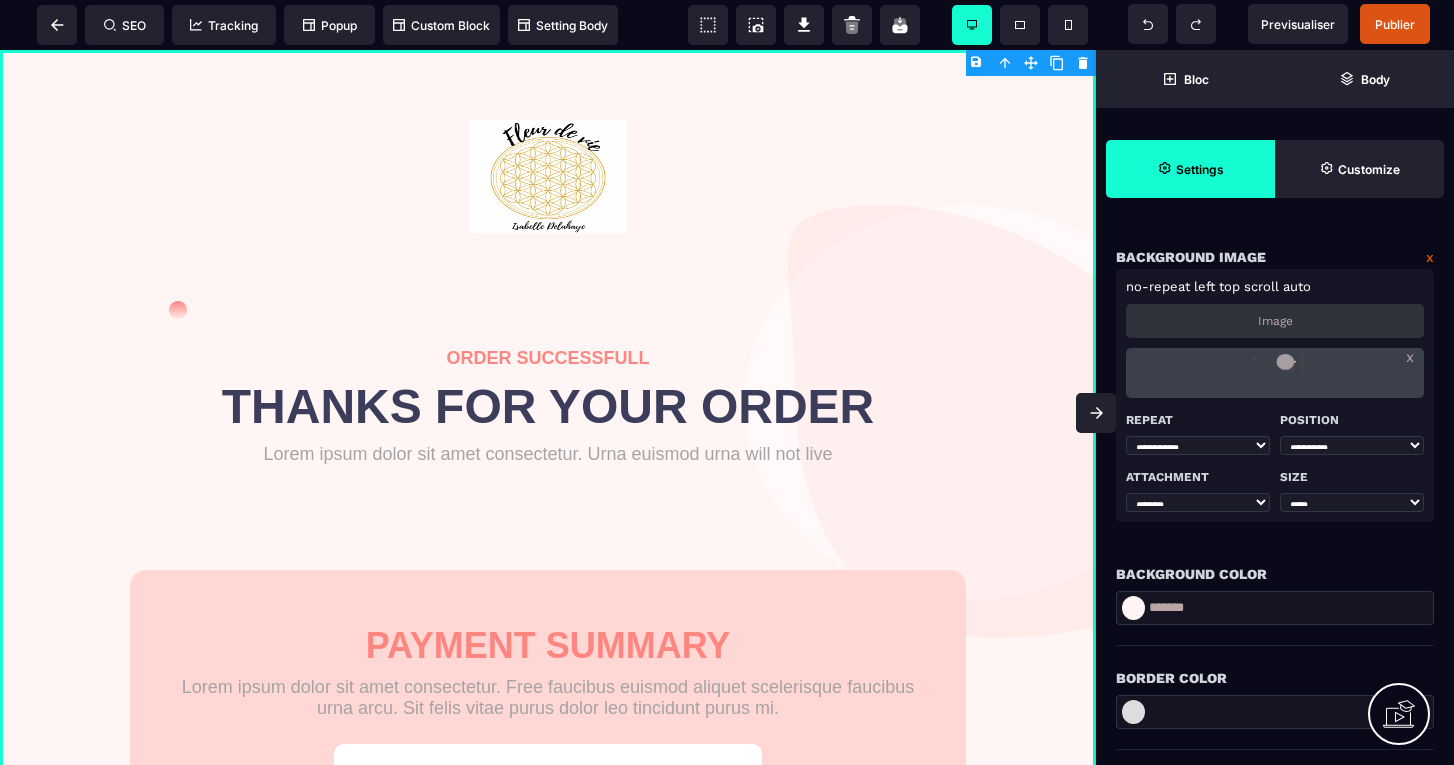 click on "Image" at bounding box center (1275, 321) 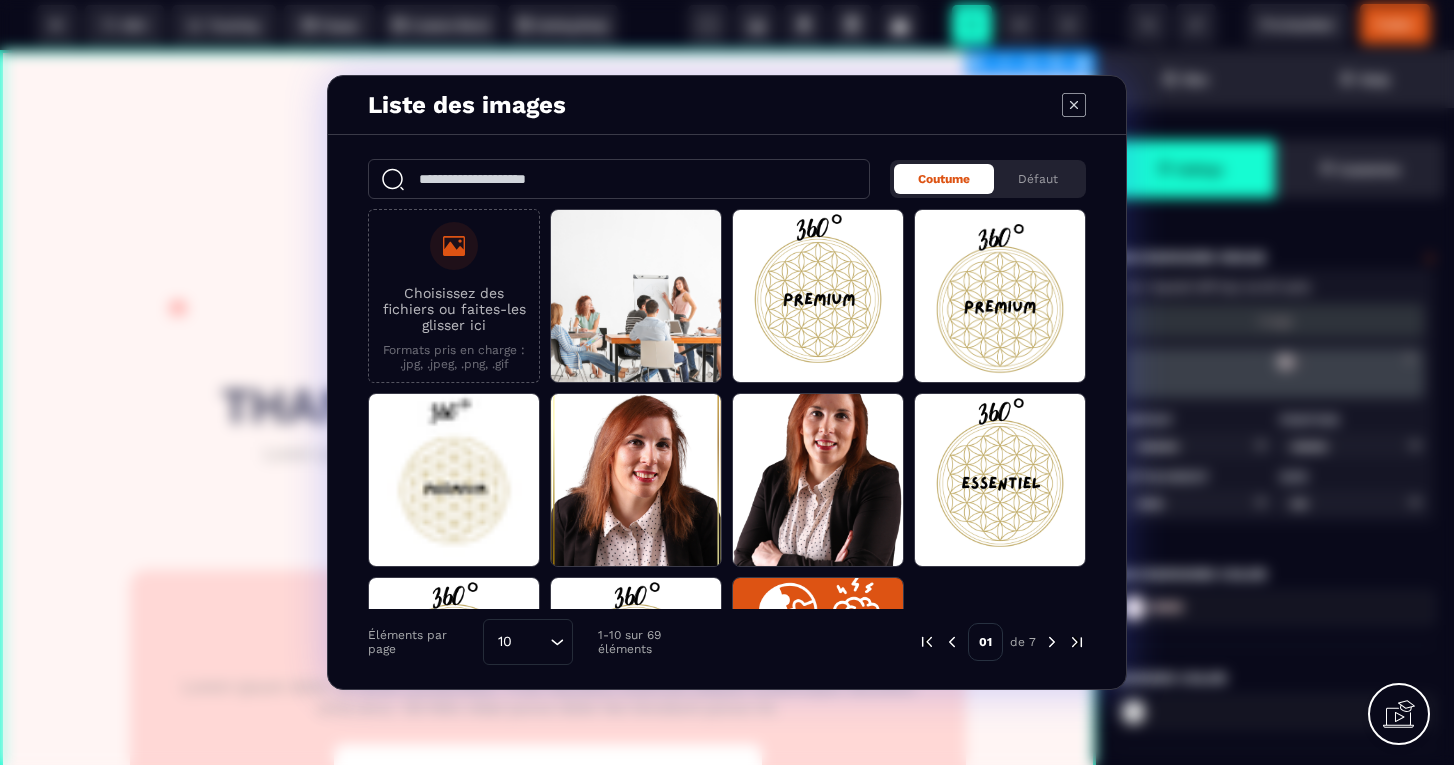 click 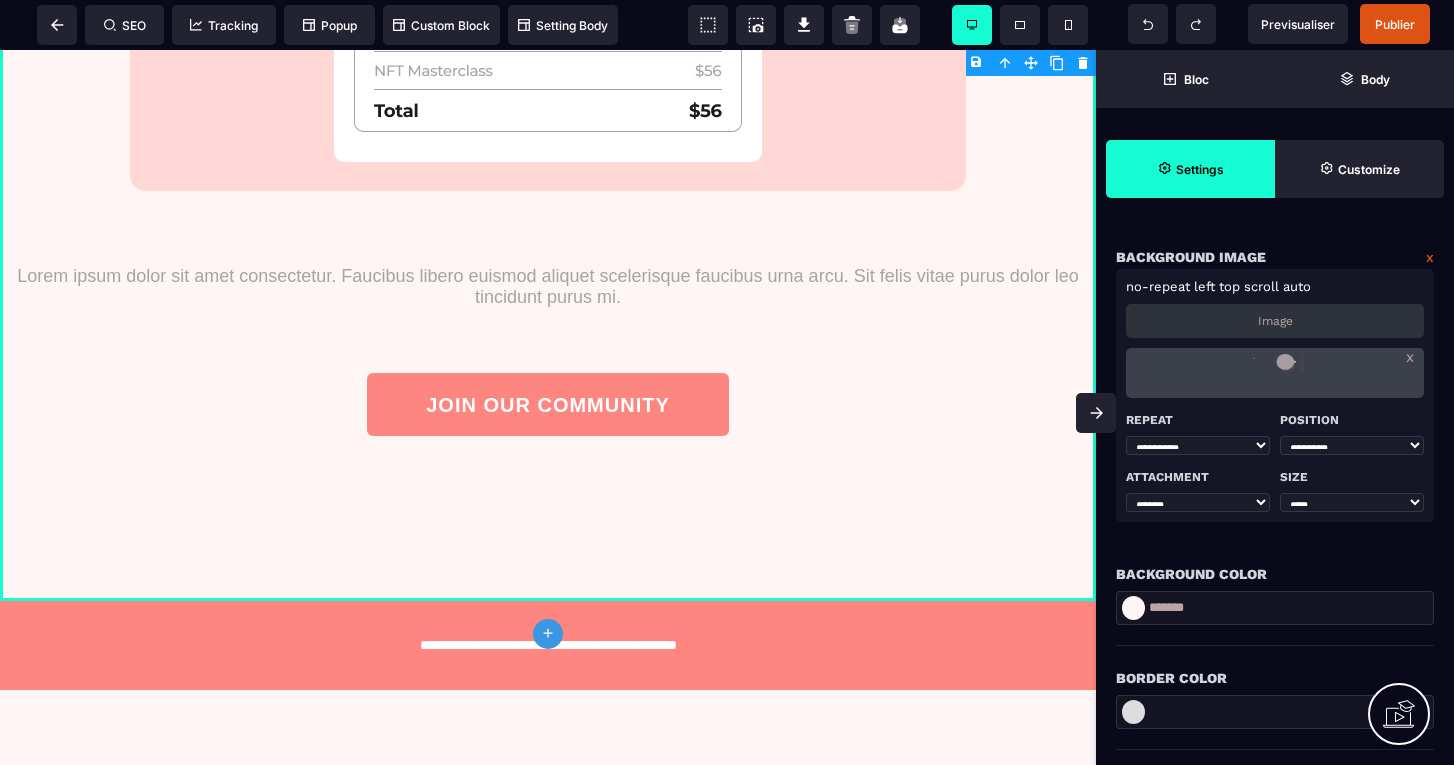 scroll, scrollTop: 767, scrollLeft: 0, axis: vertical 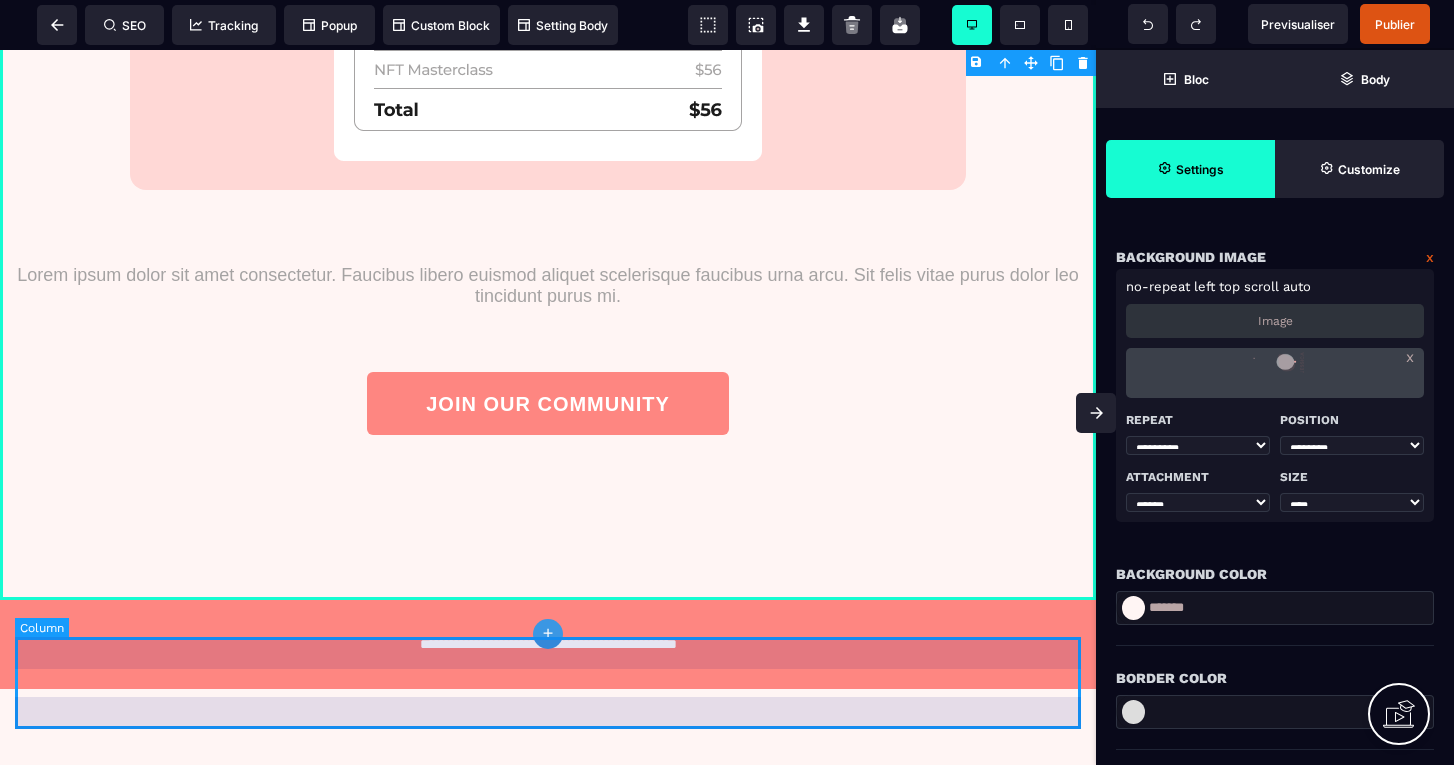 click on "**********" at bounding box center (548, 644) 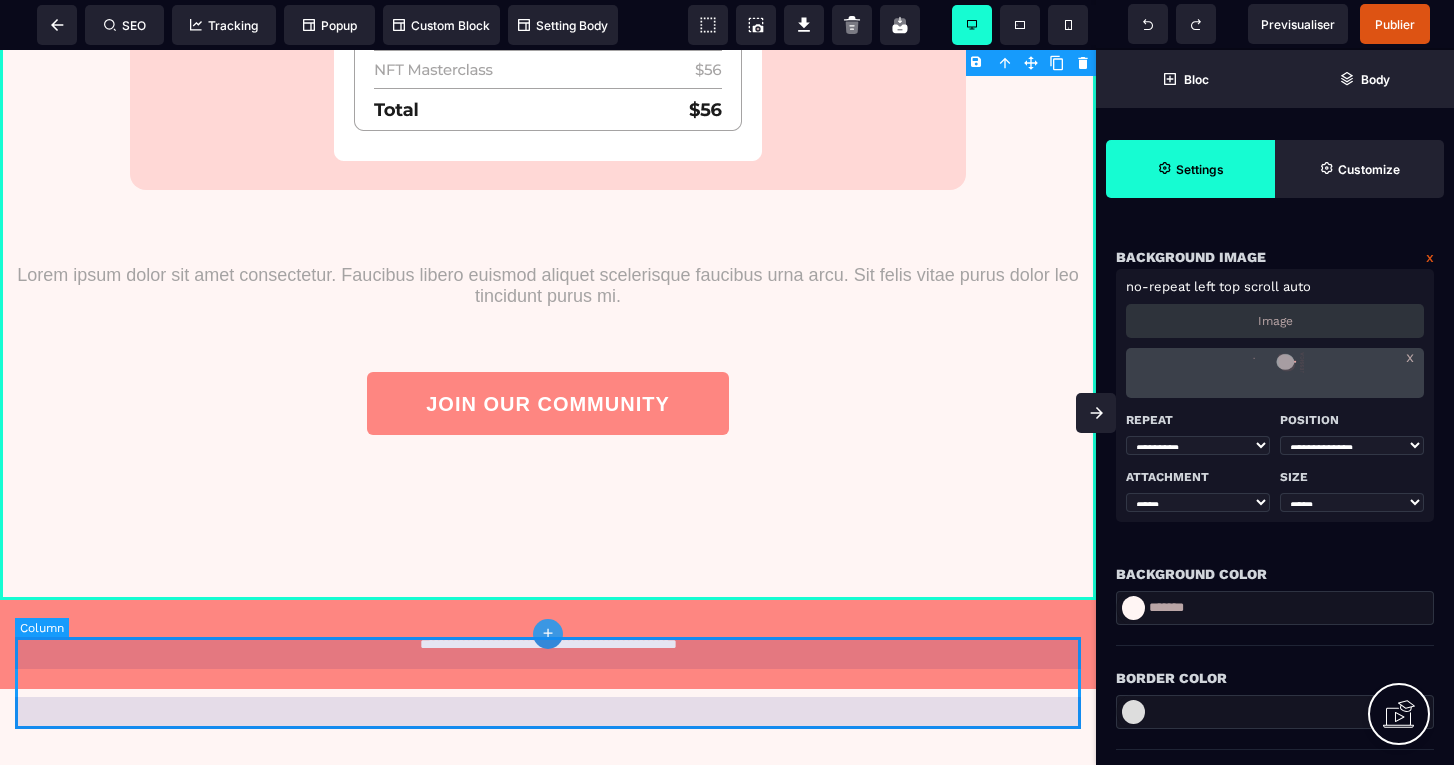 scroll, scrollTop: 0, scrollLeft: 0, axis: both 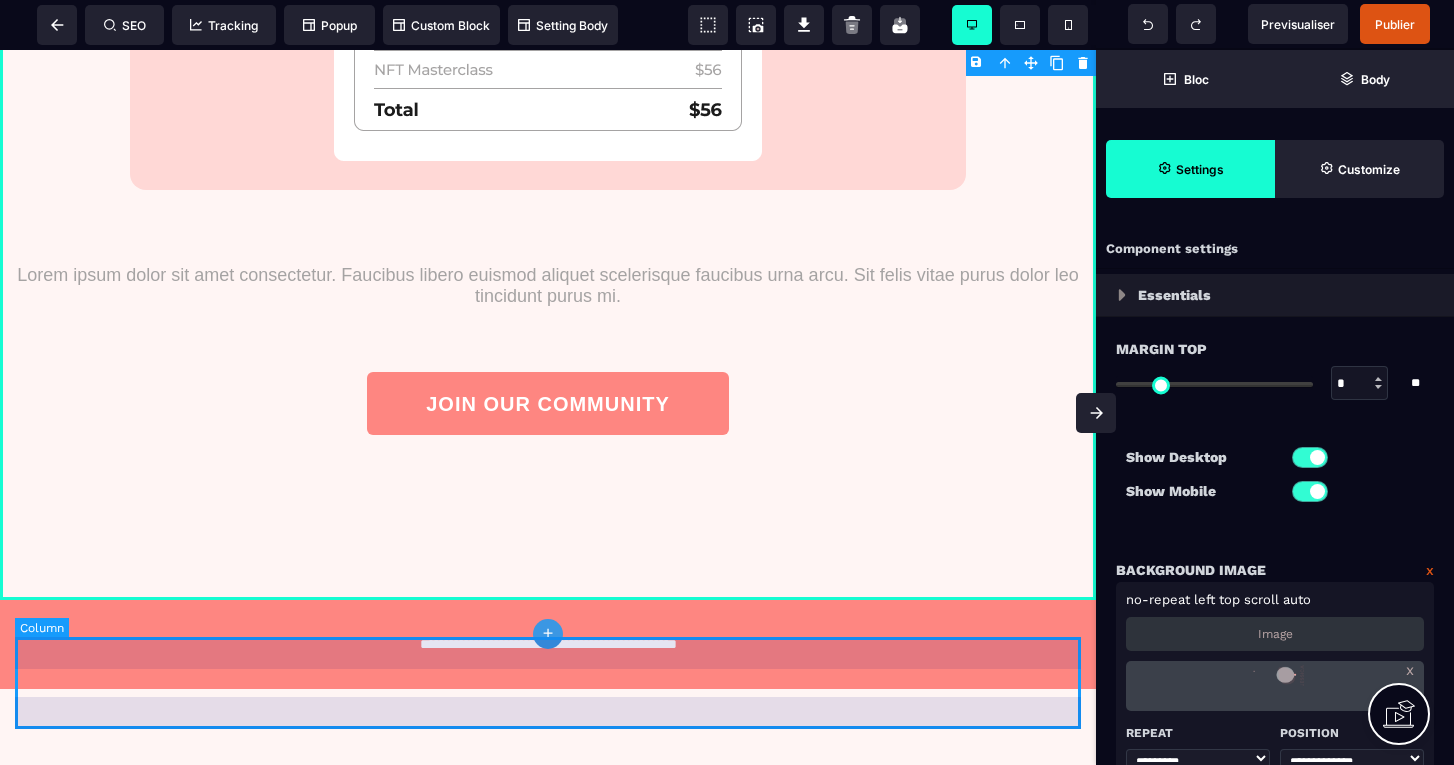 select on "*" 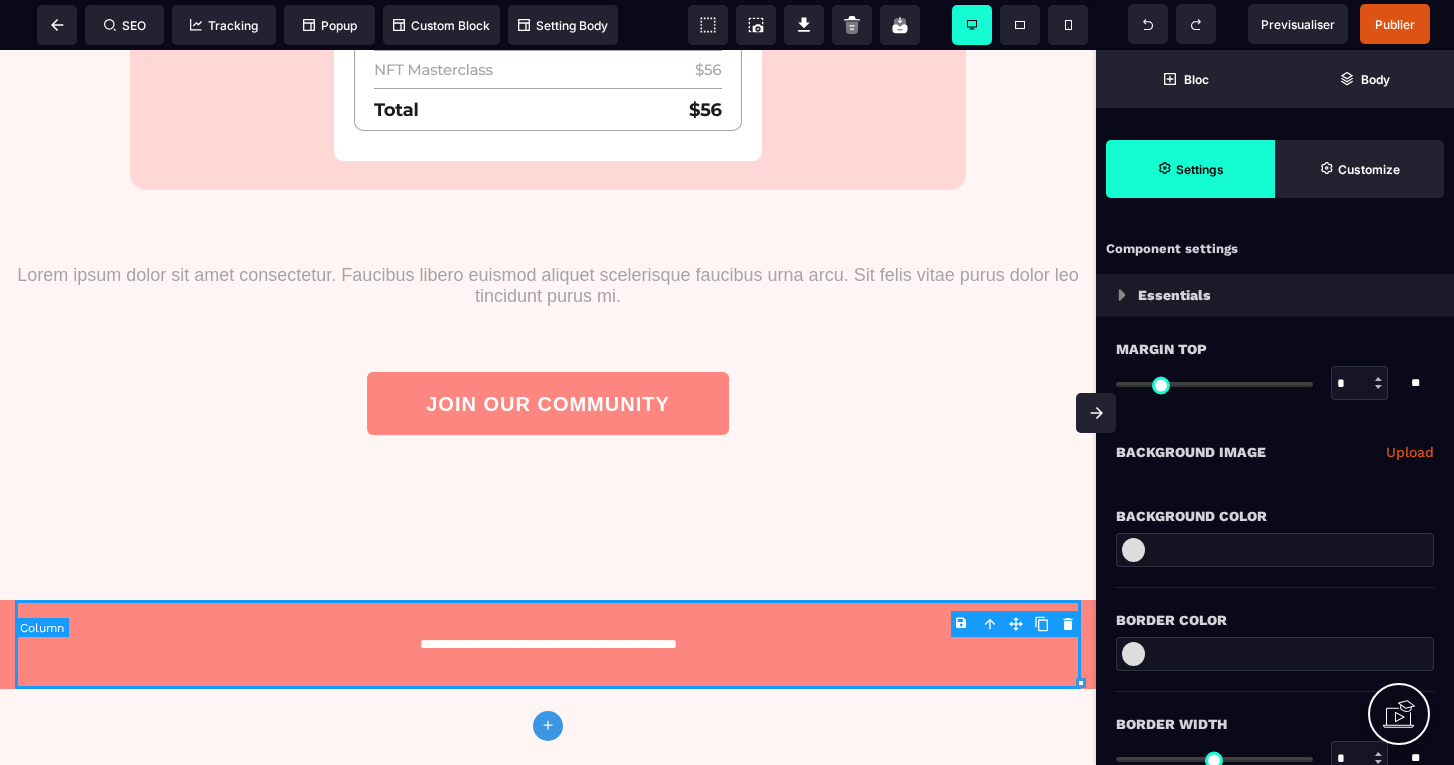 type on "*" 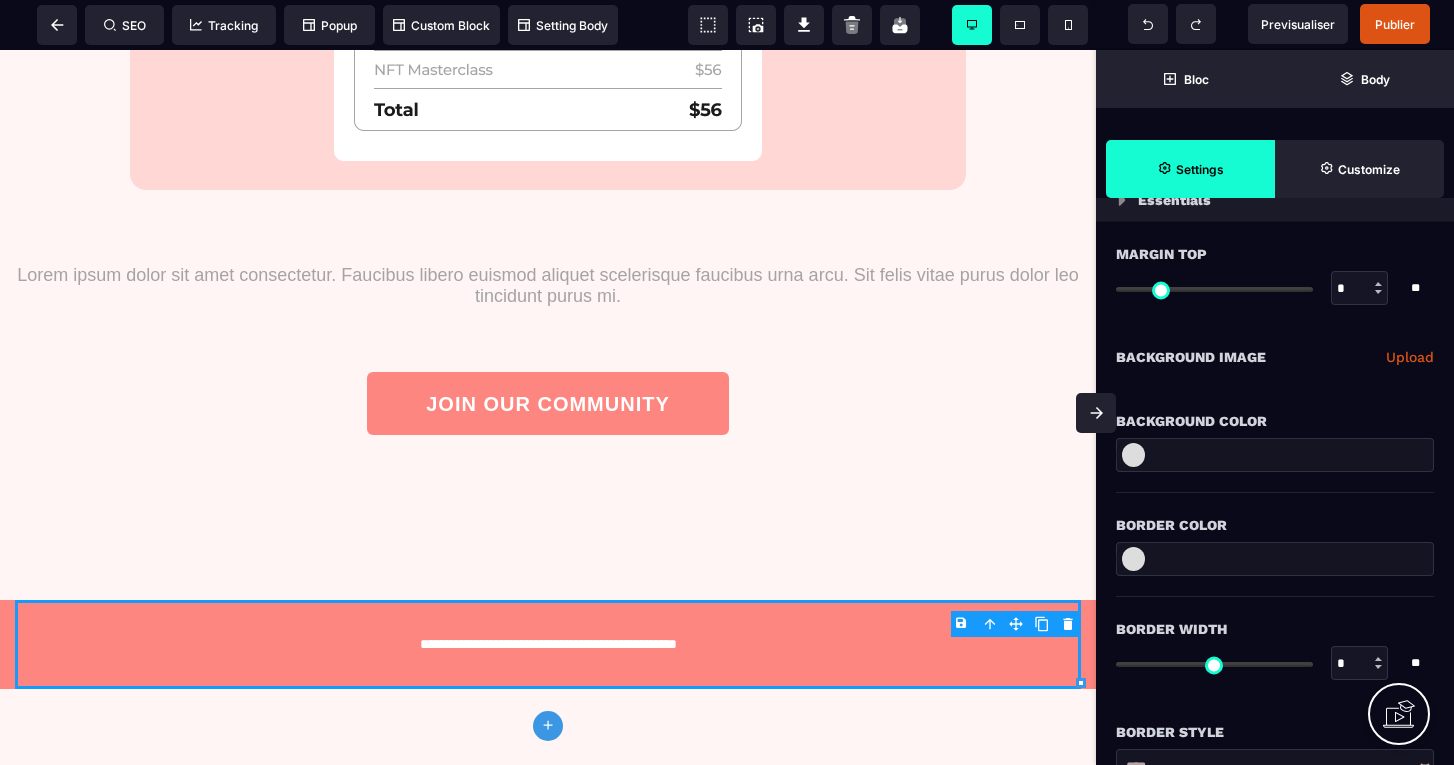 scroll, scrollTop: 122, scrollLeft: 0, axis: vertical 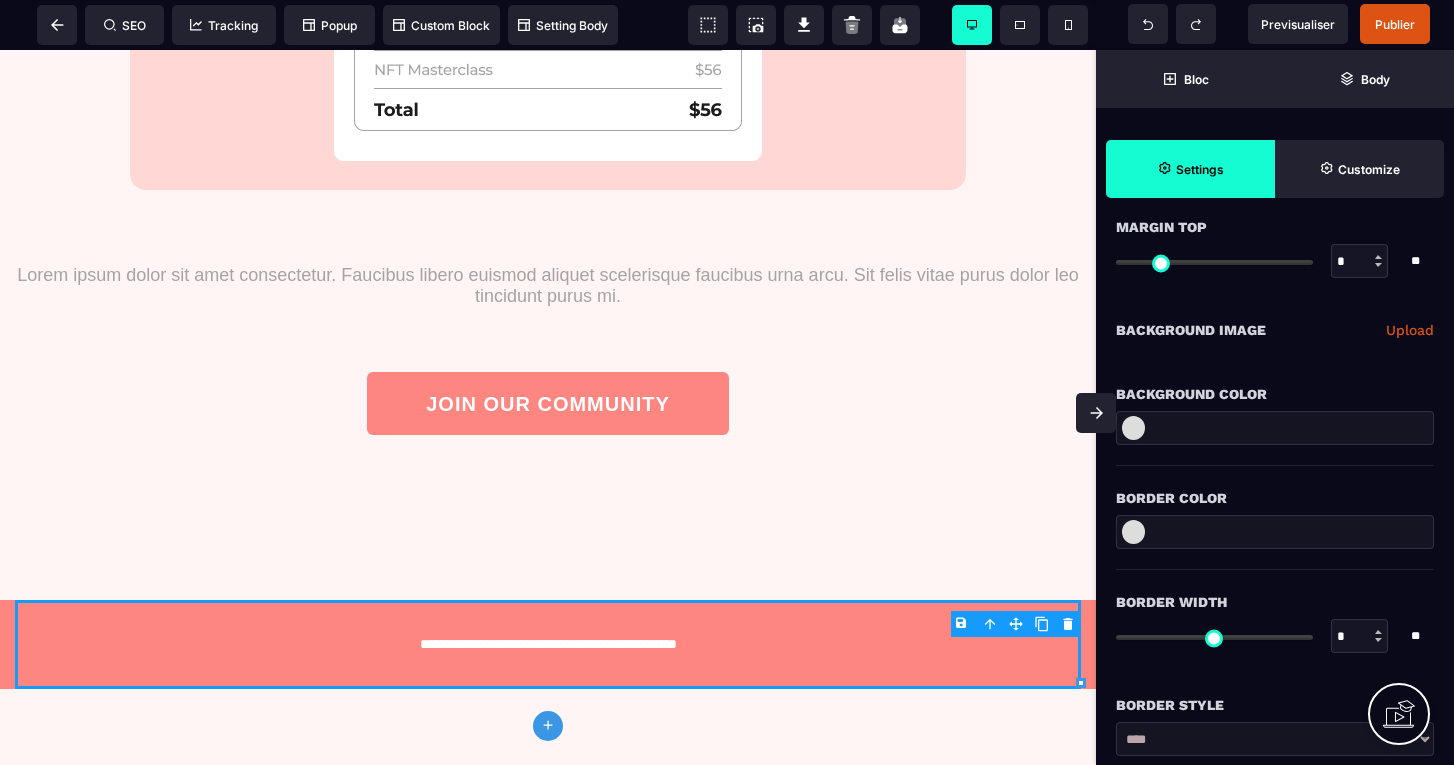click at bounding box center (1133, 428) 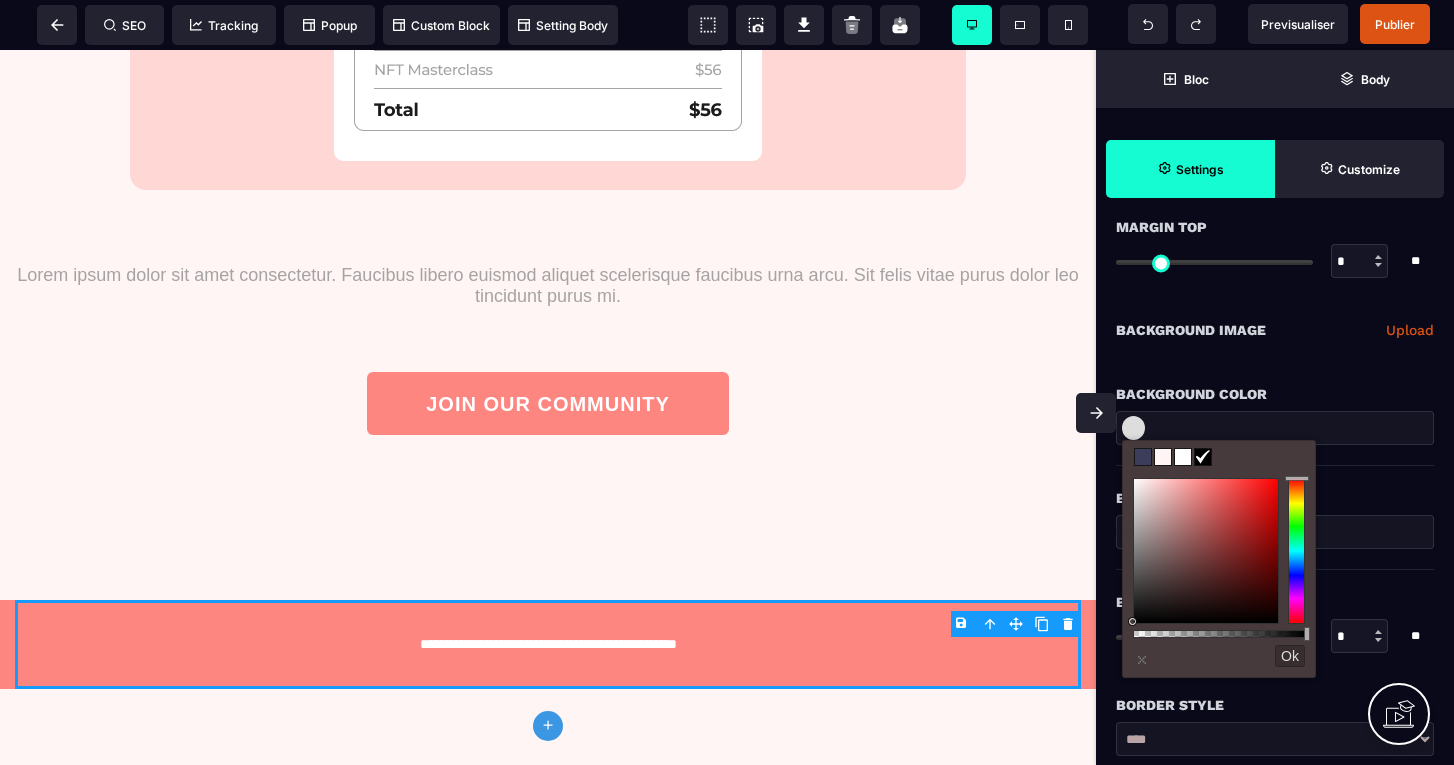 type on "*******" 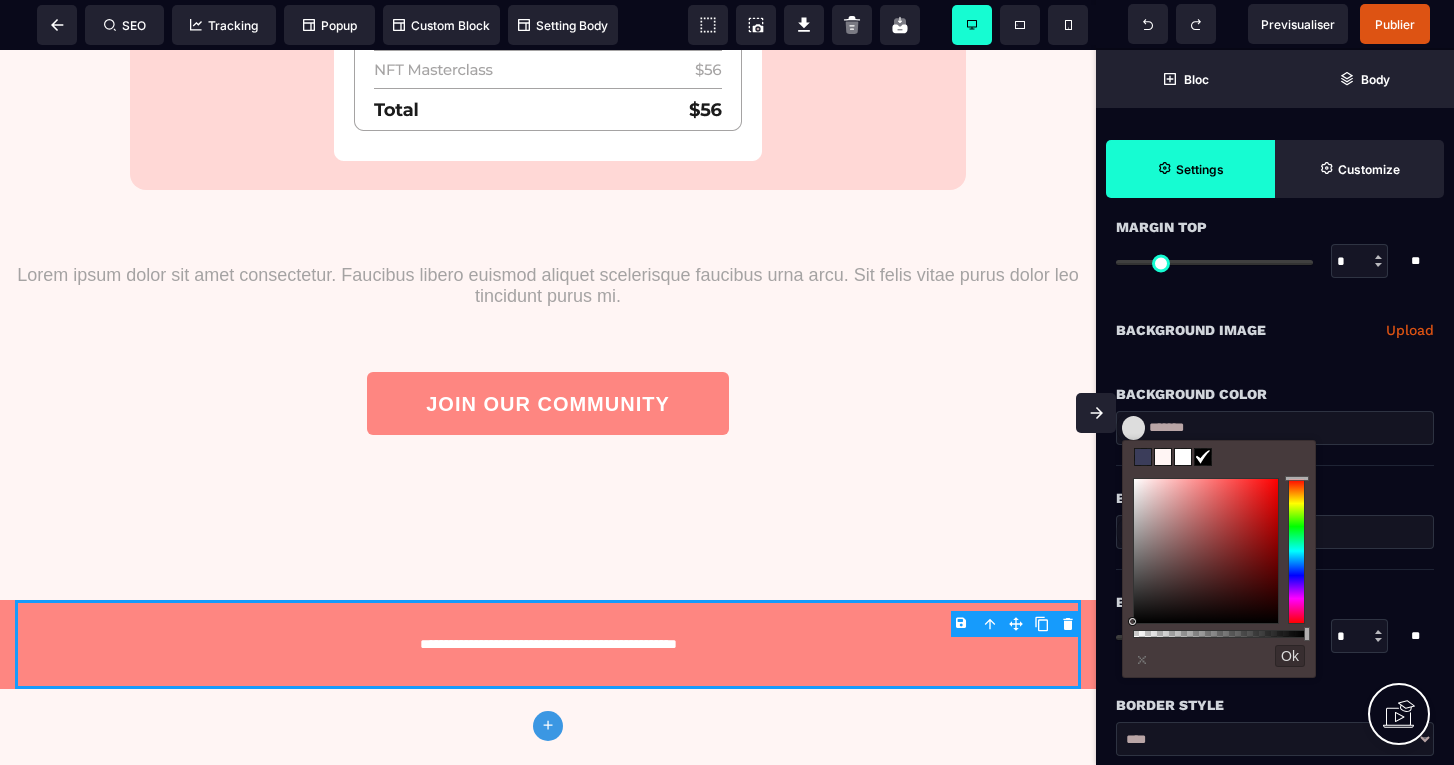 click at bounding box center [1296, 551] 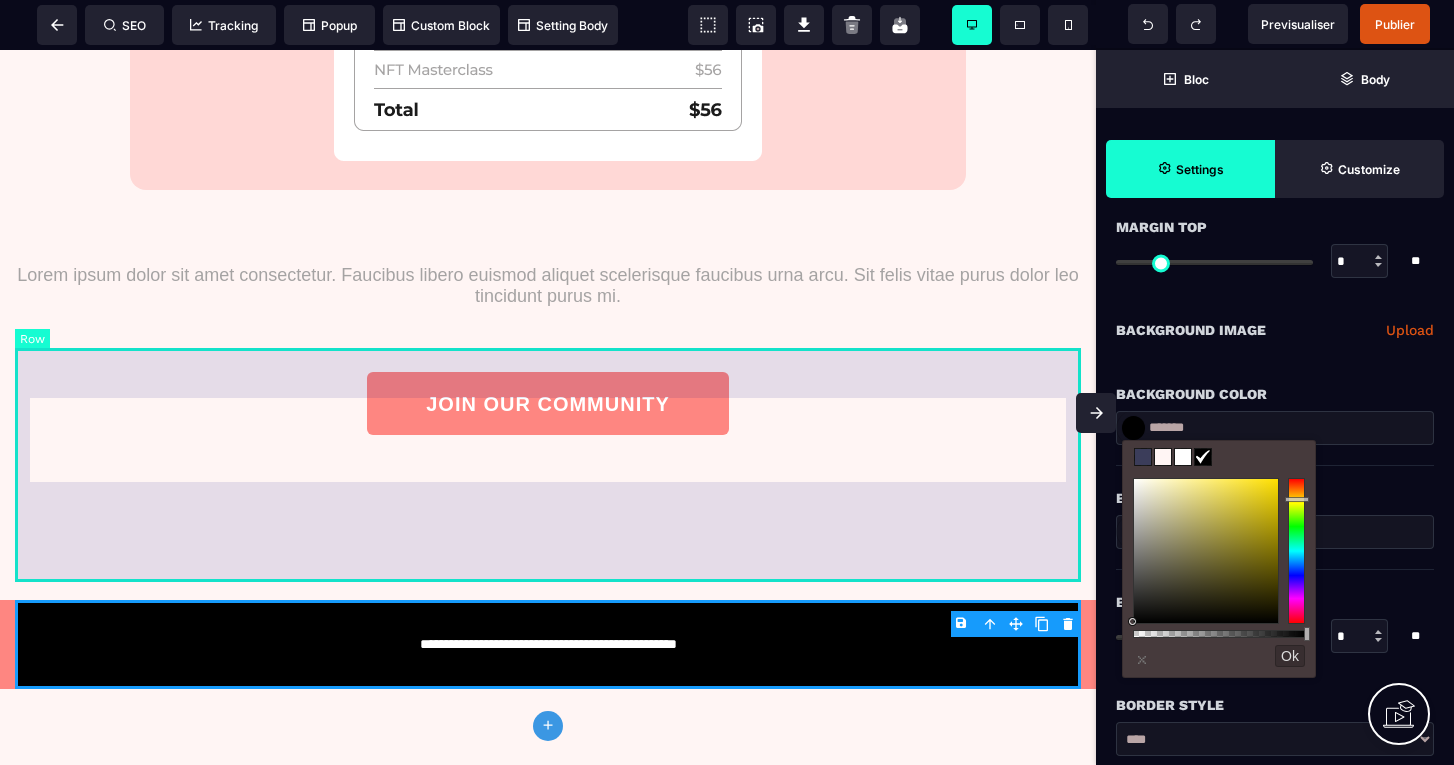 click on "JOIN OUR COMMUNITY" at bounding box center (548, 428) 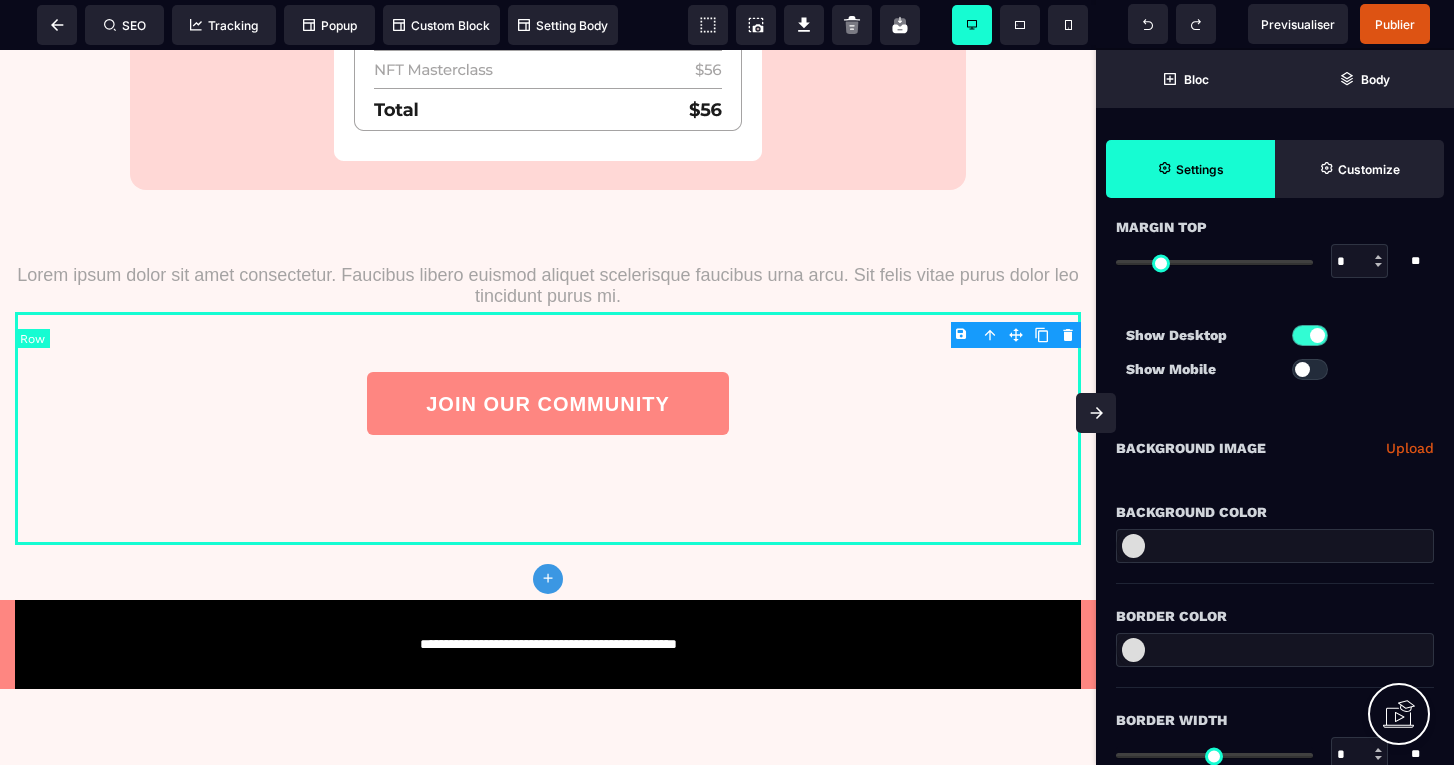scroll, scrollTop: 0, scrollLeft: 0, axis: both 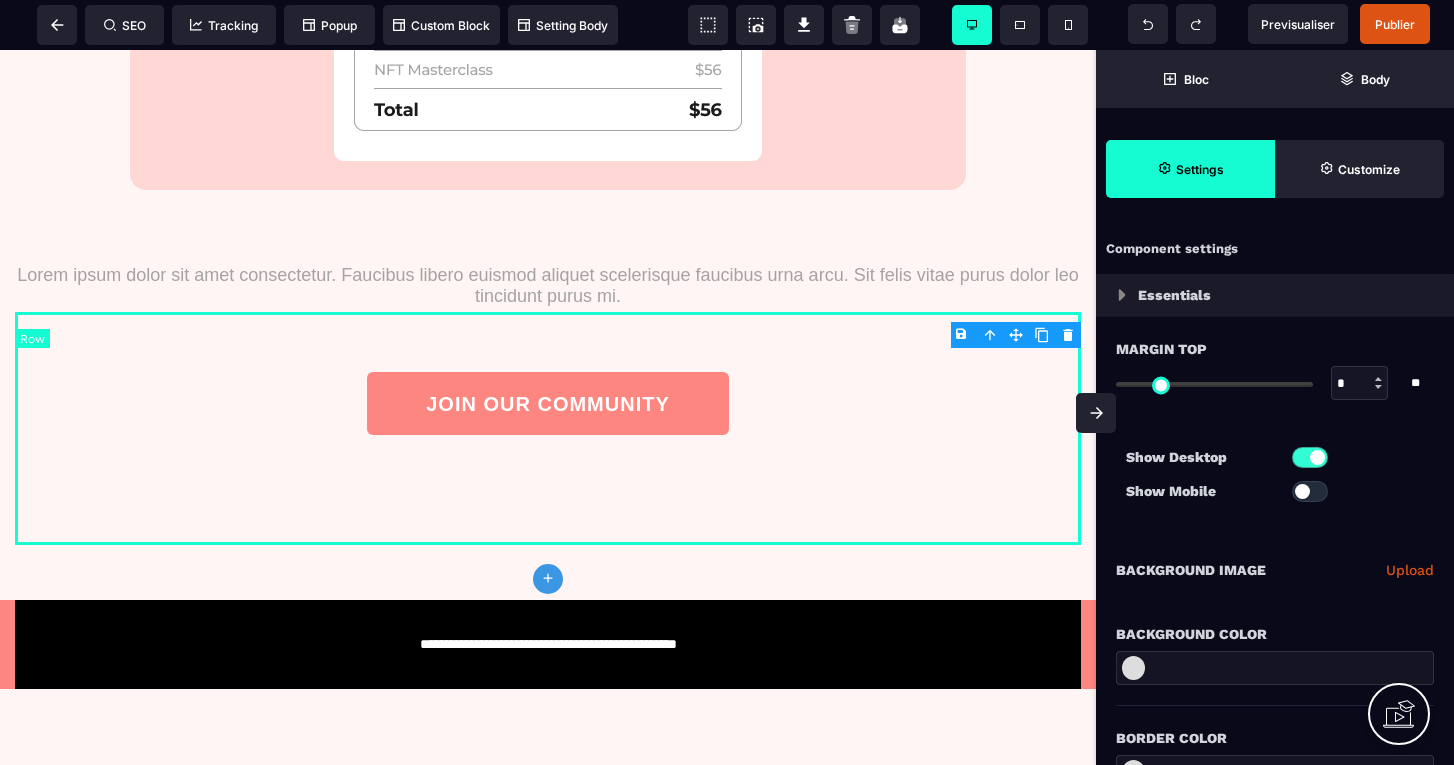 type on "*" 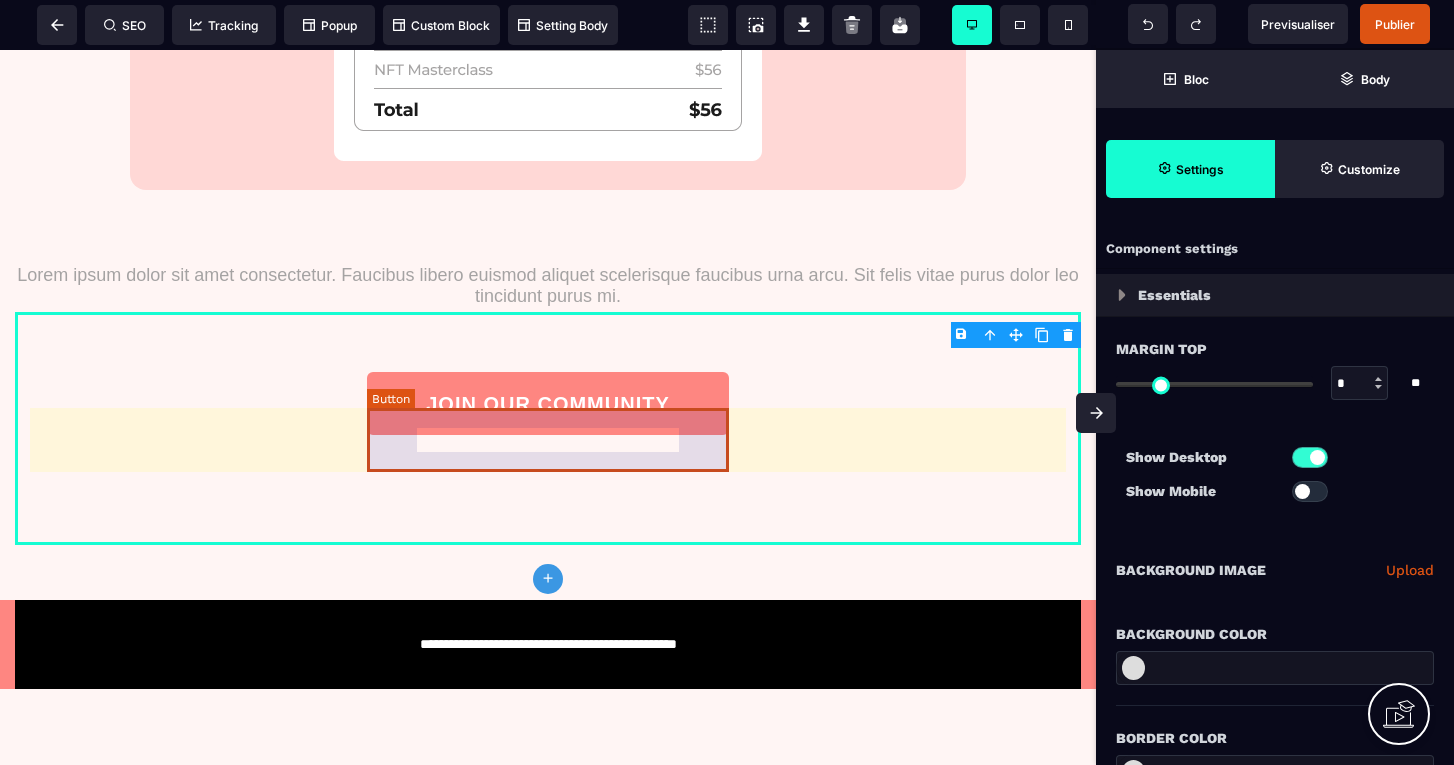 click on "JOIN OUR COMMUNITY" at bounding box center [548, 403] 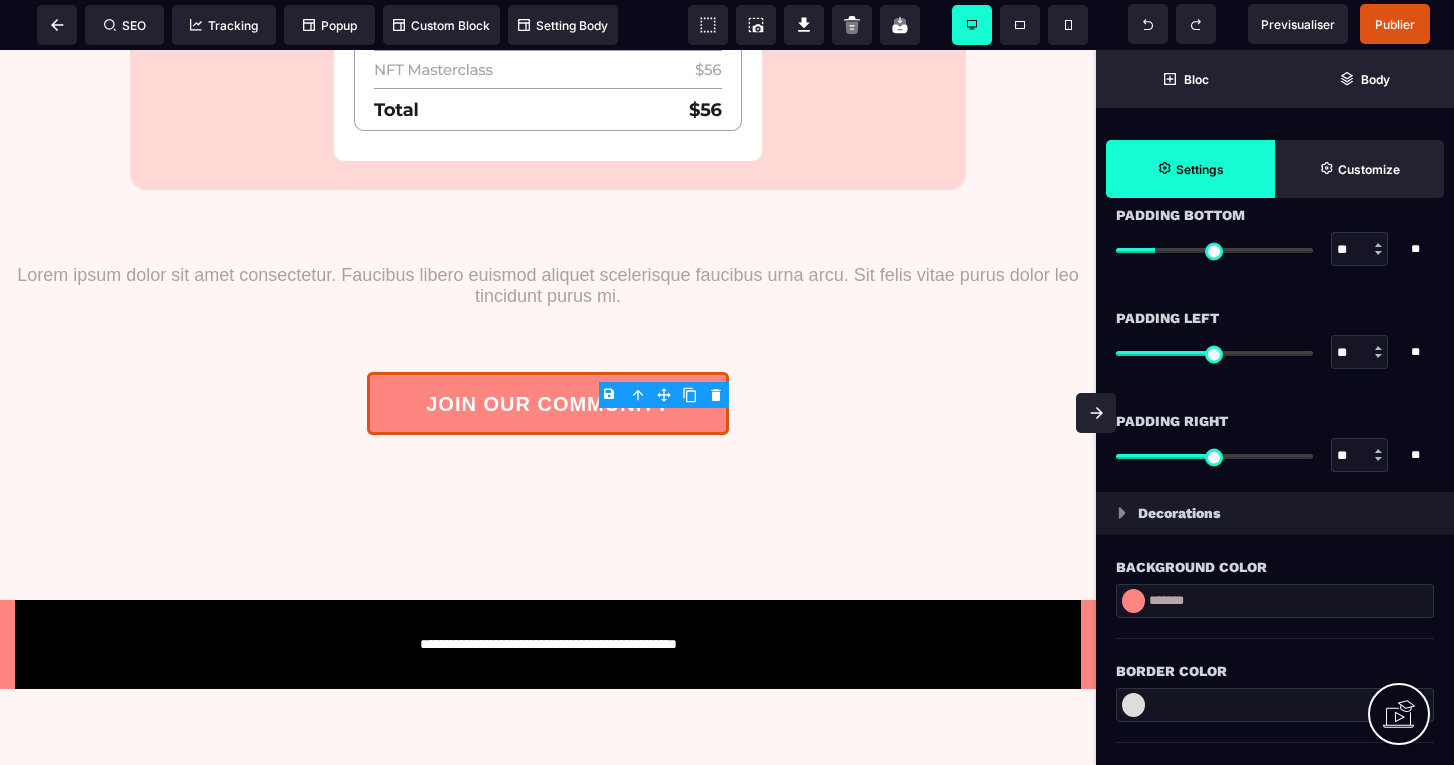 scroll, scrollTop: 2165, scrollLeft: 0, axis: vertical 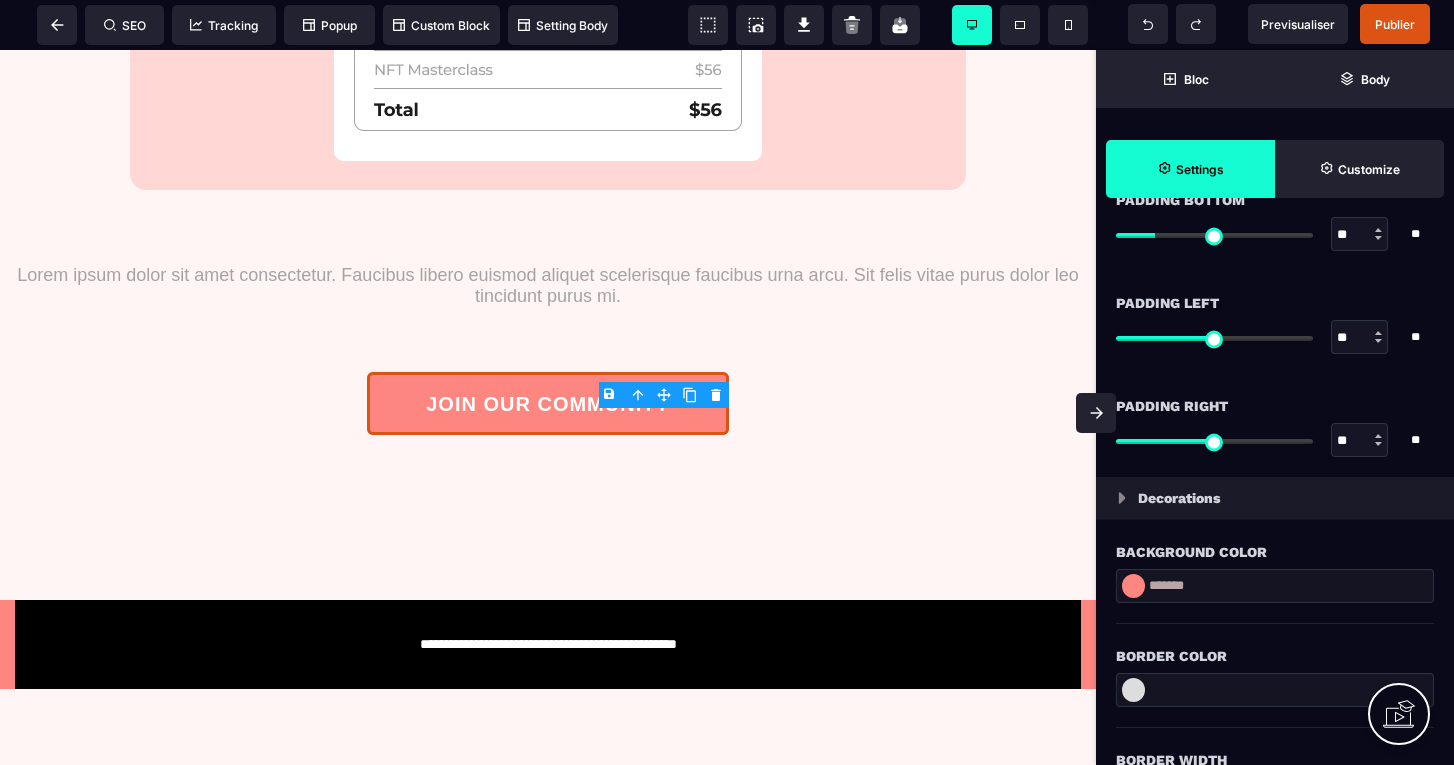 click at bounding box center (1133, 586) 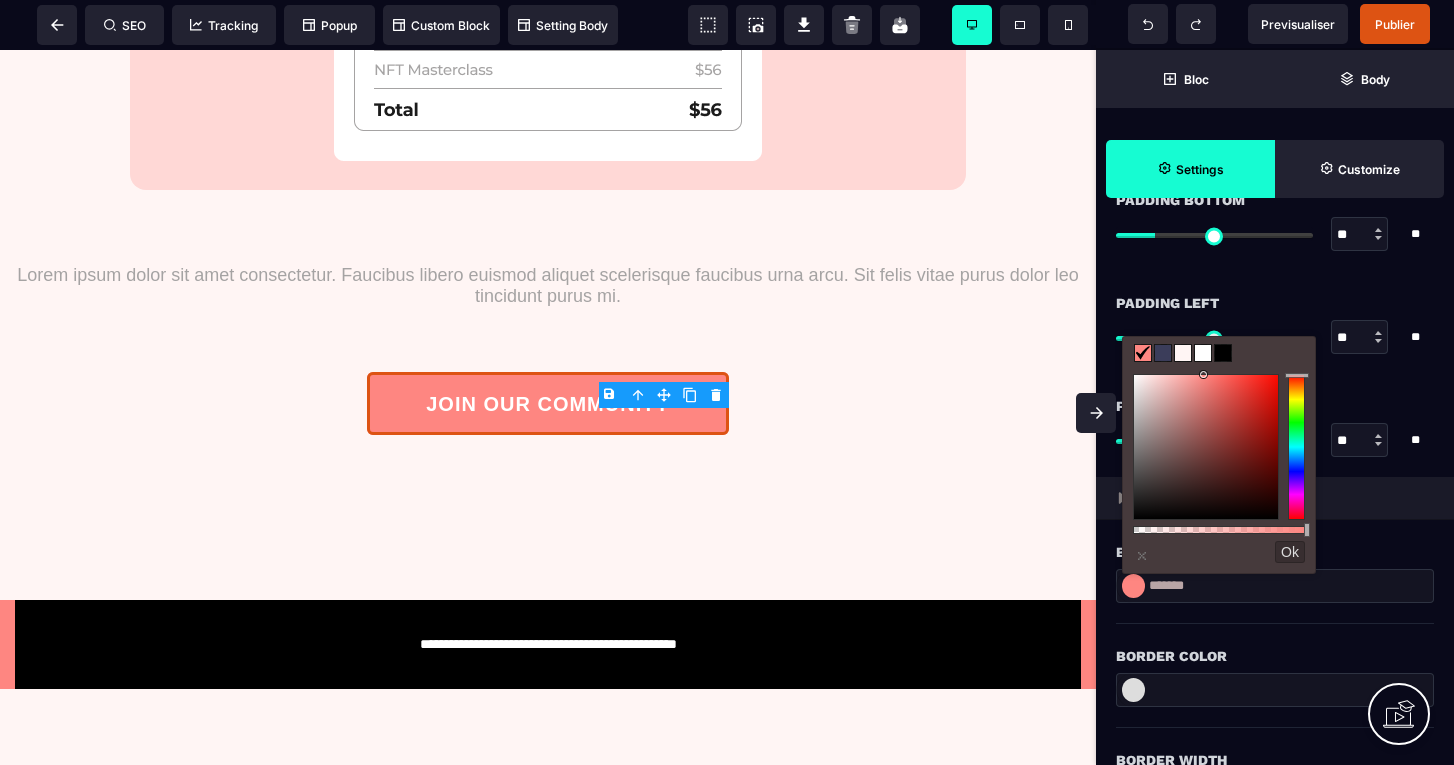 type on "*******" 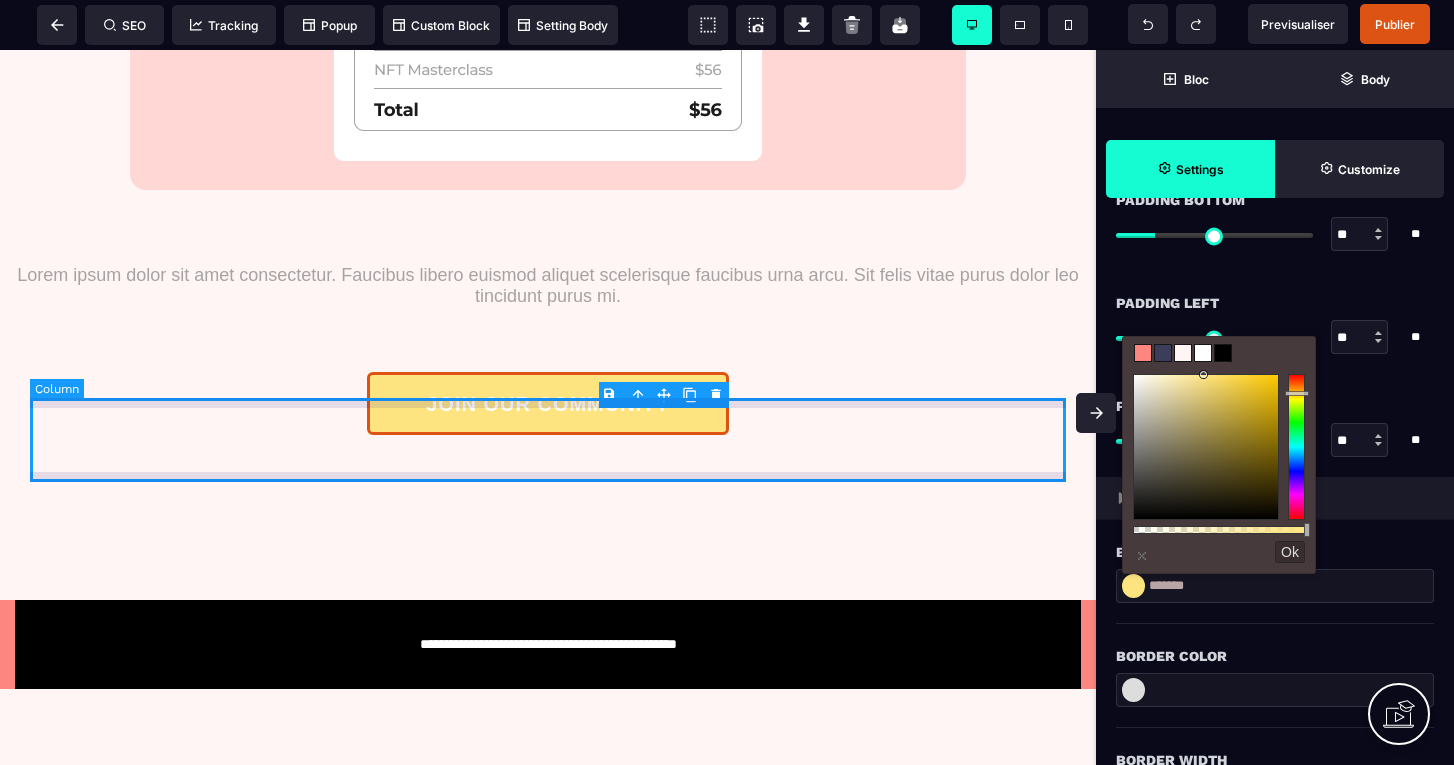 click on "JOIN OUR COMMUNITY" at bounding box center [548, 403] 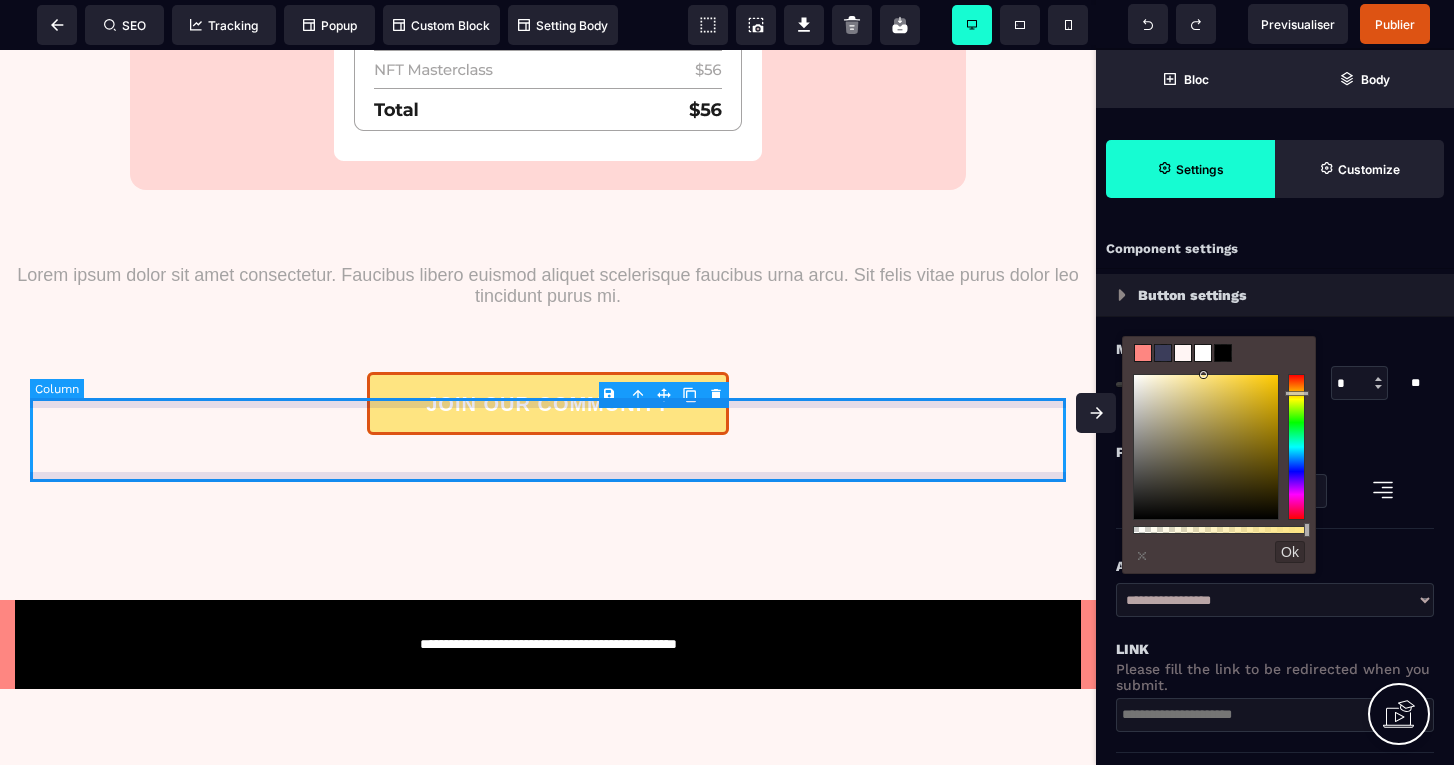 select on "**" 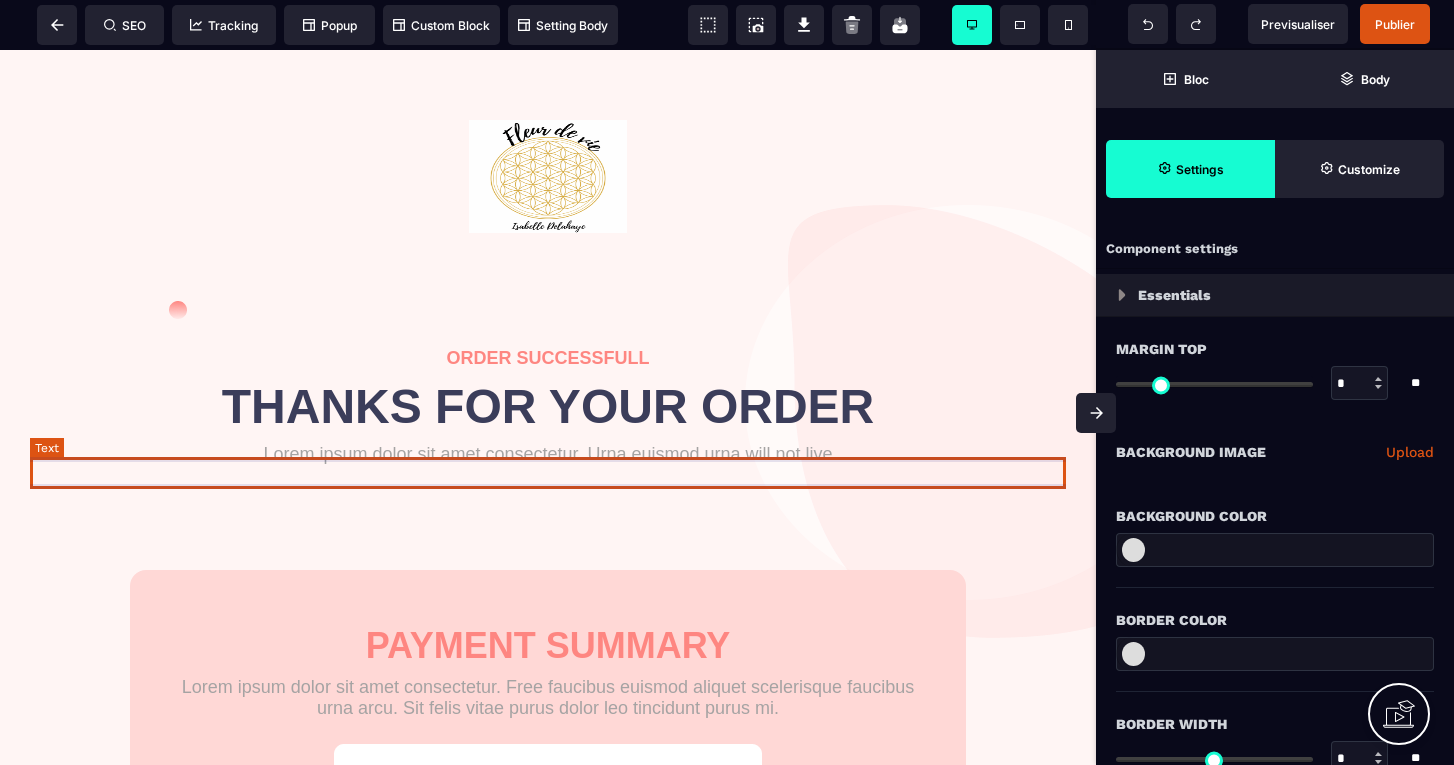 scroll, scrollTop: 0, scrollLeft: 0, axis: both 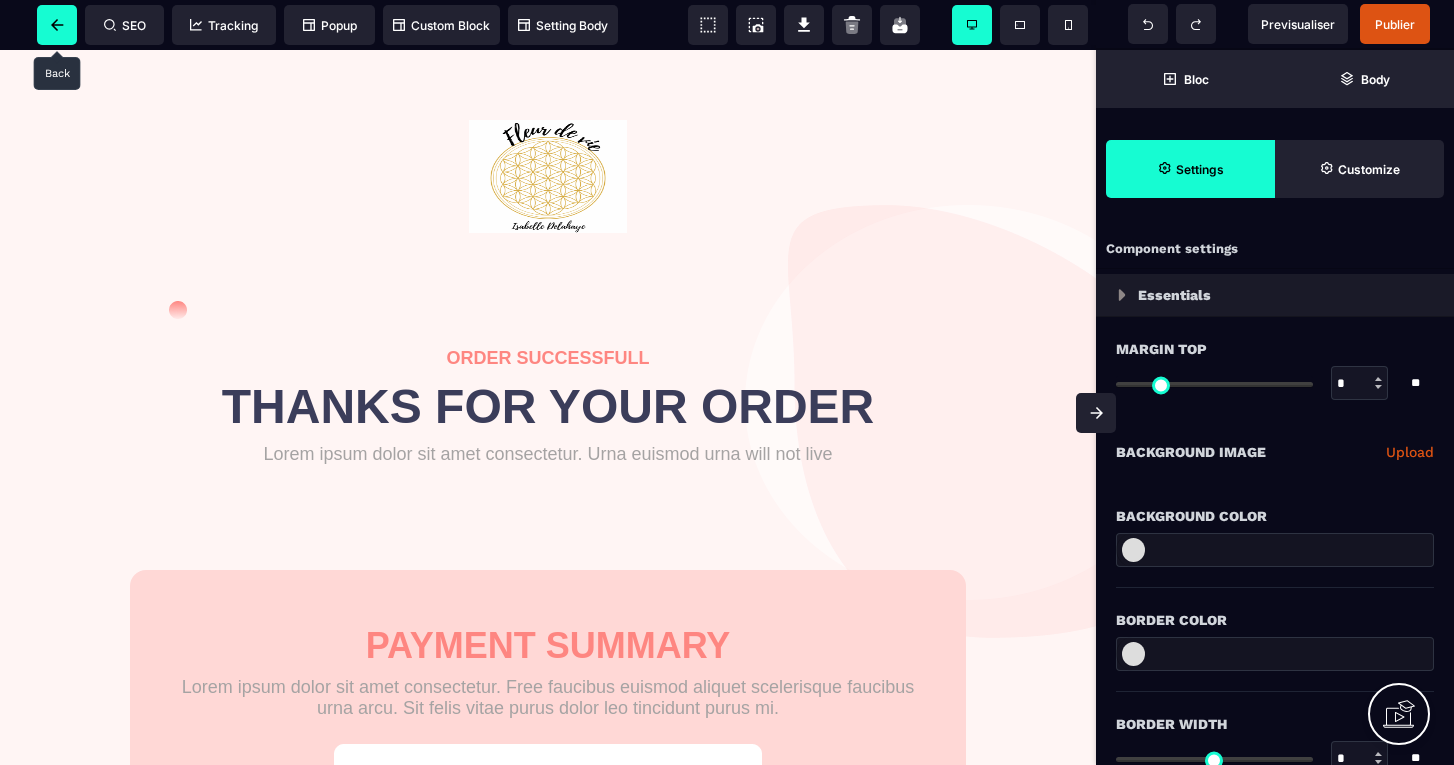 click 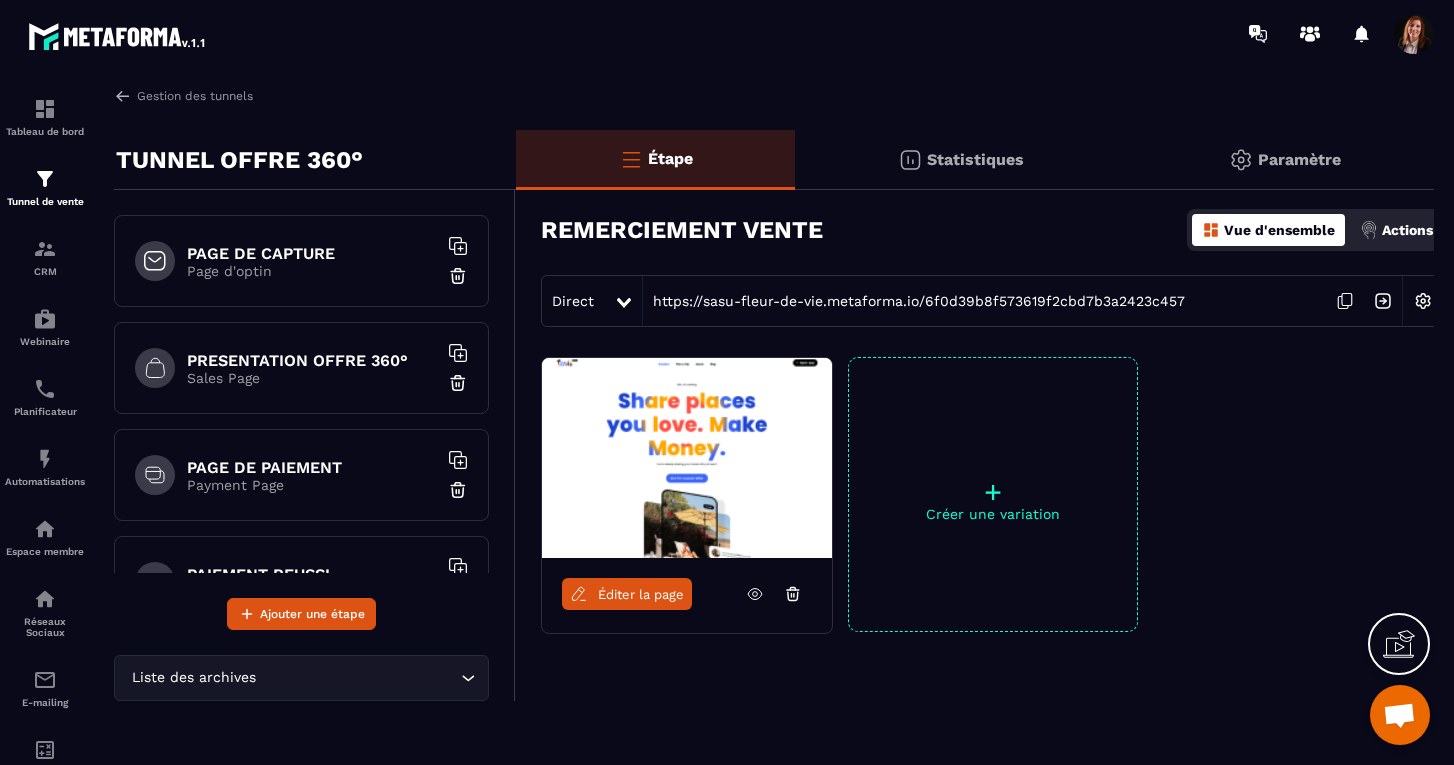 scroll, scrollTop: 0, scrollLeft: 0, axis: both 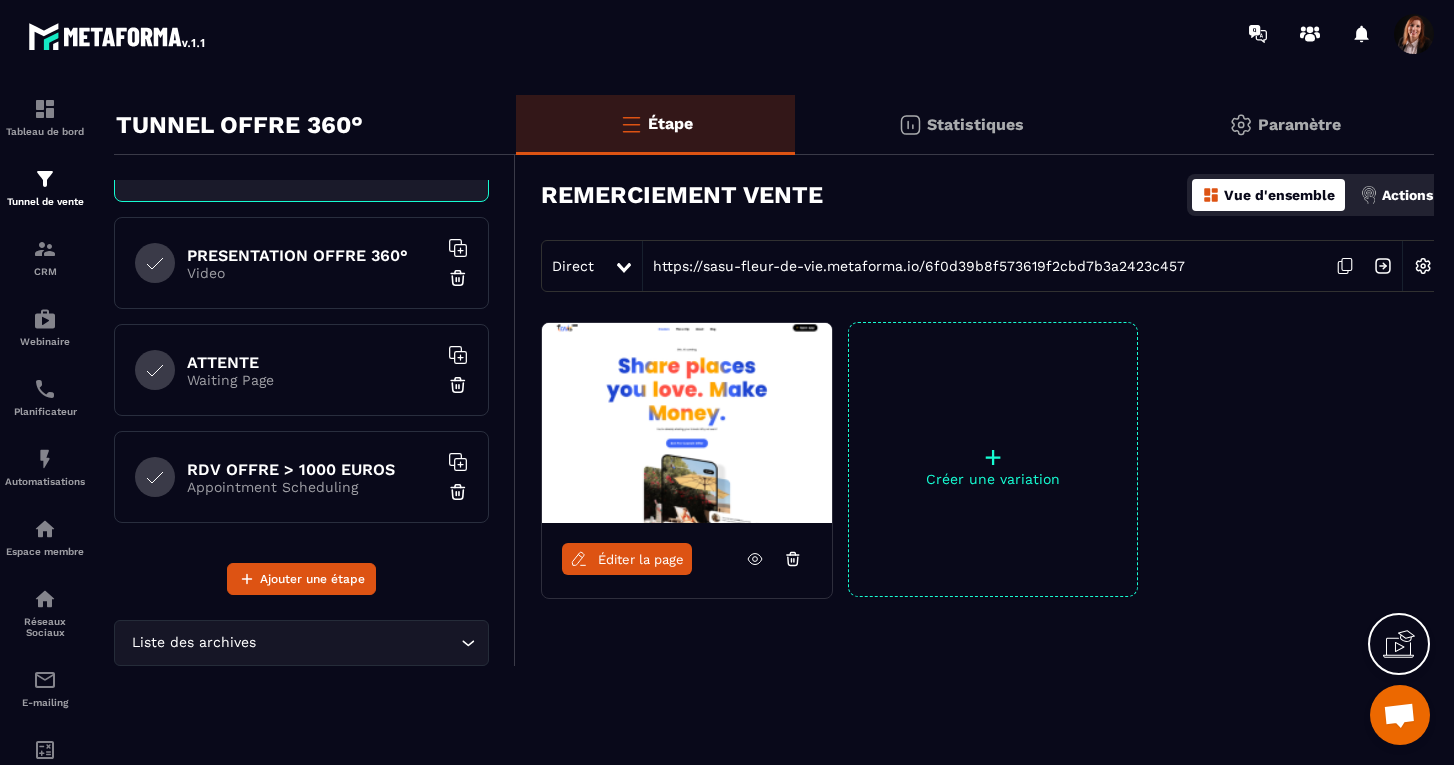 click on "Appointment Scheduling" at bounding box center [312, 487] 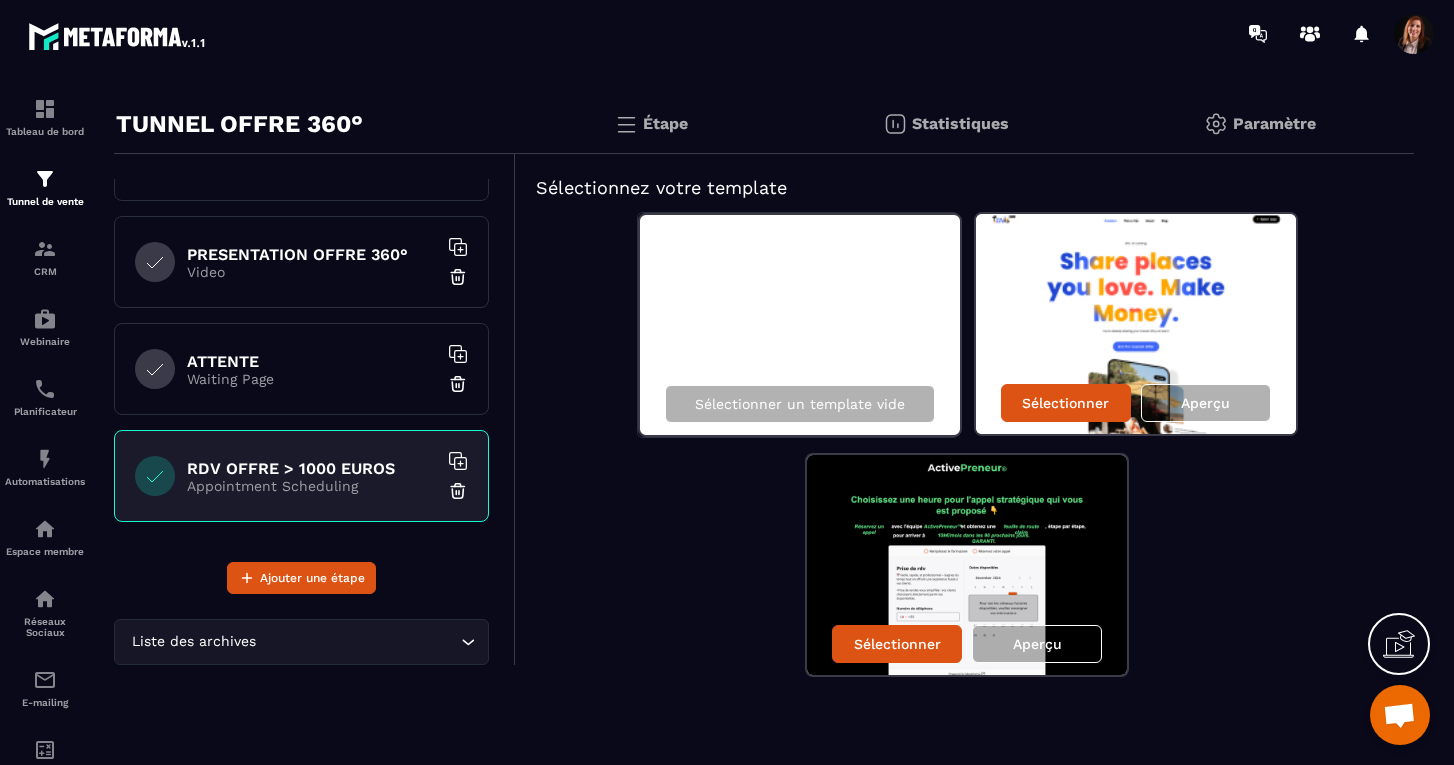 scroll, scrollTop: 36, scrollLeft: 0, axis: vertical 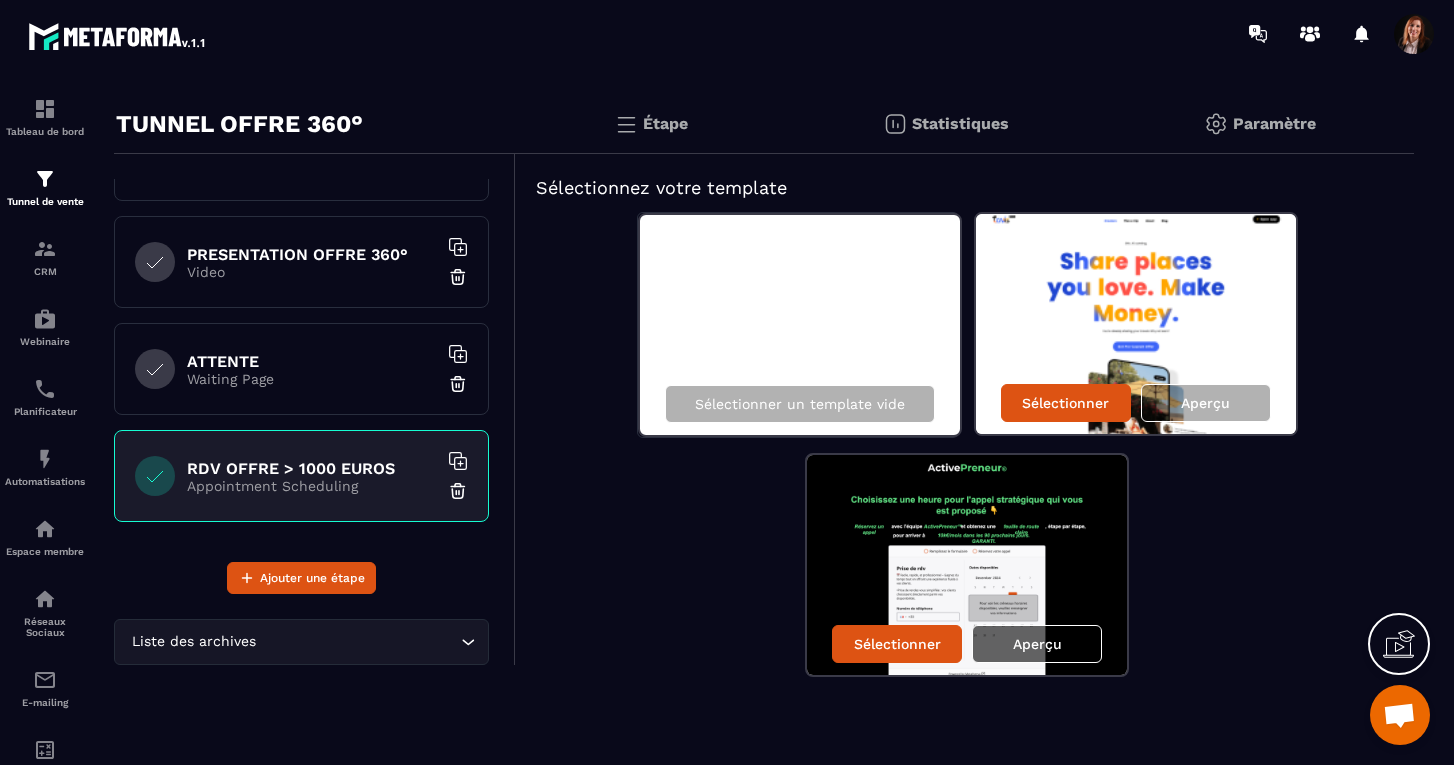 click on "Aperçu" at bounding box center [1037, 644] 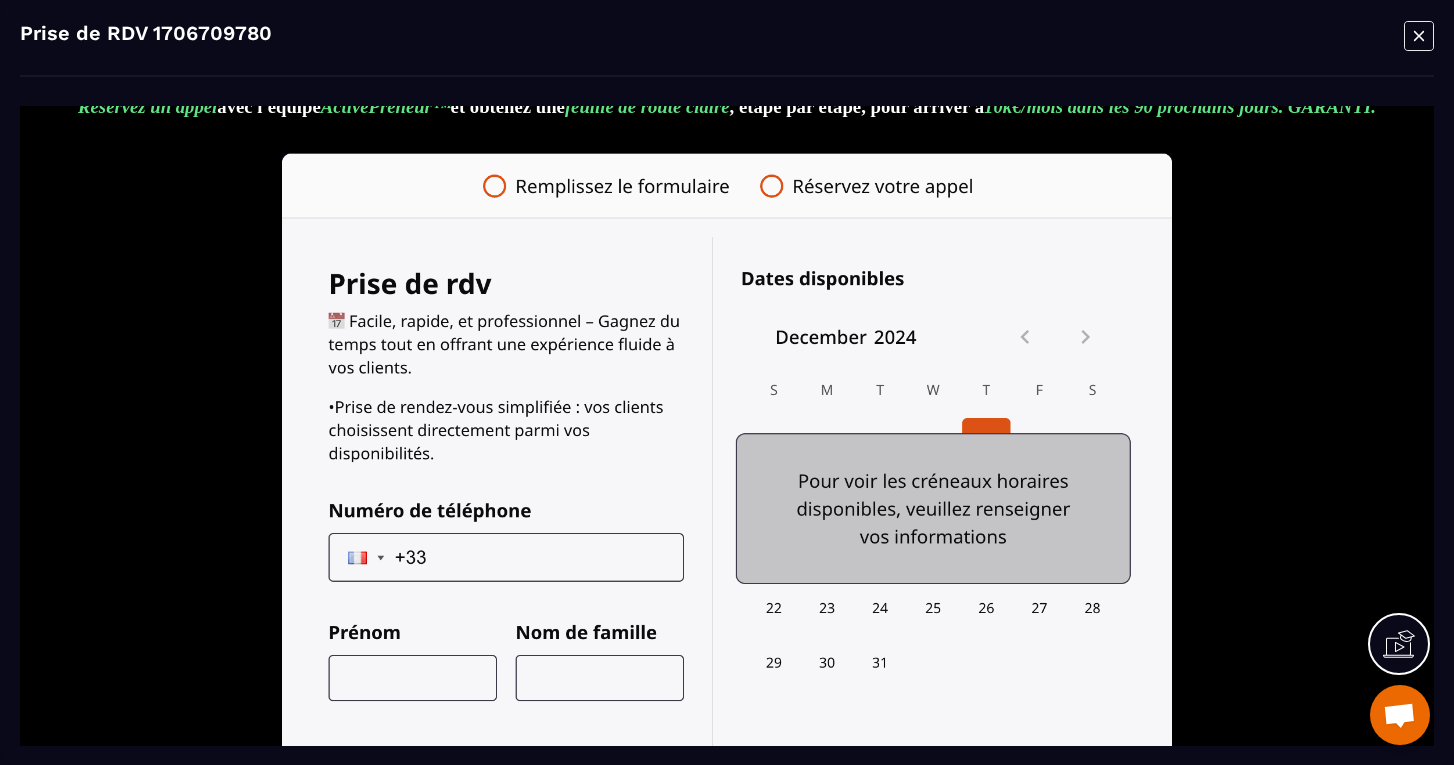 scroll, scrollTop: 186, scrollLeft: 0, axis: vertical 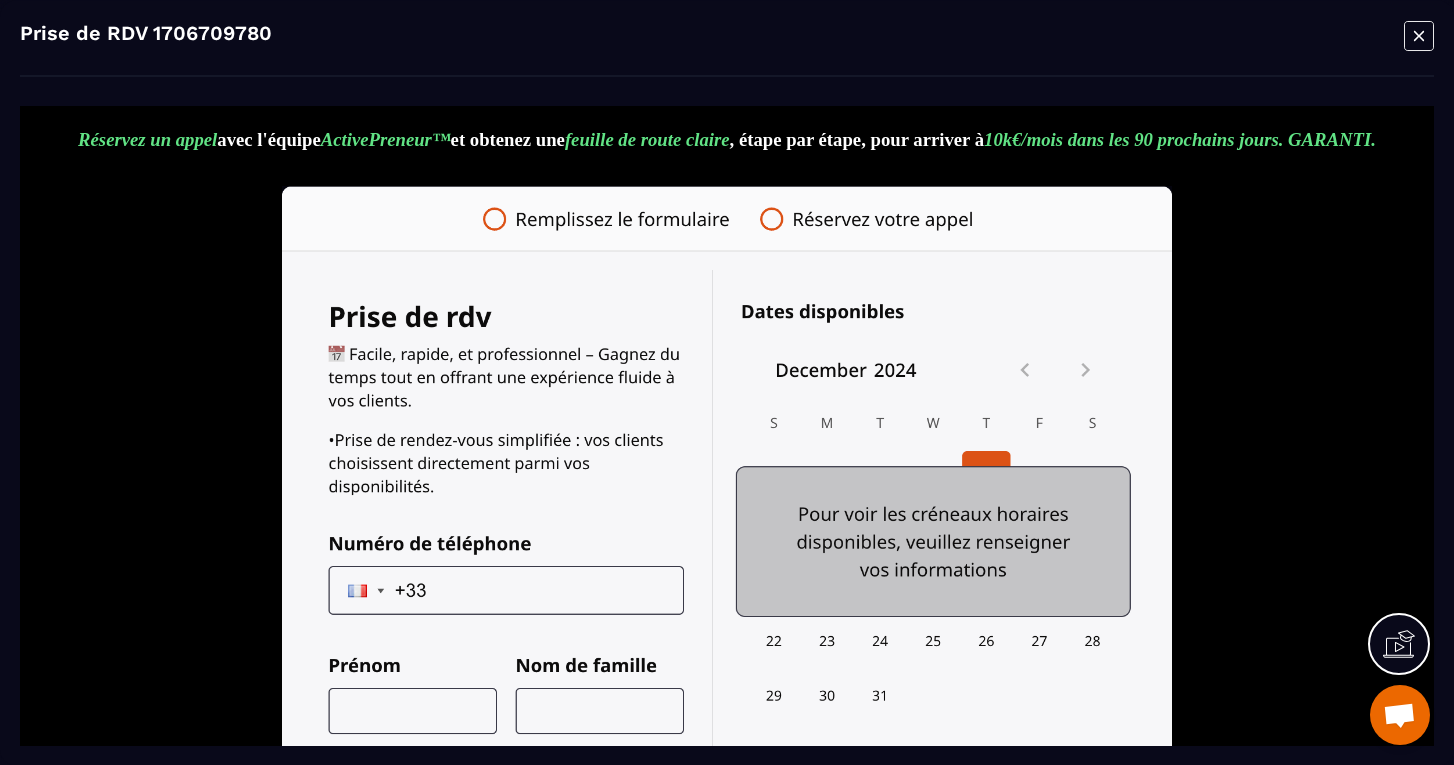 click 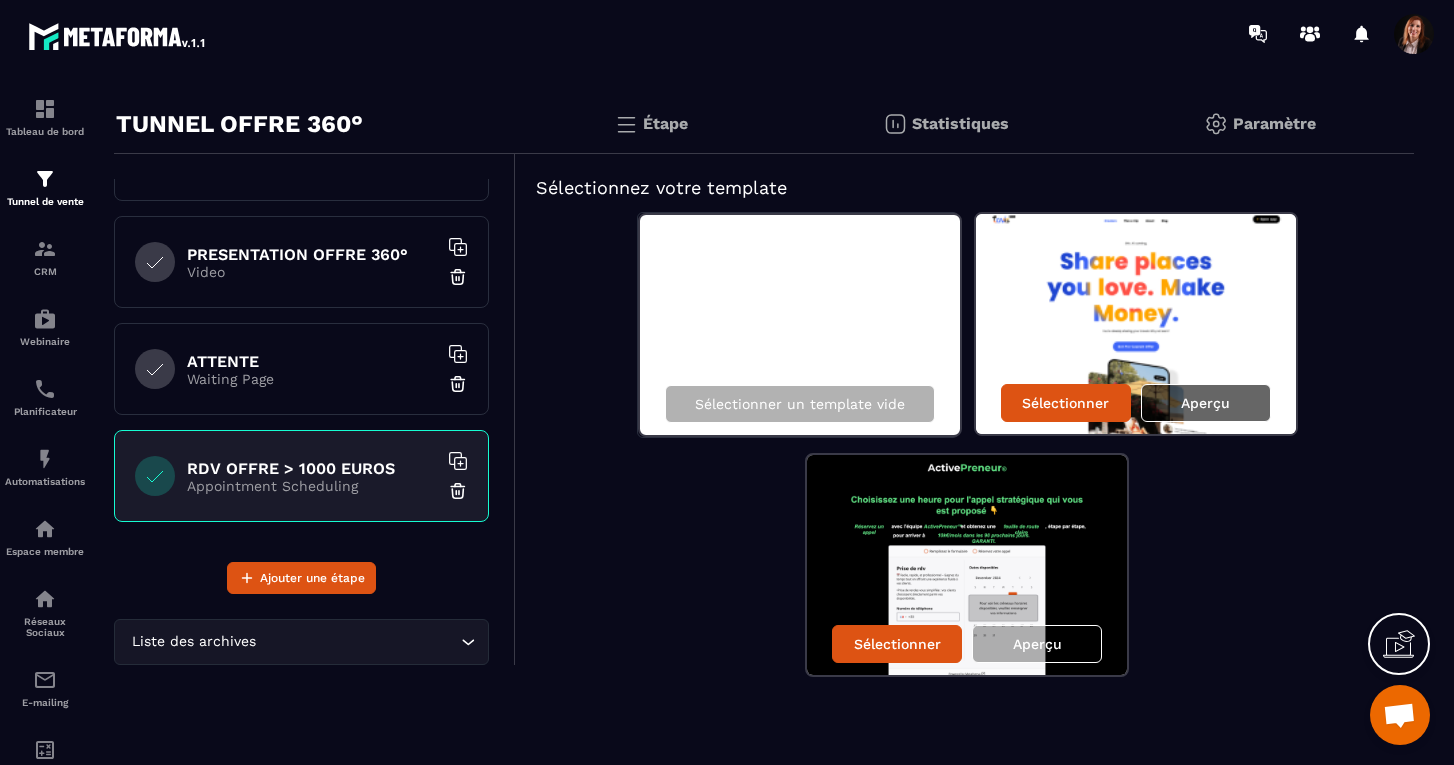 click on "Aperçu" at bounding box center [1205, 403] 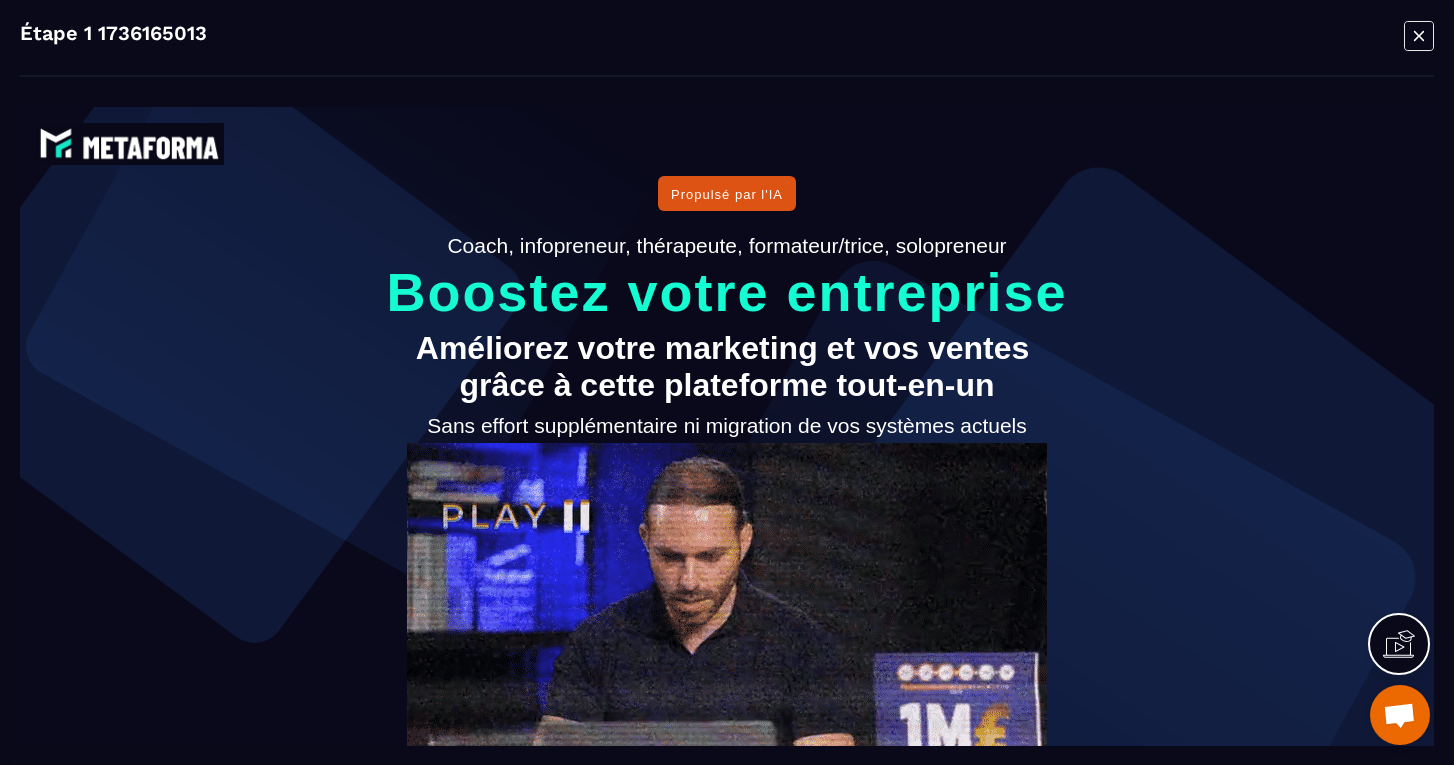 scroll, scrollTop: 0, scrollLeft: 0, axis: both 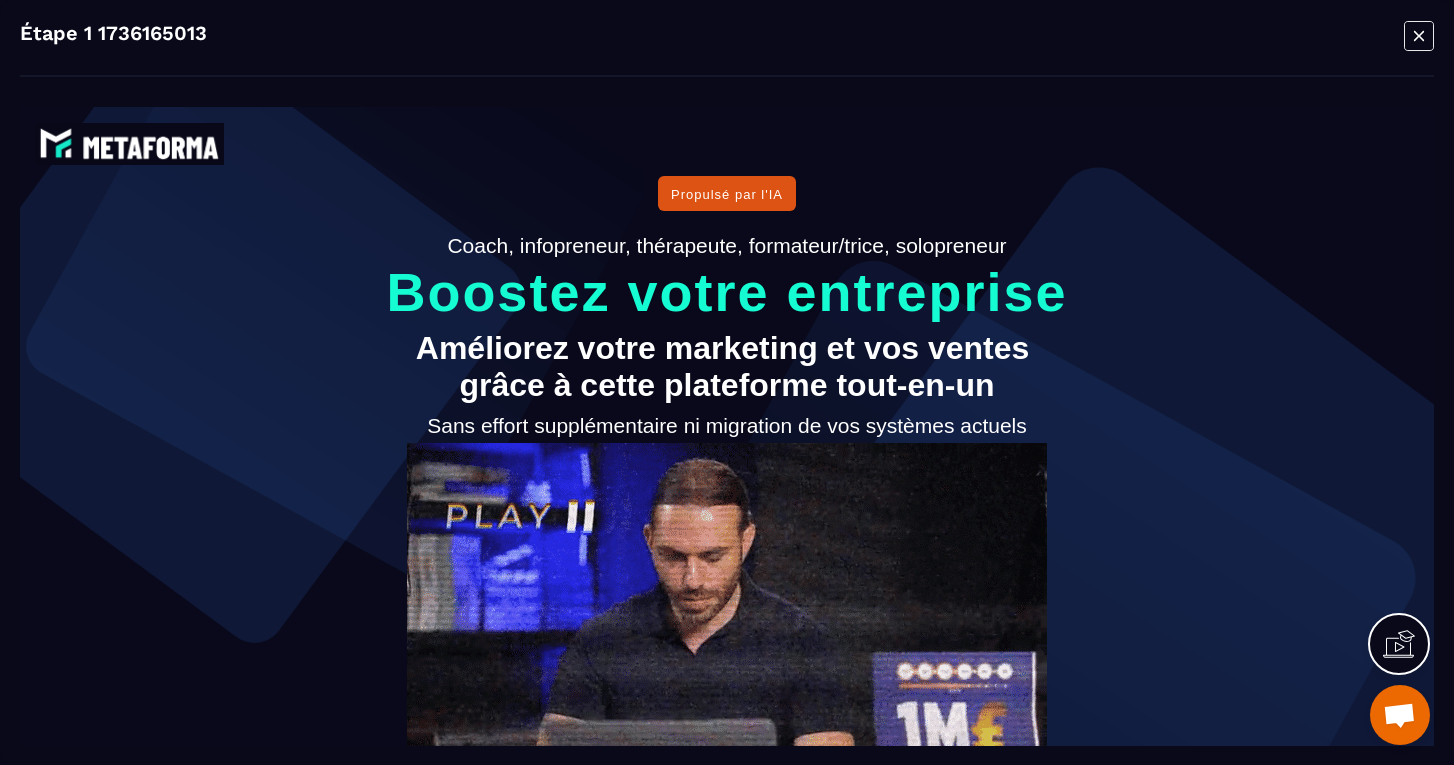 click 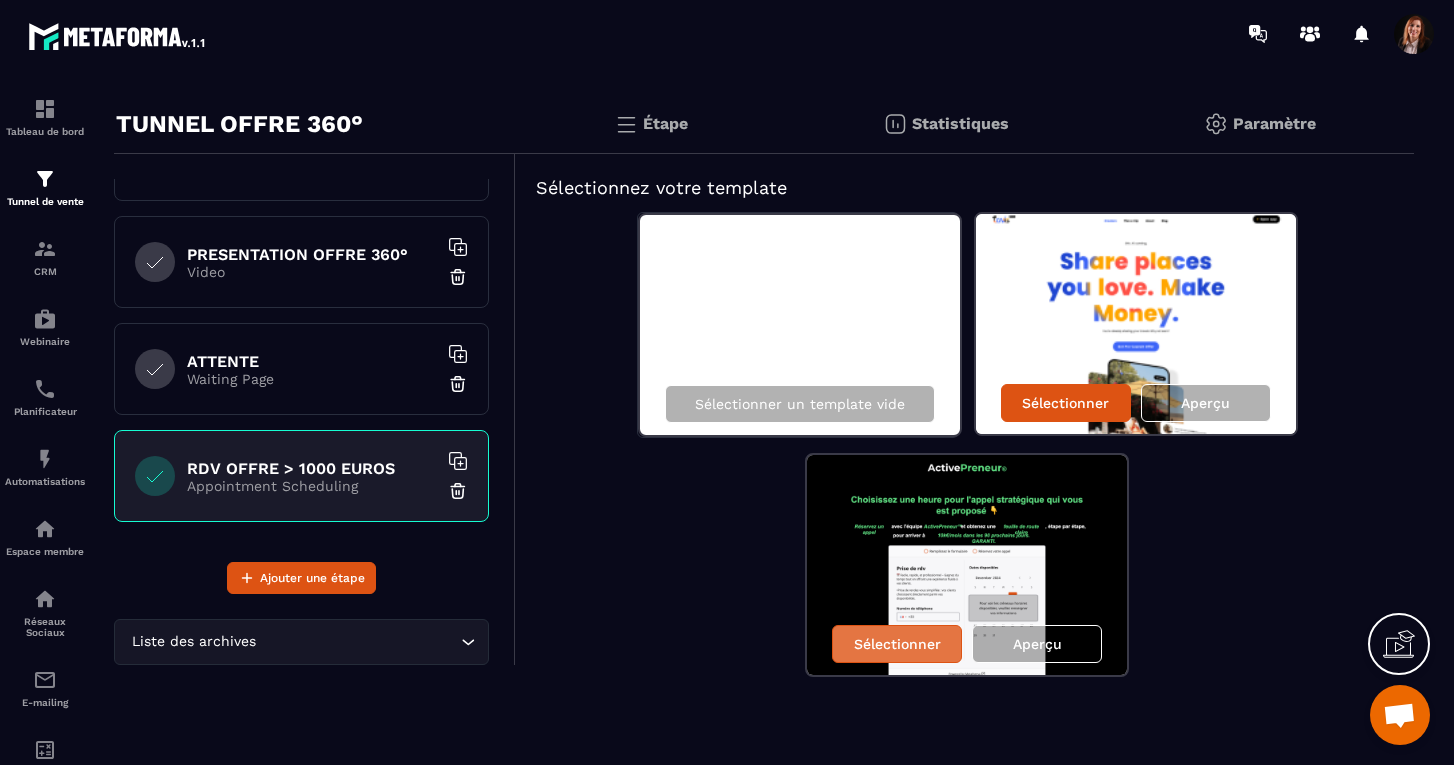 click on "Sélectionner" at bounding box center (897, 644) 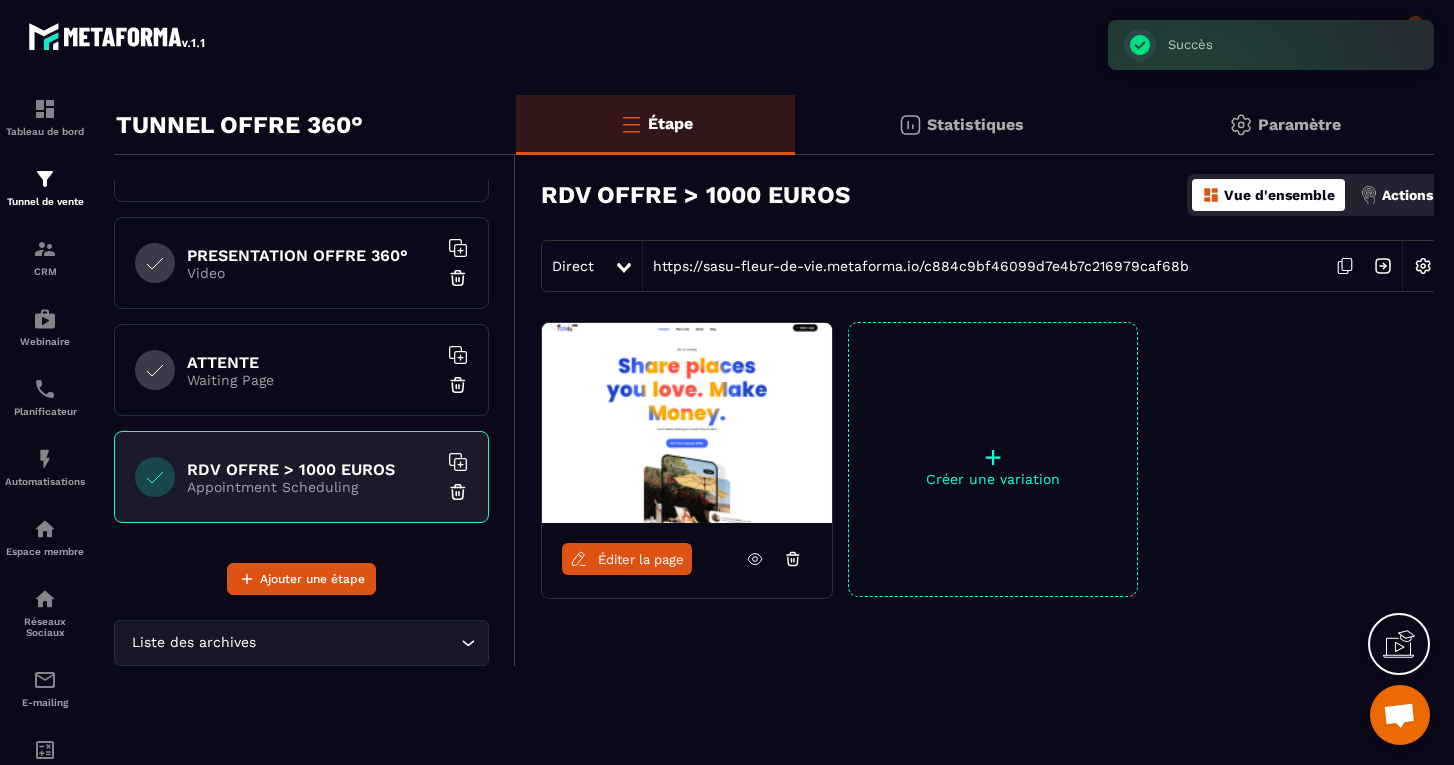 click on "Waiting Page" at bounding box center (312, 380) 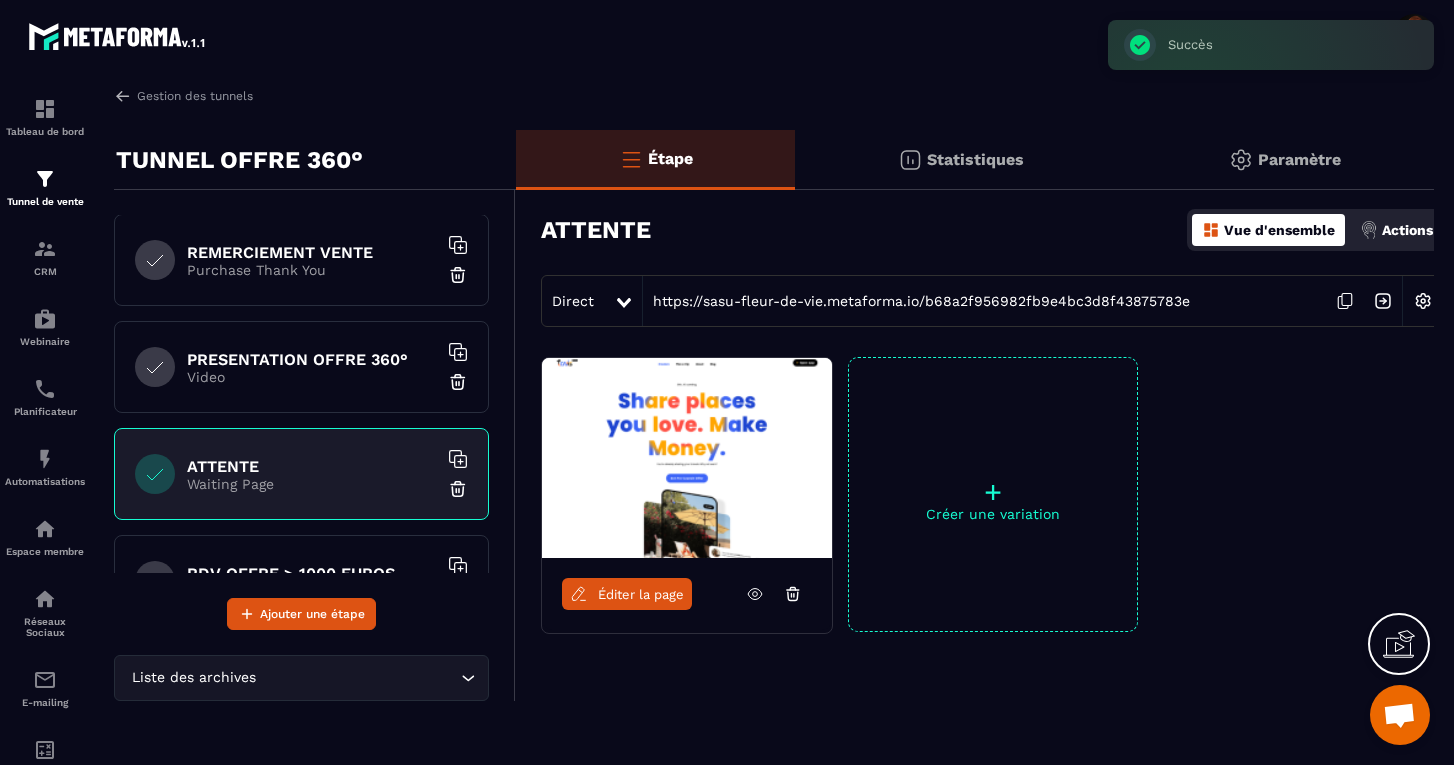 scroll, scrollTop: 428, scrollLeft: 0, axis: vertical 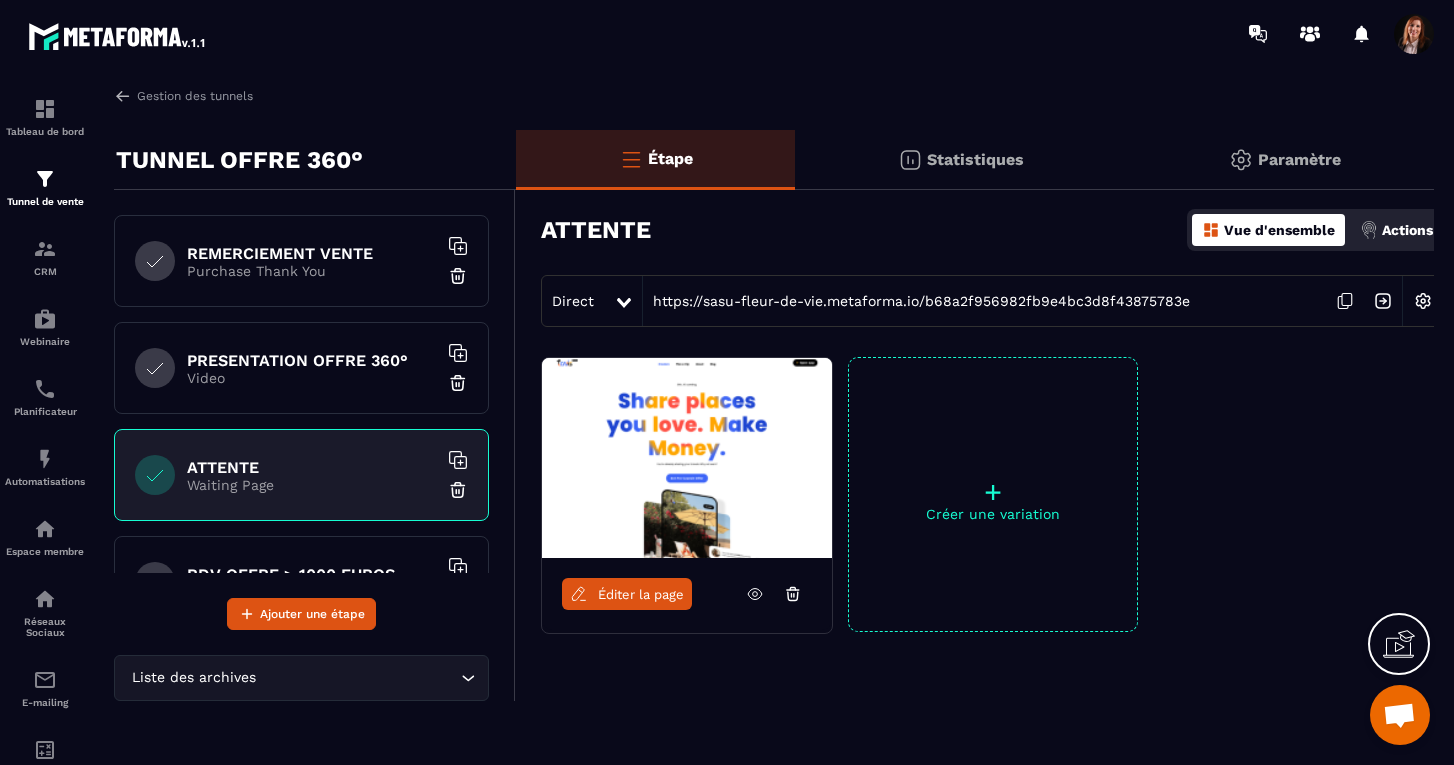 click on "PRESENTATION OFFRE 360°" at bounding box center [312, 360] 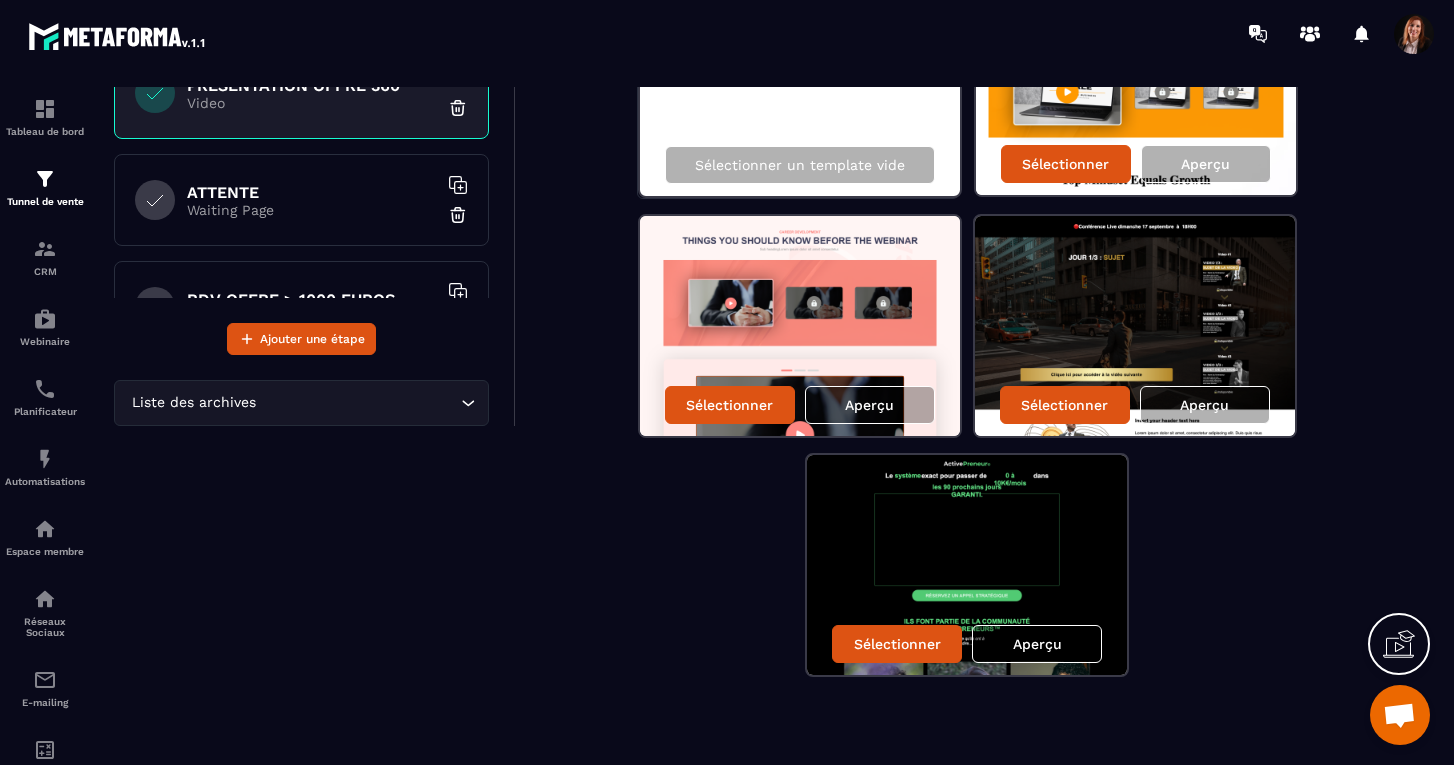 scroll, scrollTop: 275, scrollLeft: 0, axis: vertical 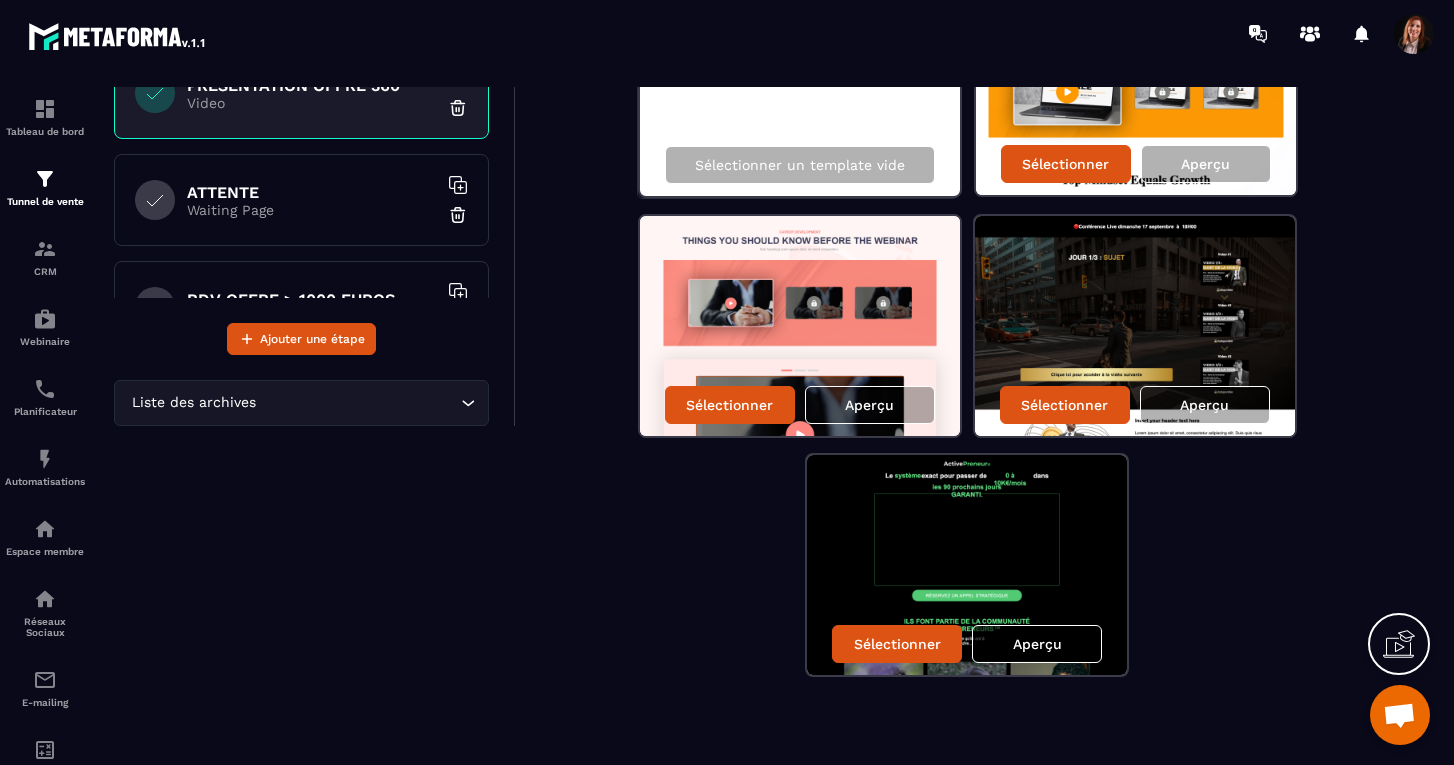 click on "Aperçu" at bounding box center (1037, 644) 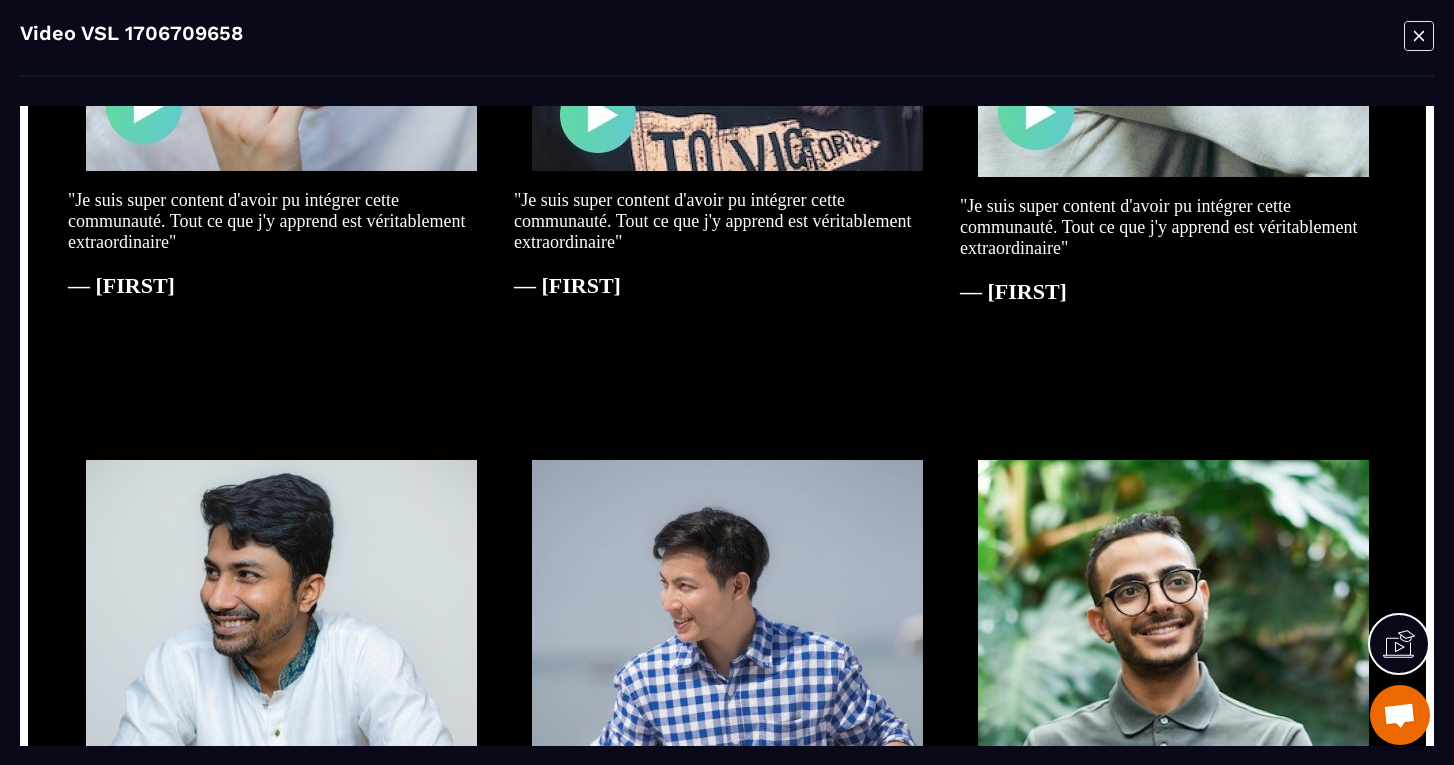scroll, scrollTop: 1178, scrollLeft: 0, axis: vertical 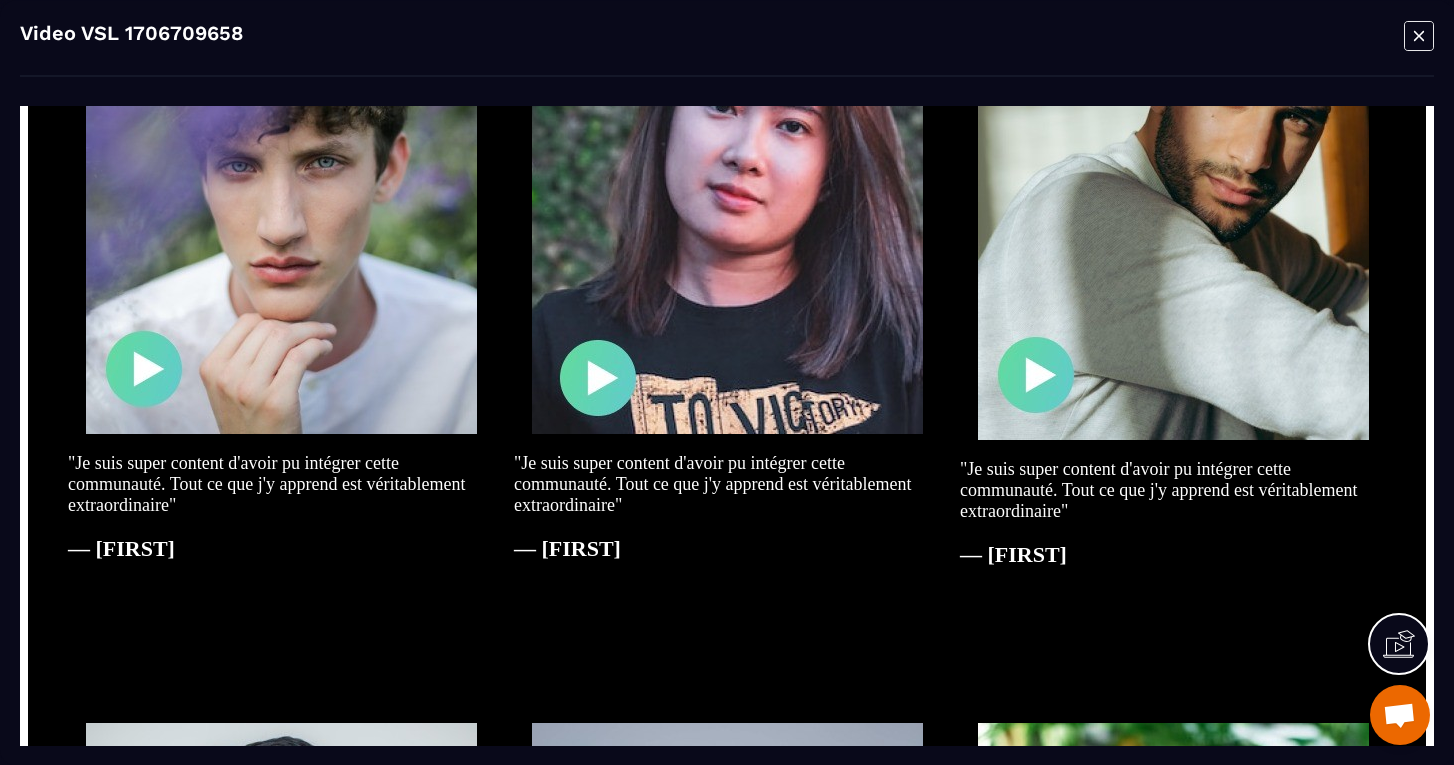 click 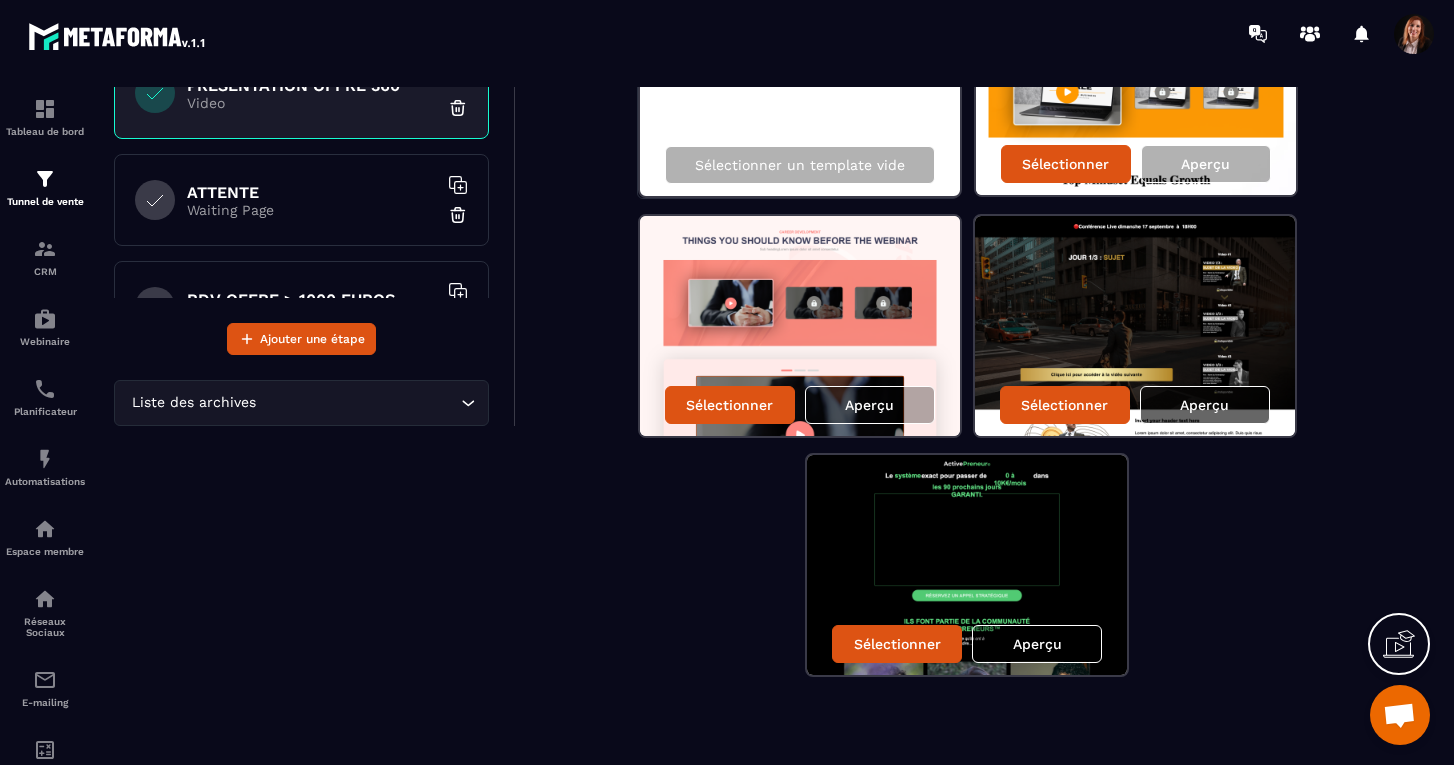 click on "Aperçu" at bounding box center (1204, 405) 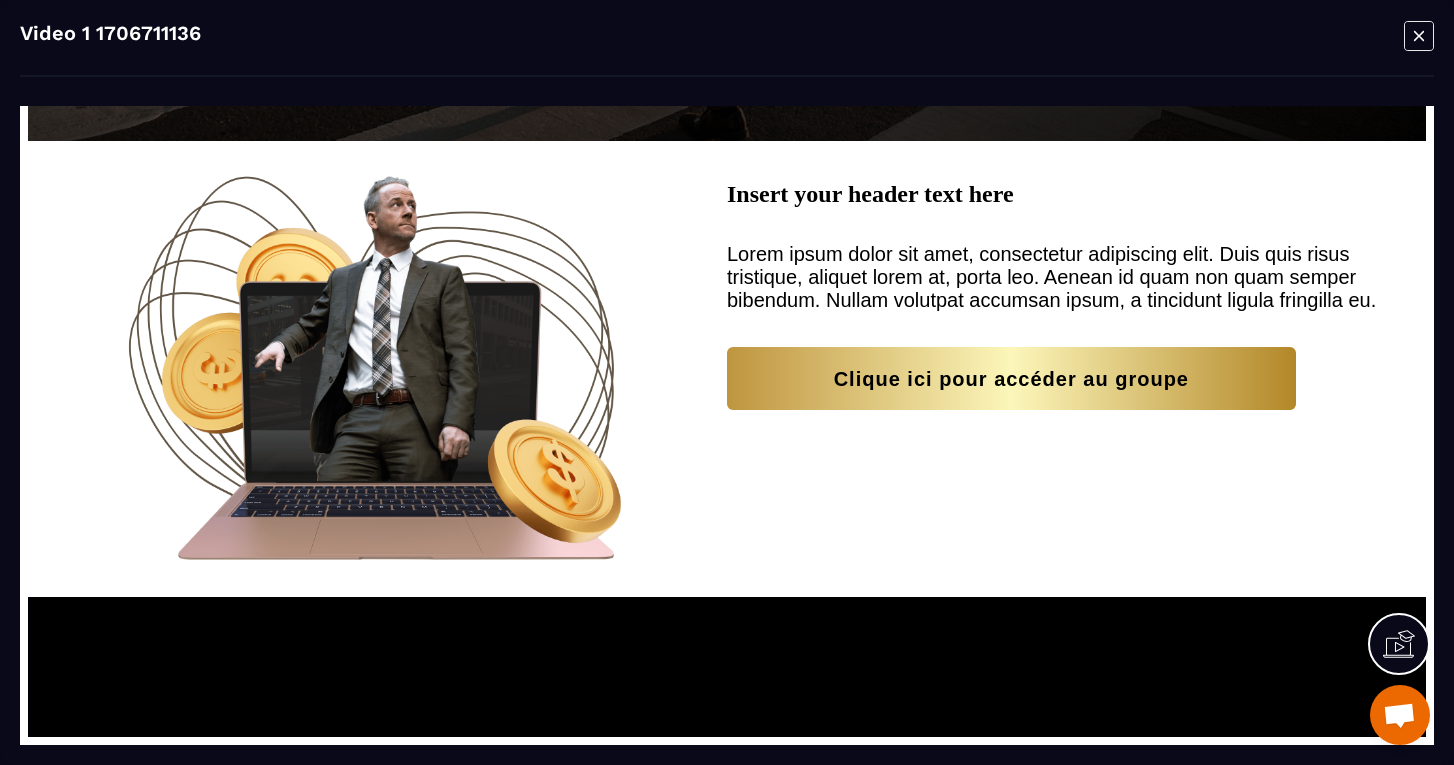 scroll, scrollTop: 990, scrollLeft: 0, axis: vertical 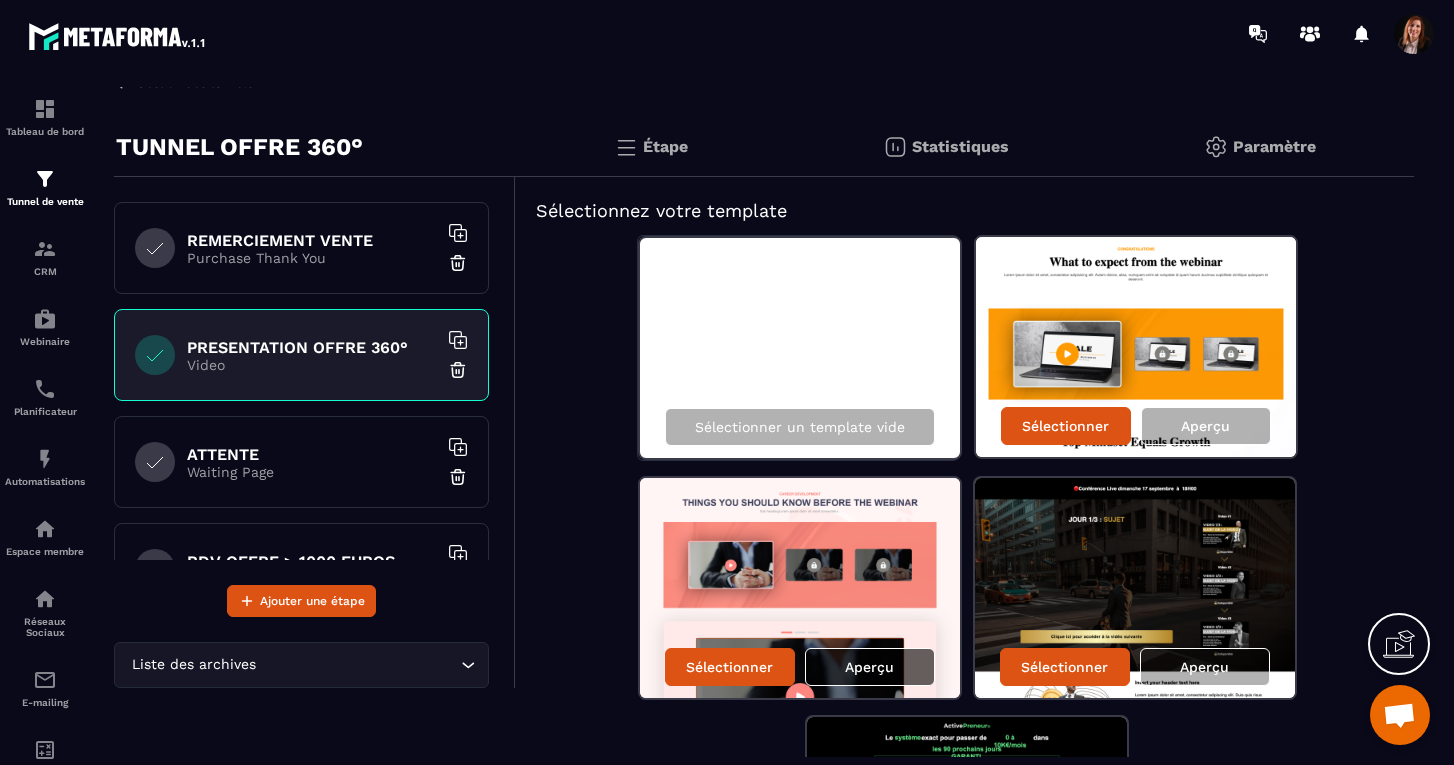 click on "Aperçu" at bounding box center (869, 667) 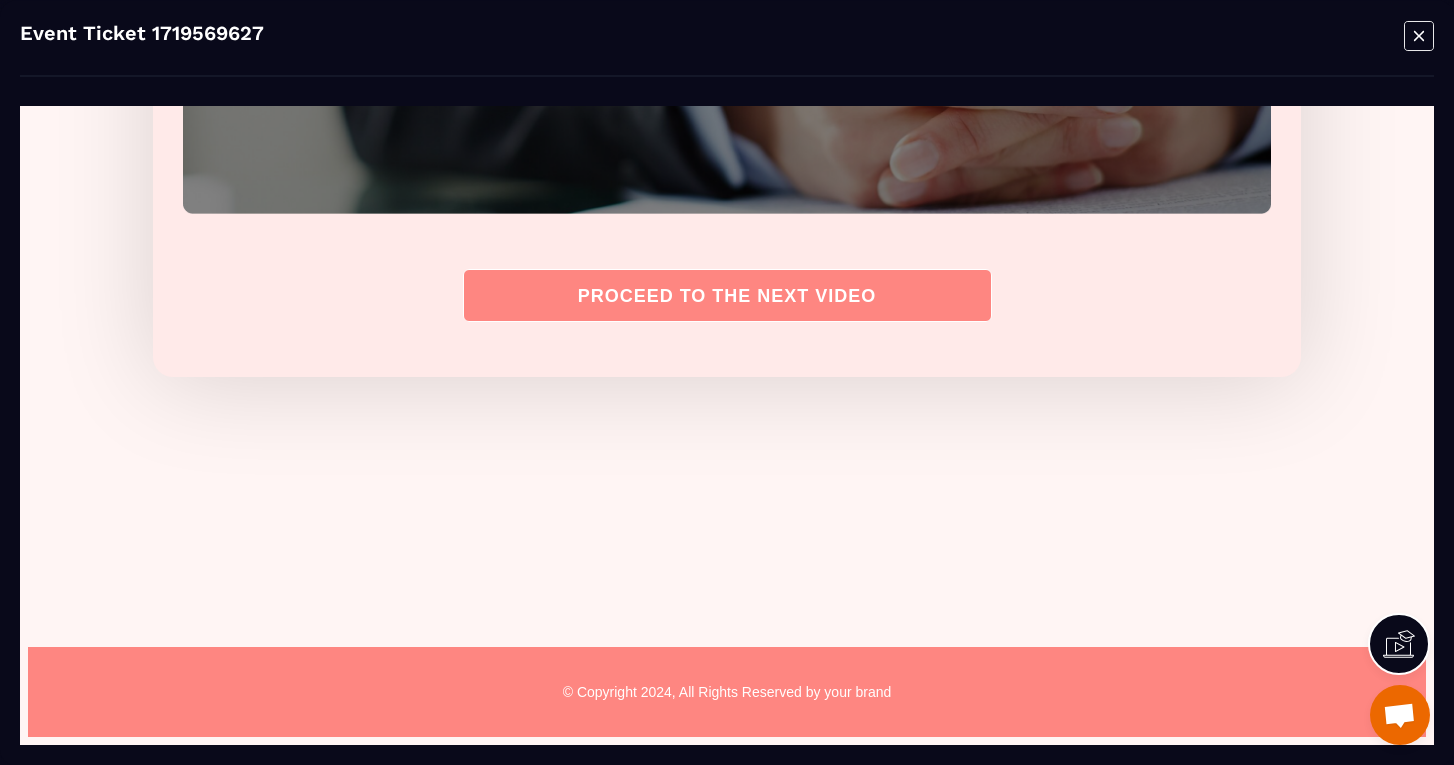 scroll, scrollTop: 1339, scrollLeft: 0, axis: vertical 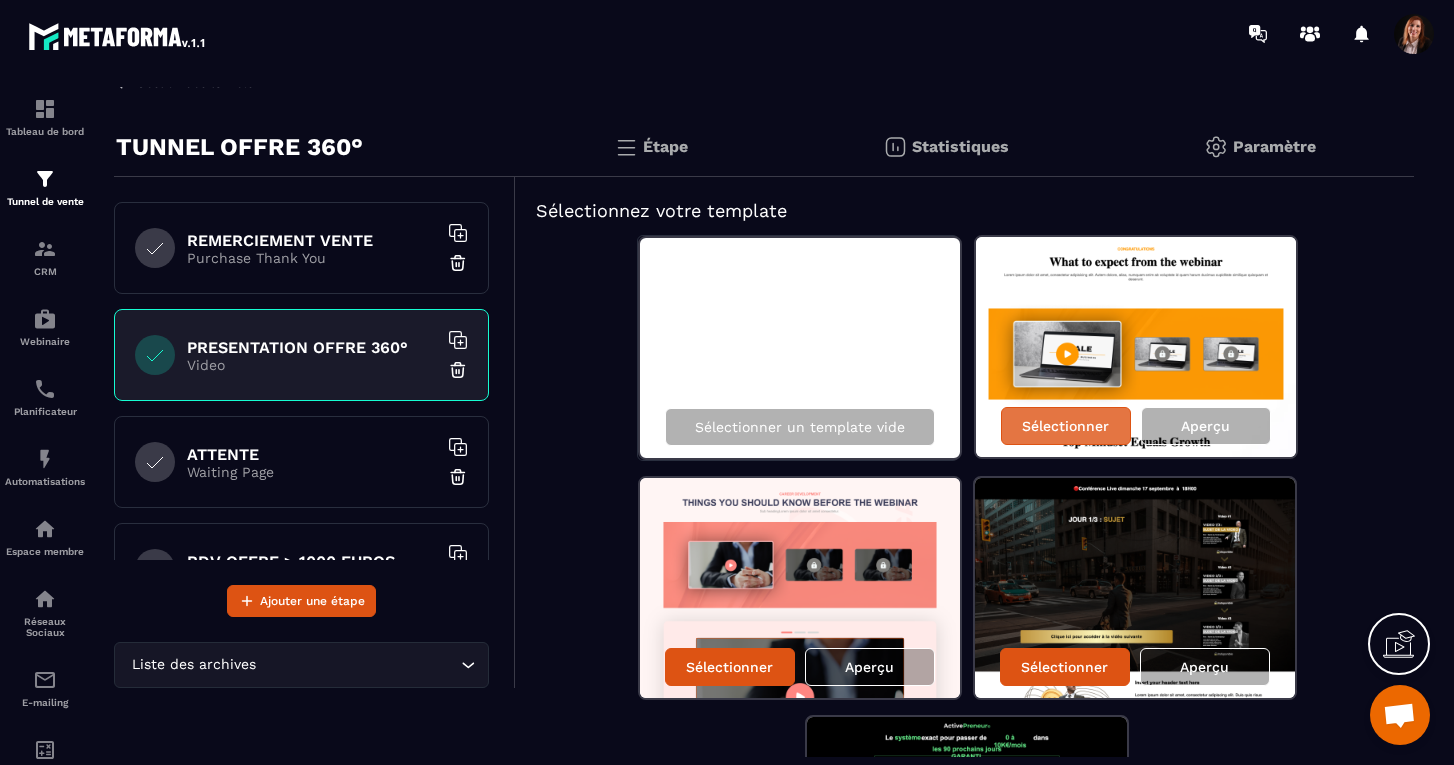click on "Sélectionner" at bounding box center (1065, 426) 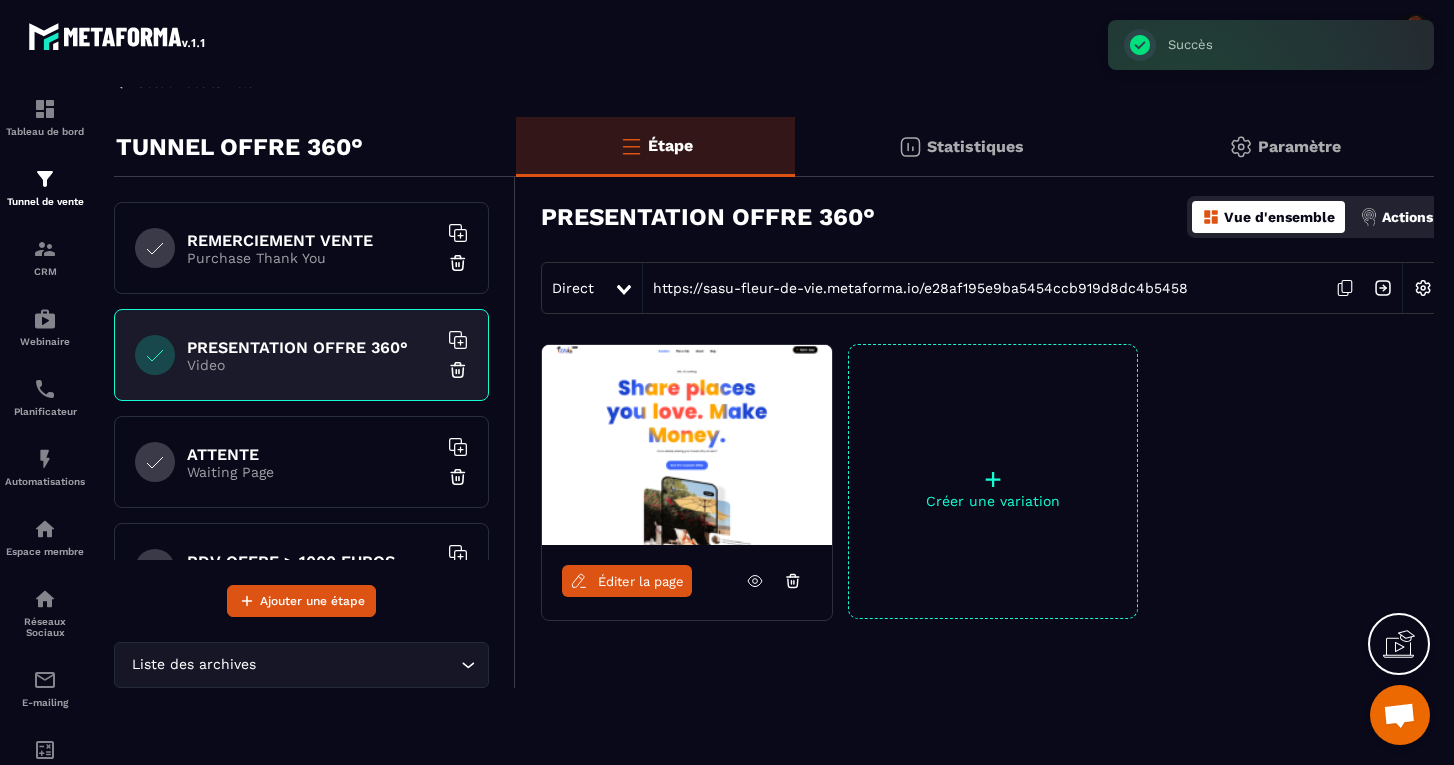 click 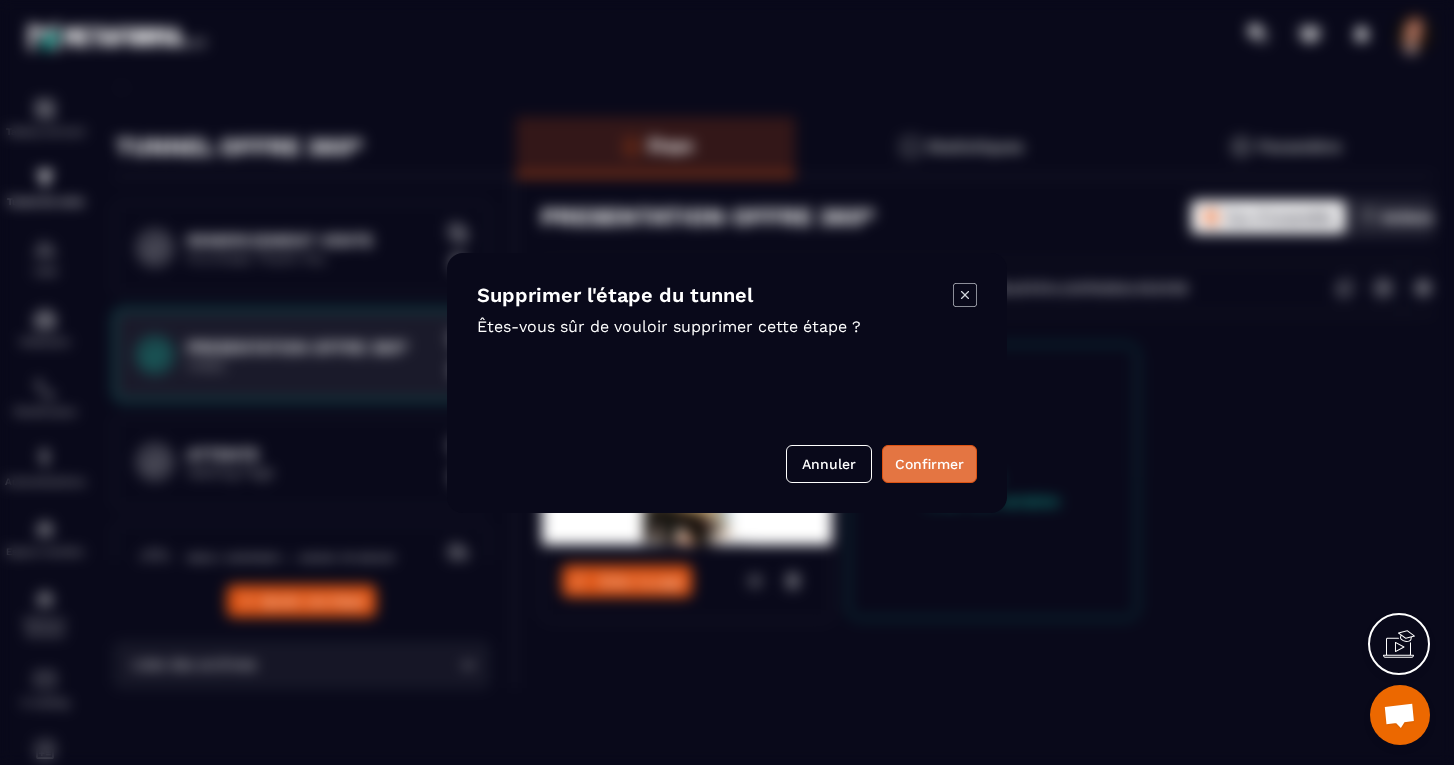 click on "Confirmer" at bounding box center [929, 464] 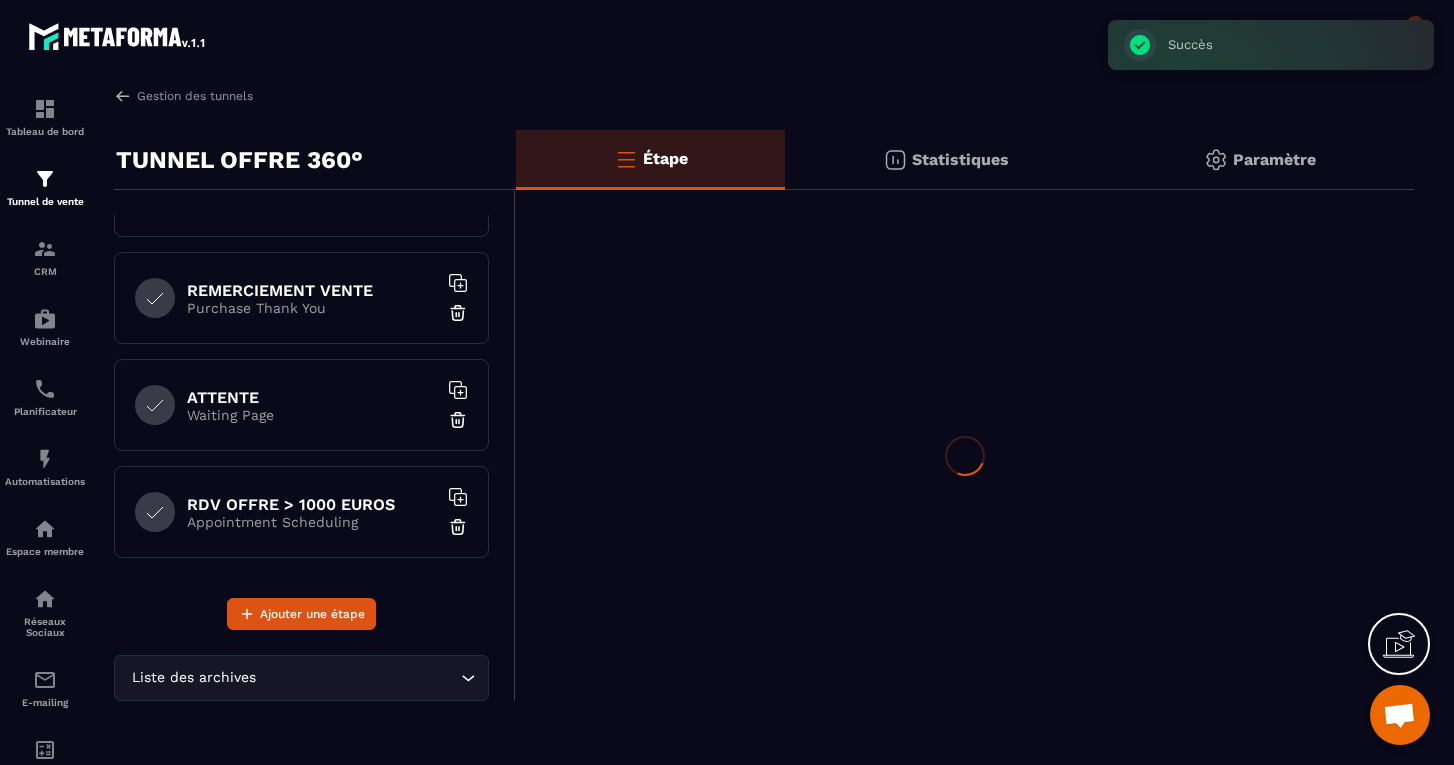 scroll, scrollTop: 391, scrollLeft: 0, axis: vertical 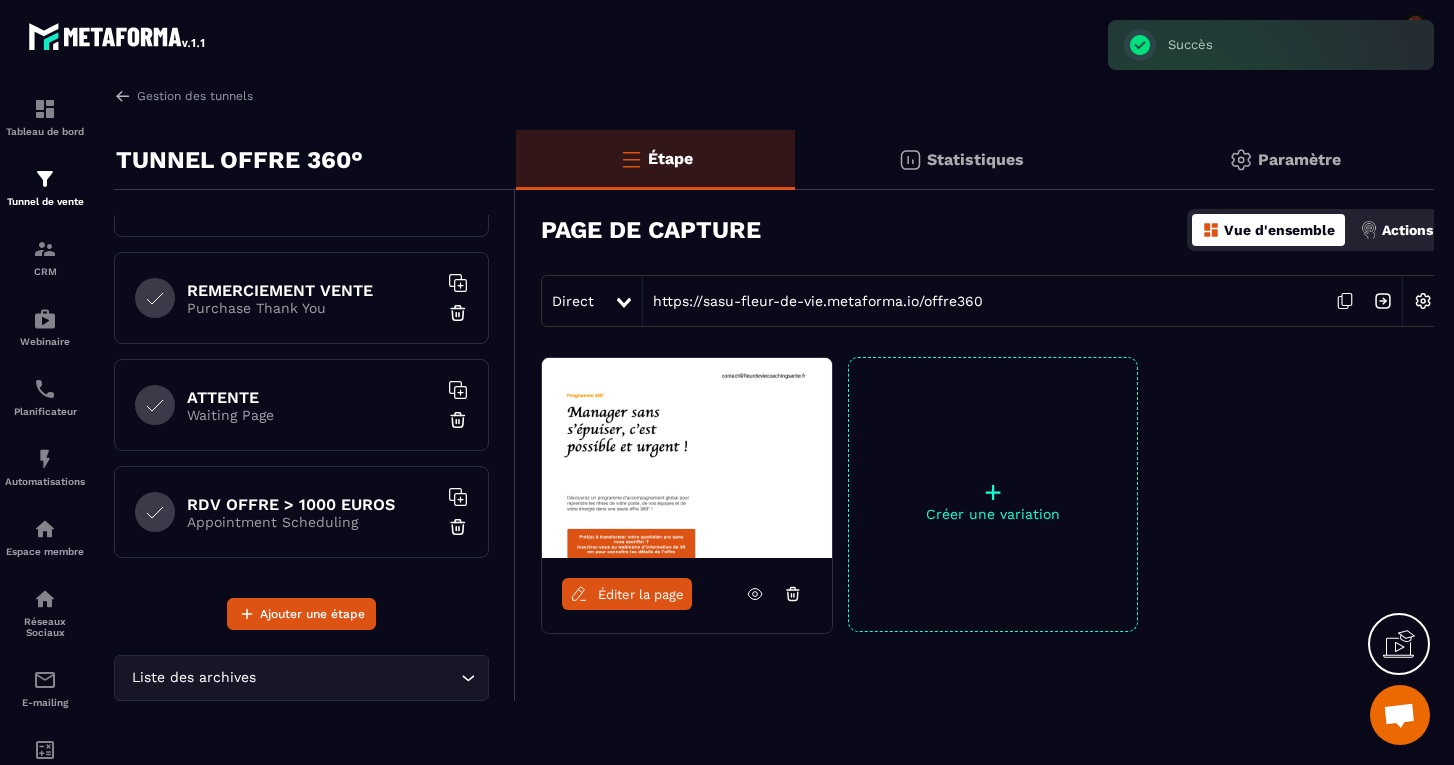 click on "Waiting Page" at bounding box center (312, 415) 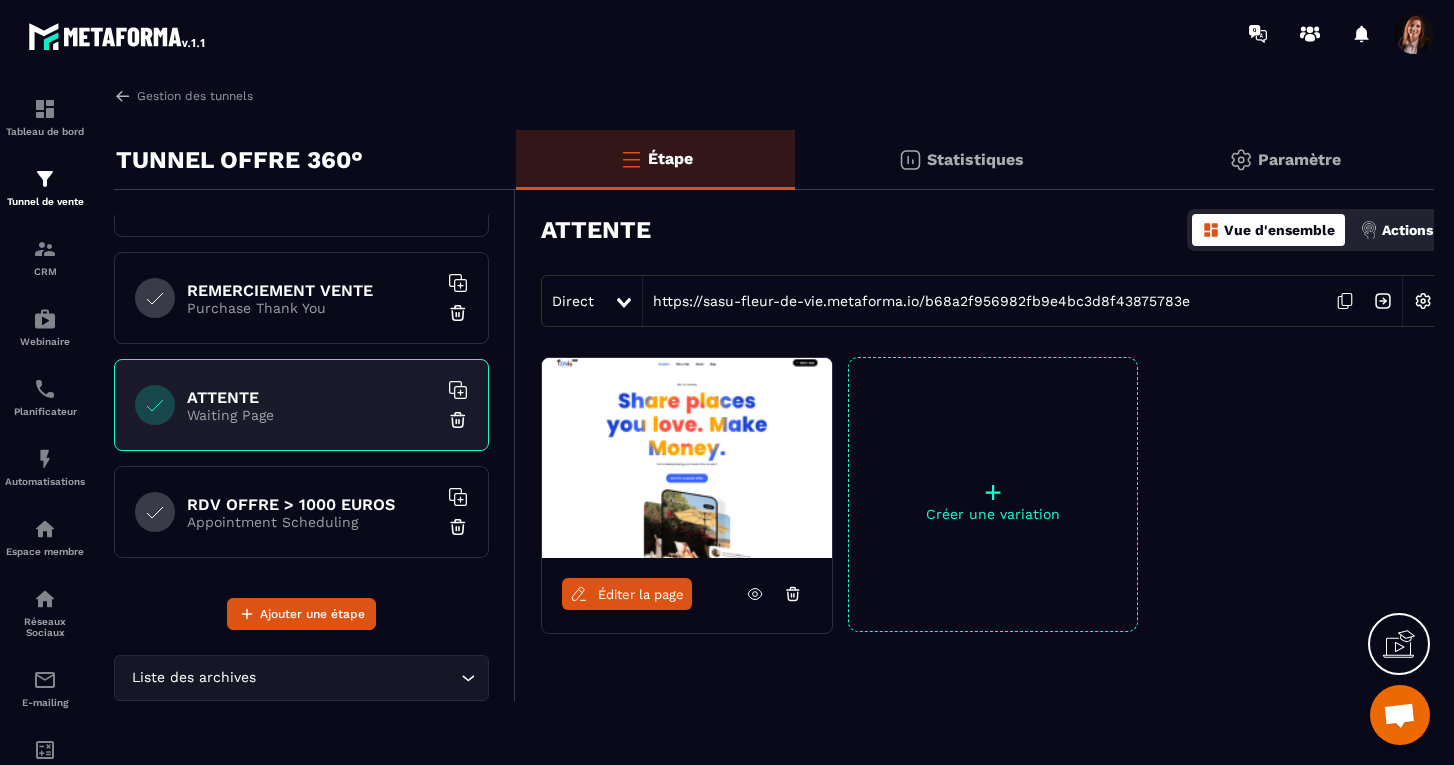 click 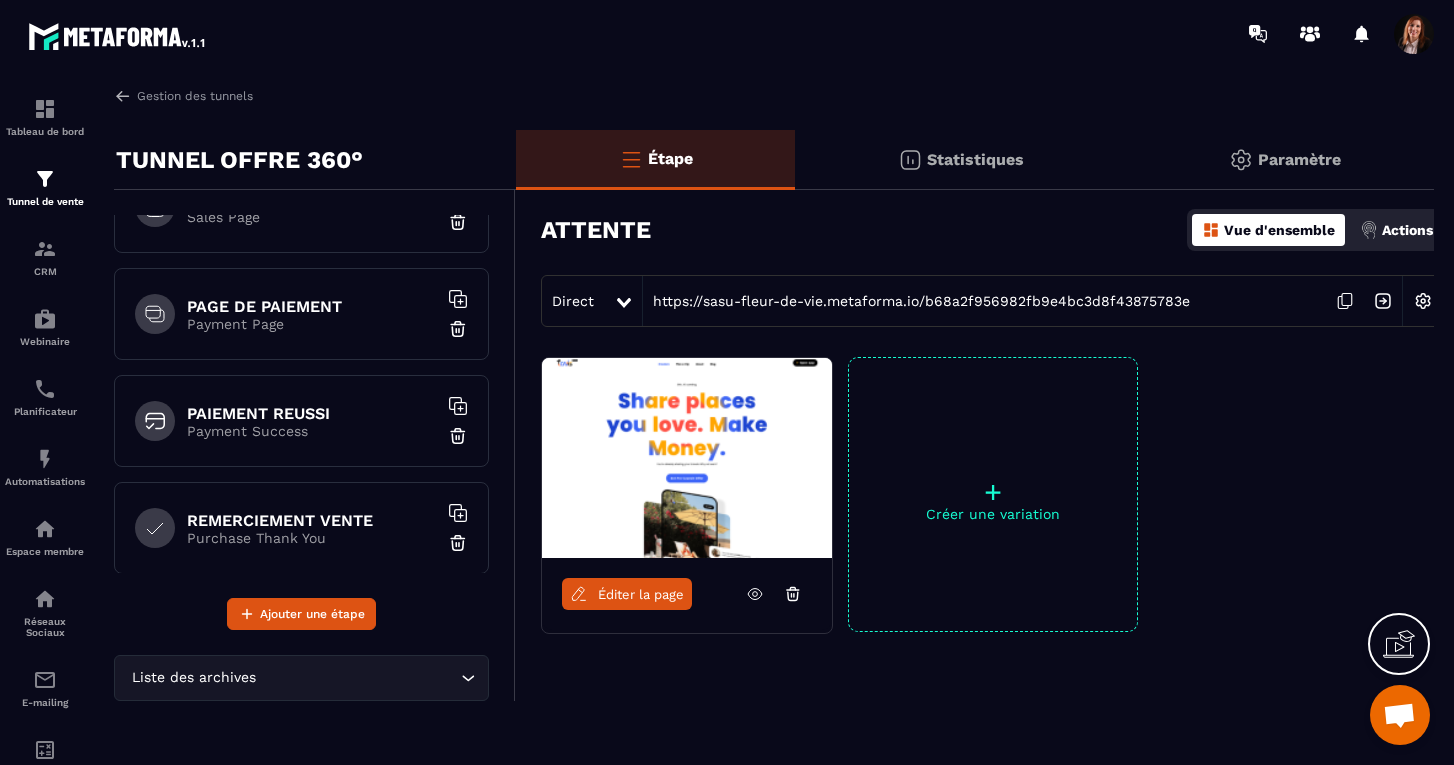 scroll, scrollTop: 166, scrollLeft: 0, axis: vertical 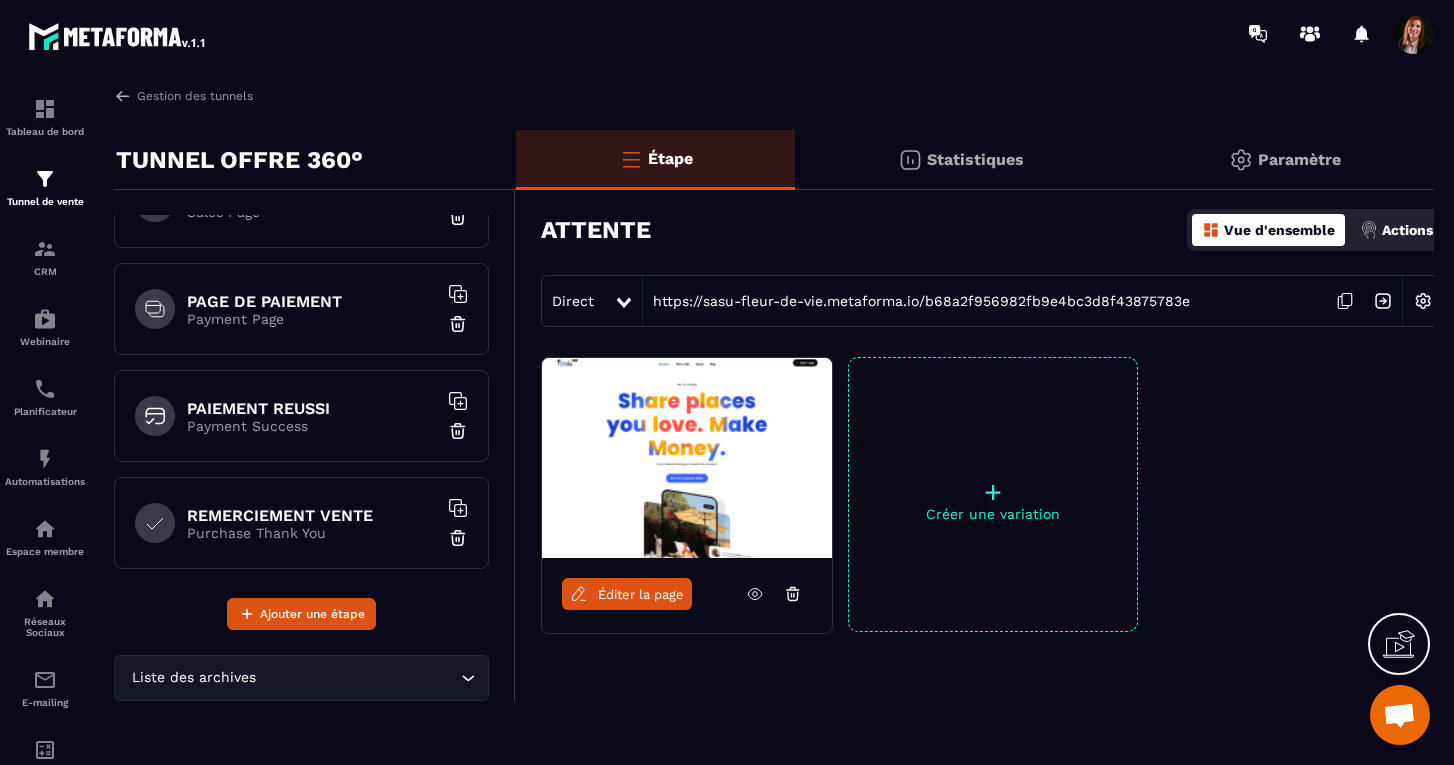 click on "PAGE DE PAIEMENT" at bounding box center [312, 301] 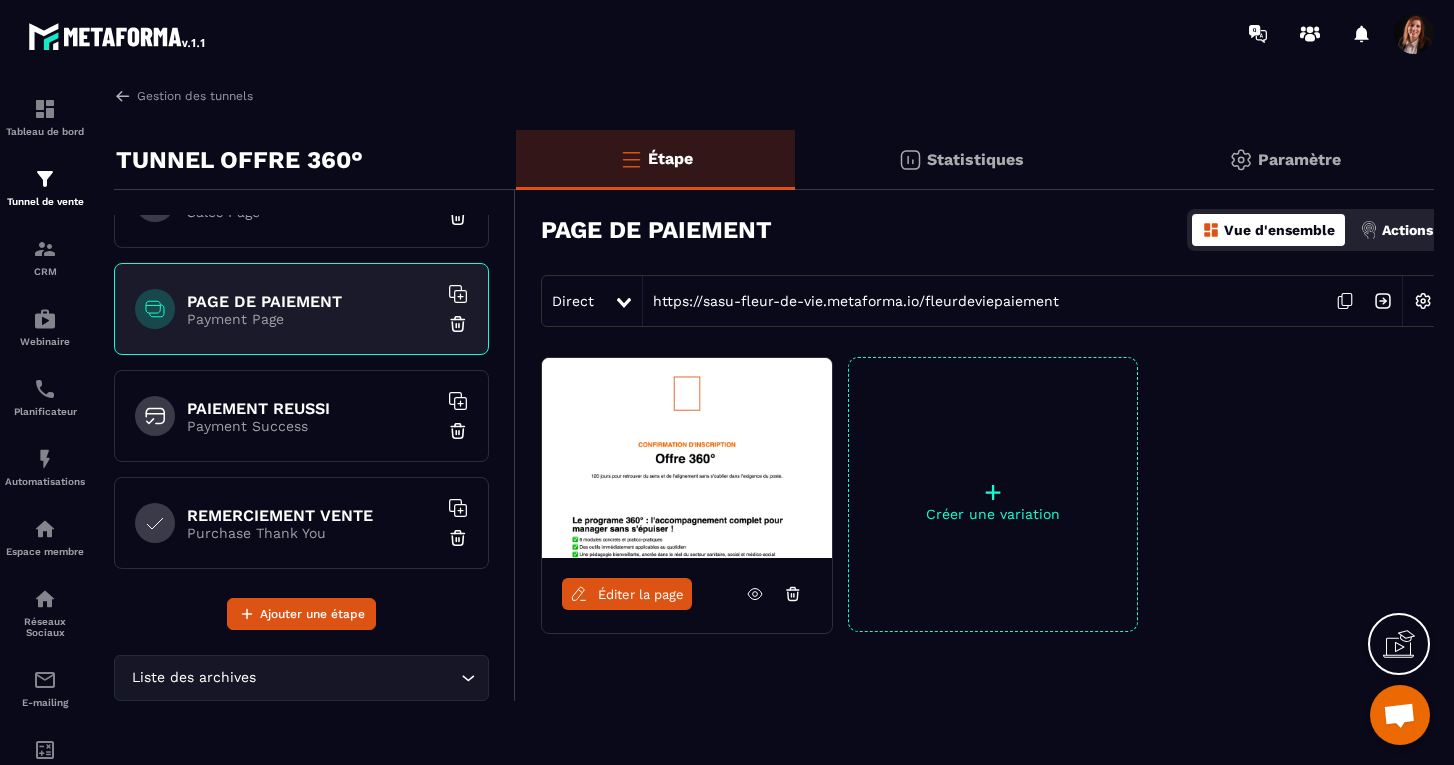 click at bounding box center (1423, 301) 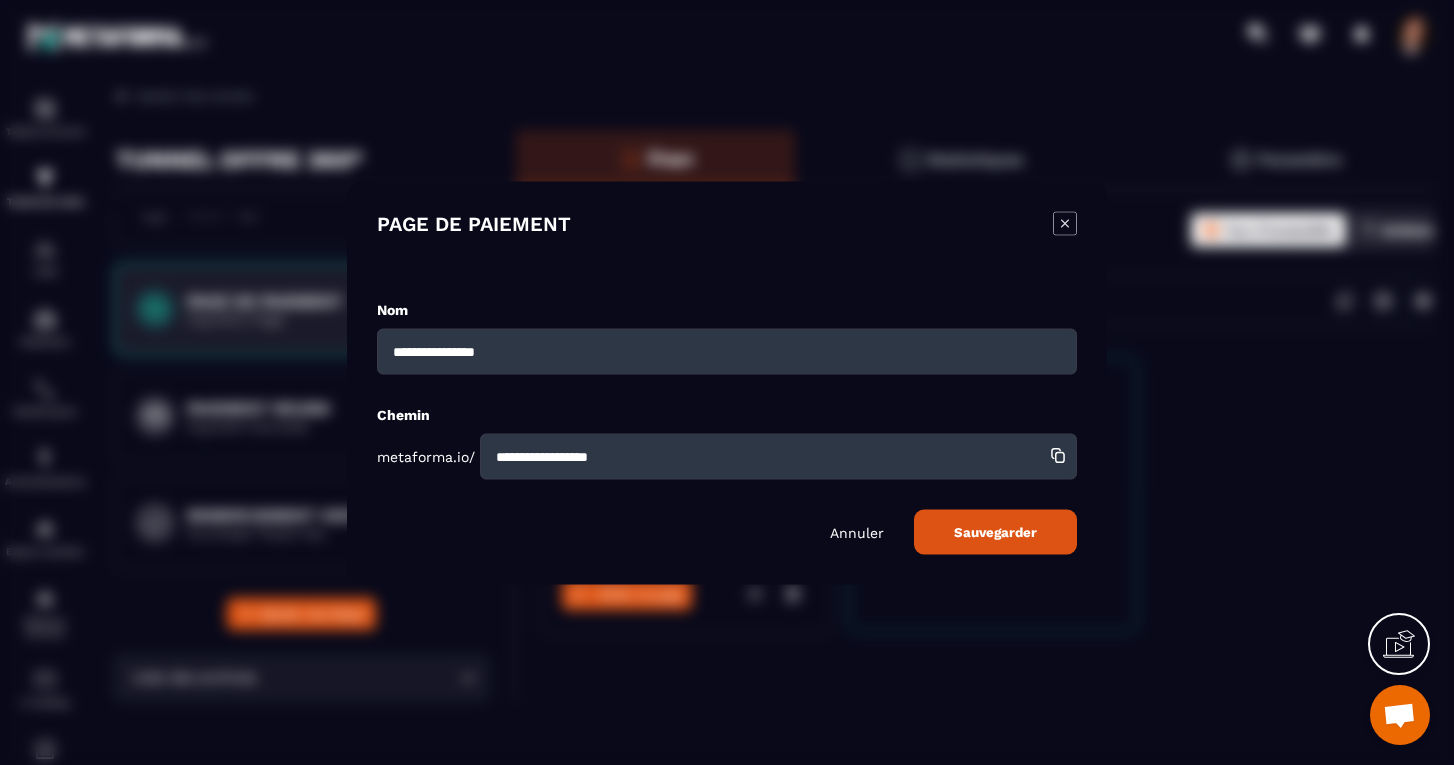 click 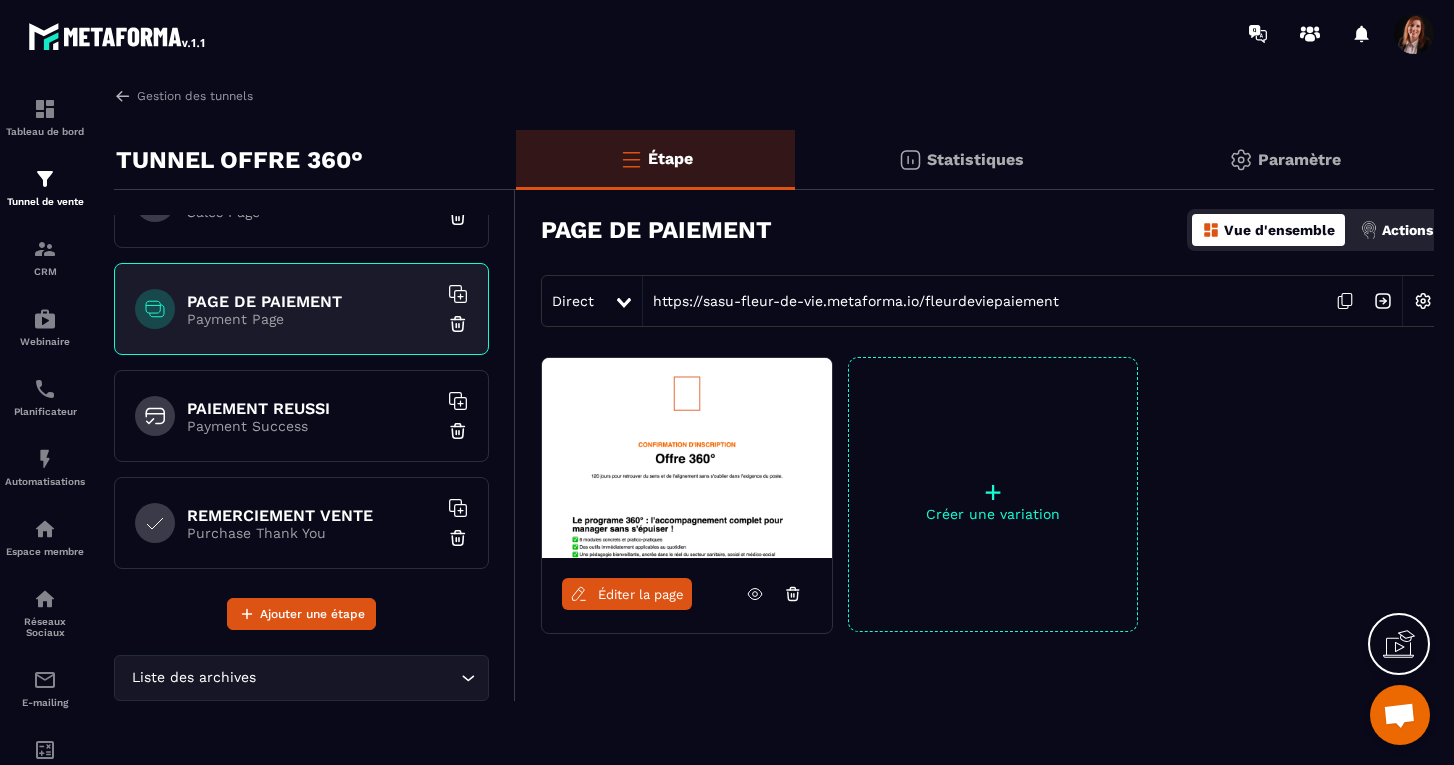 click on "PAIEMENT REUSSI" at bounding box center (312, 408) 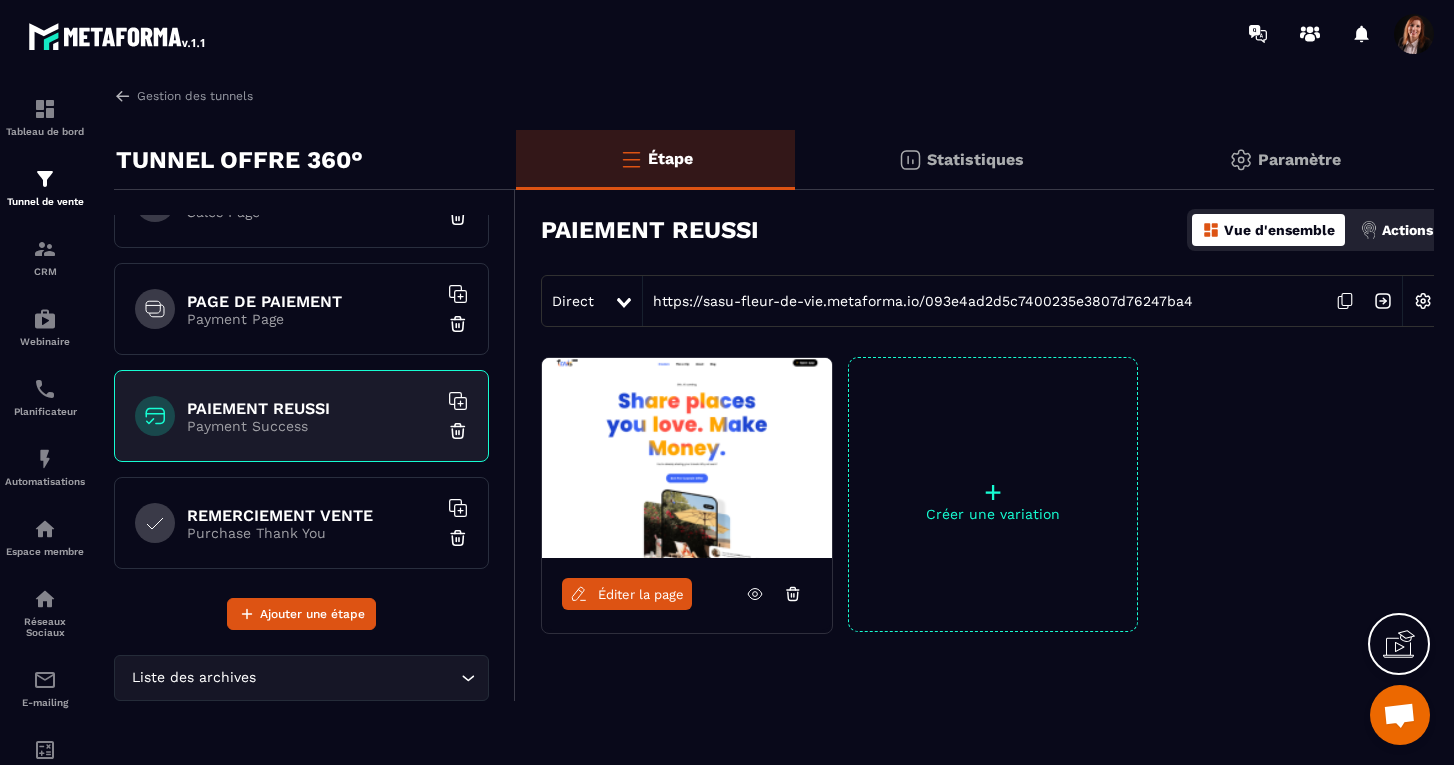 click at bounding box center [1423, 301] 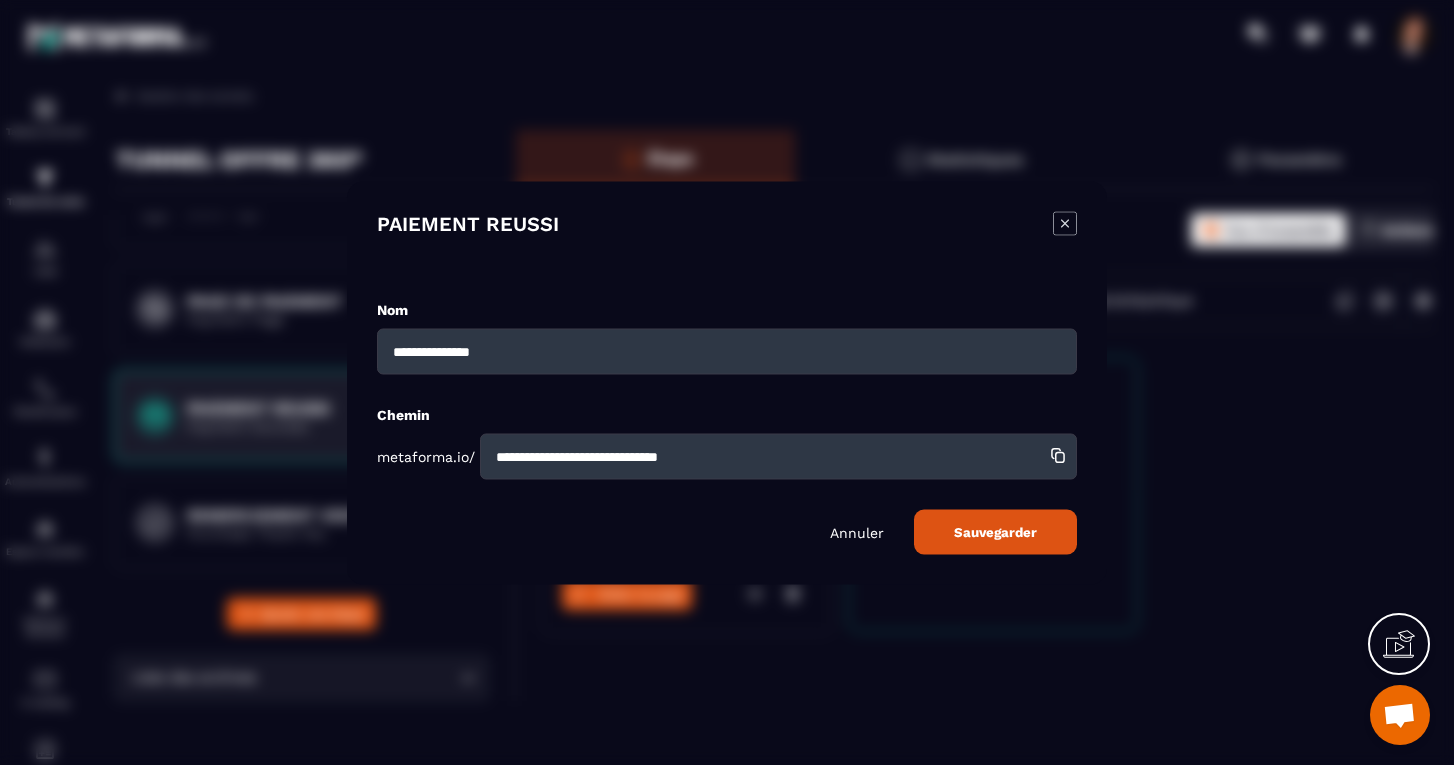 drag, startPoint x: 793, startPoint y: 457, endPoint x: 470, endPoint y: 419, distance: 325.2276 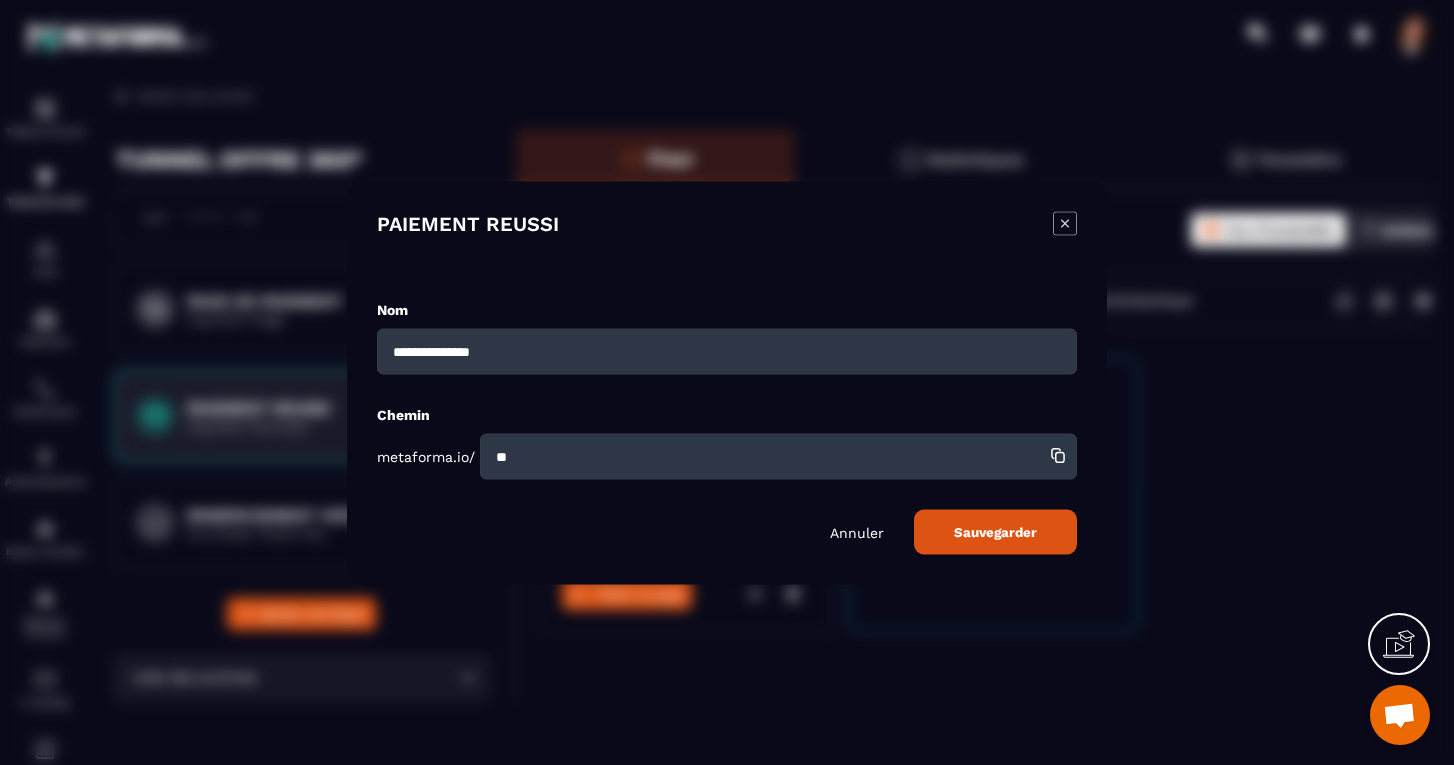 type on "*" 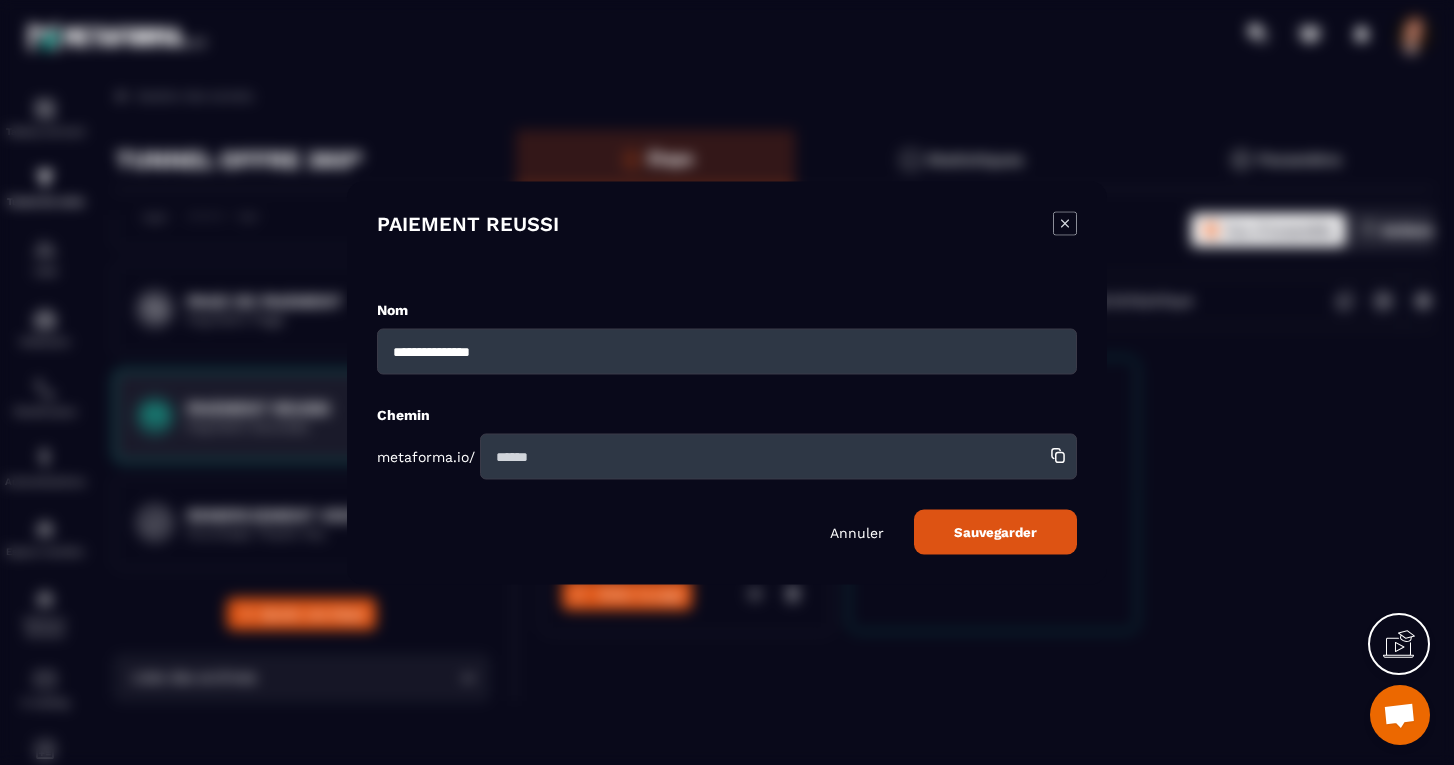 type on "*" 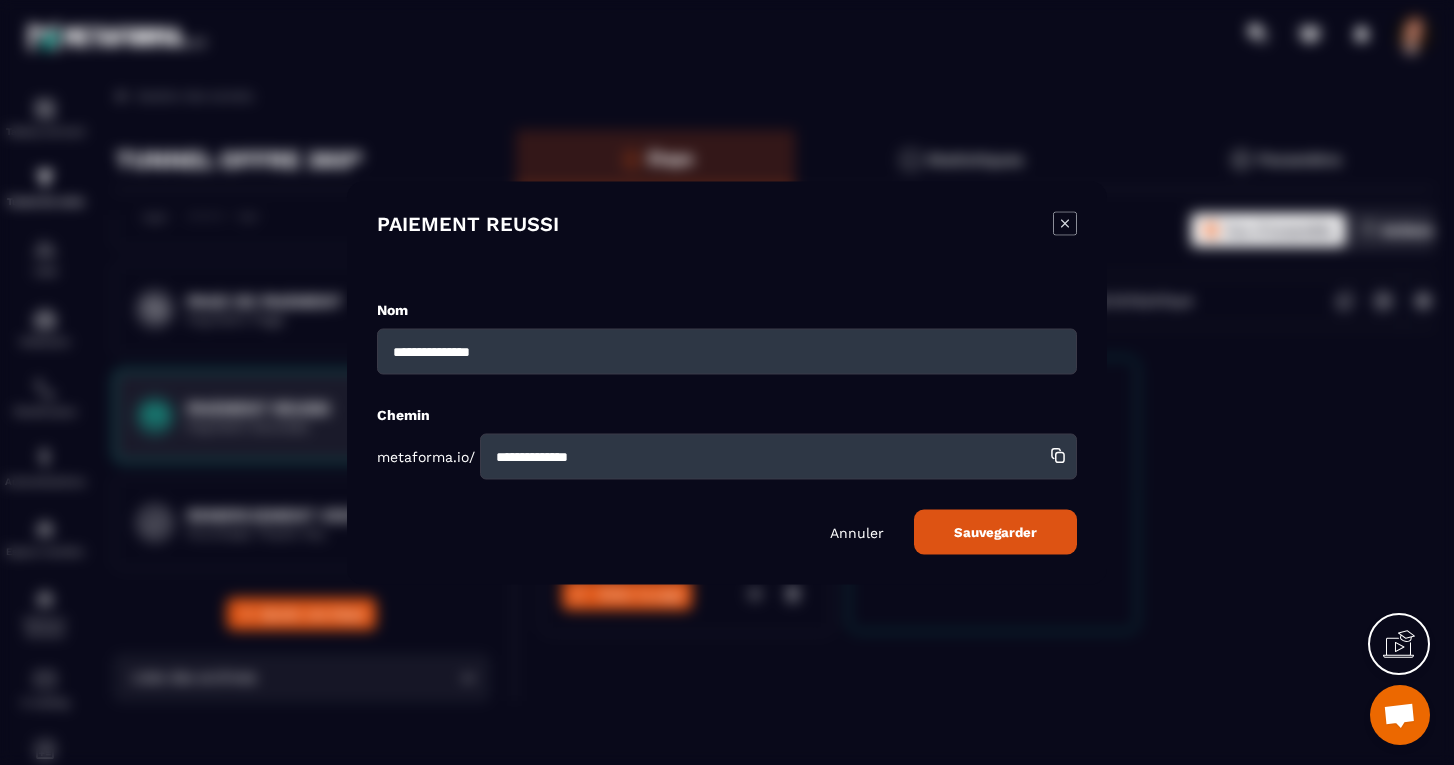 click on "Sauvegarder" at bounding box center [995, 531] 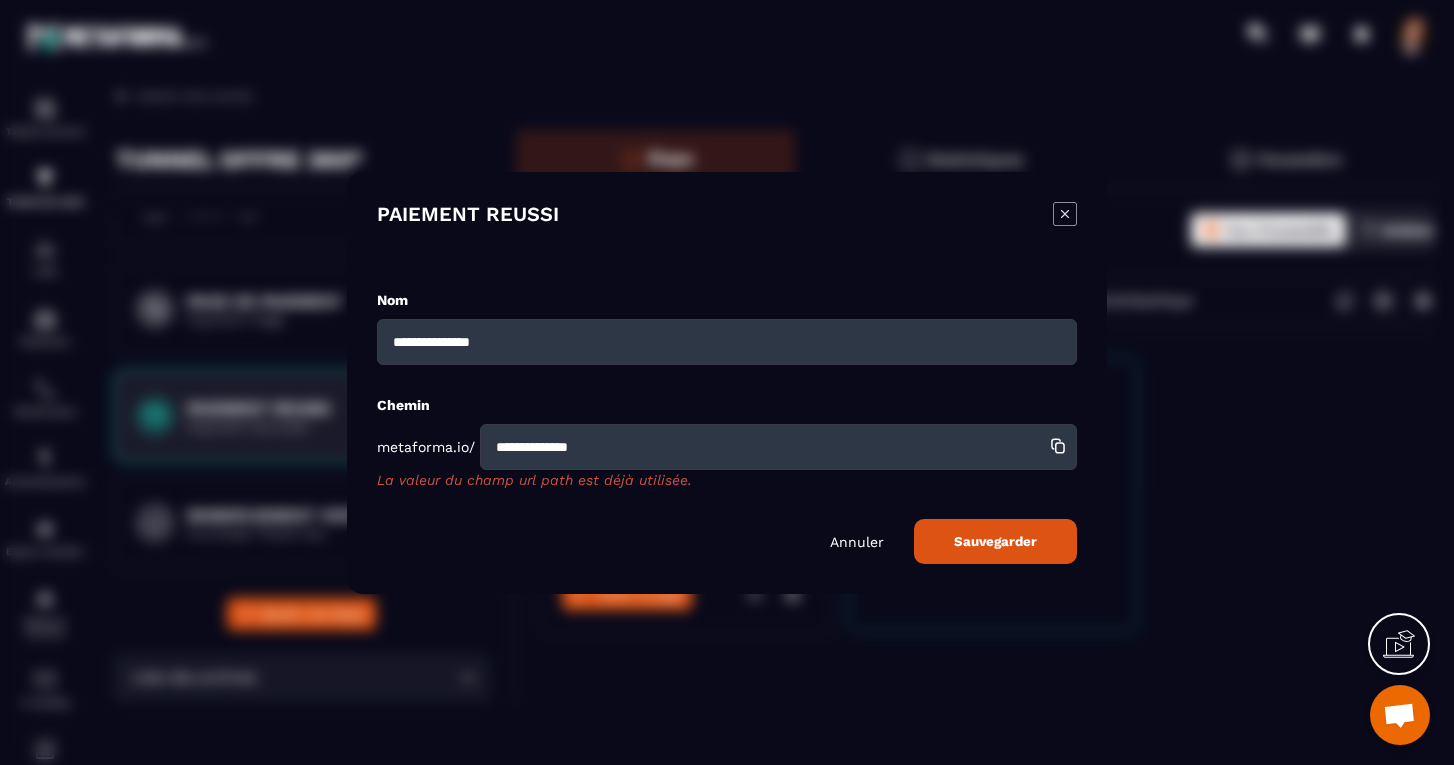 click on "**********" at bounding box center (778, 447) 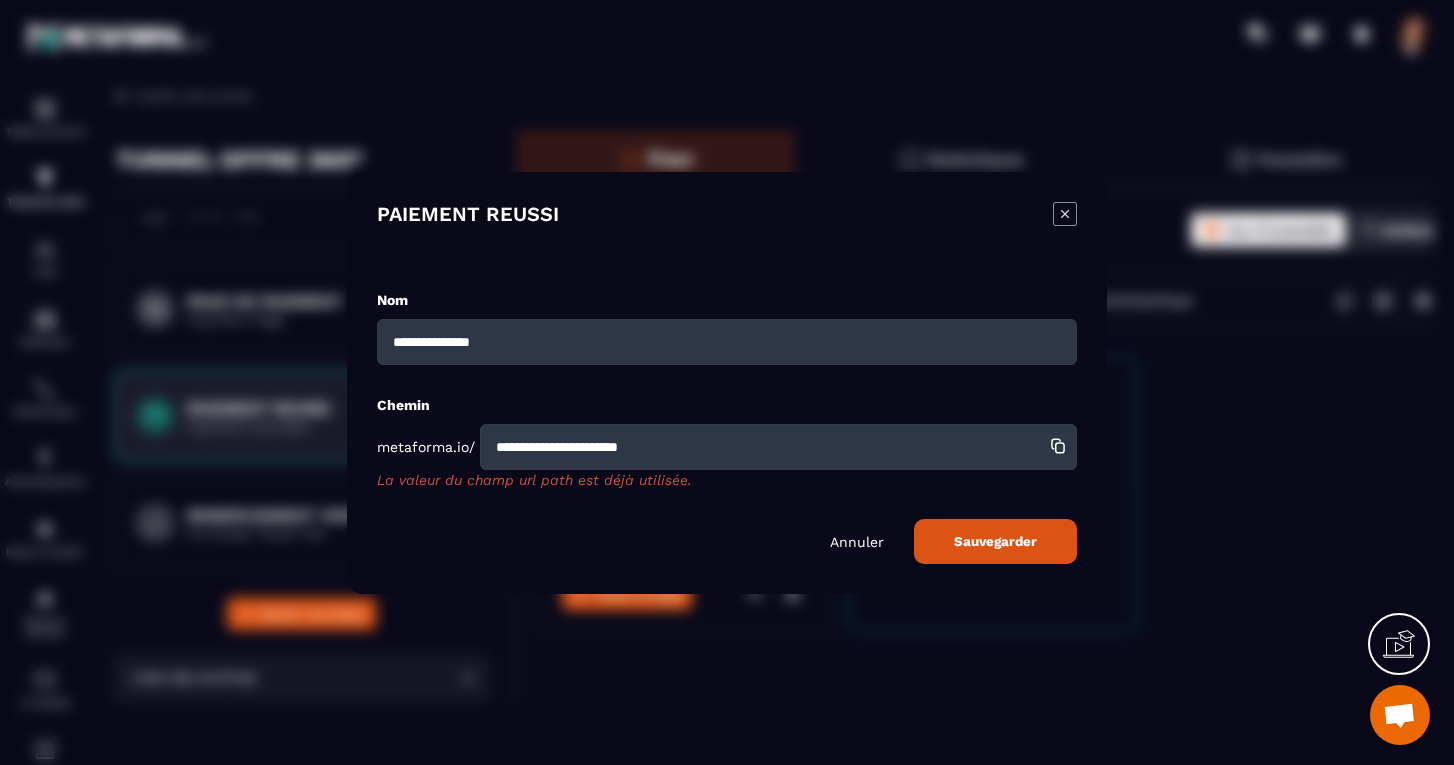 type on "**********" 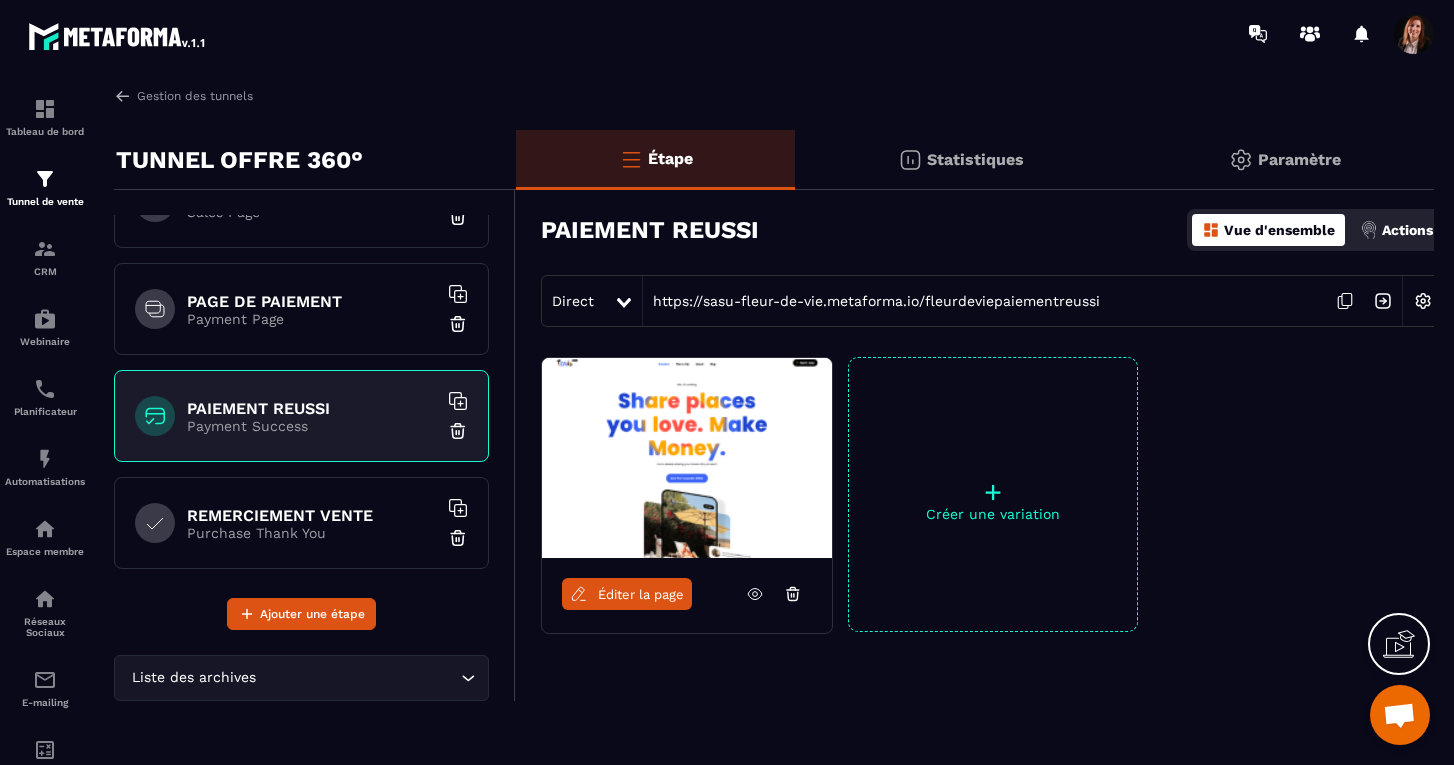 click on "Purchase Thank You" at bounding box center [312, 533] 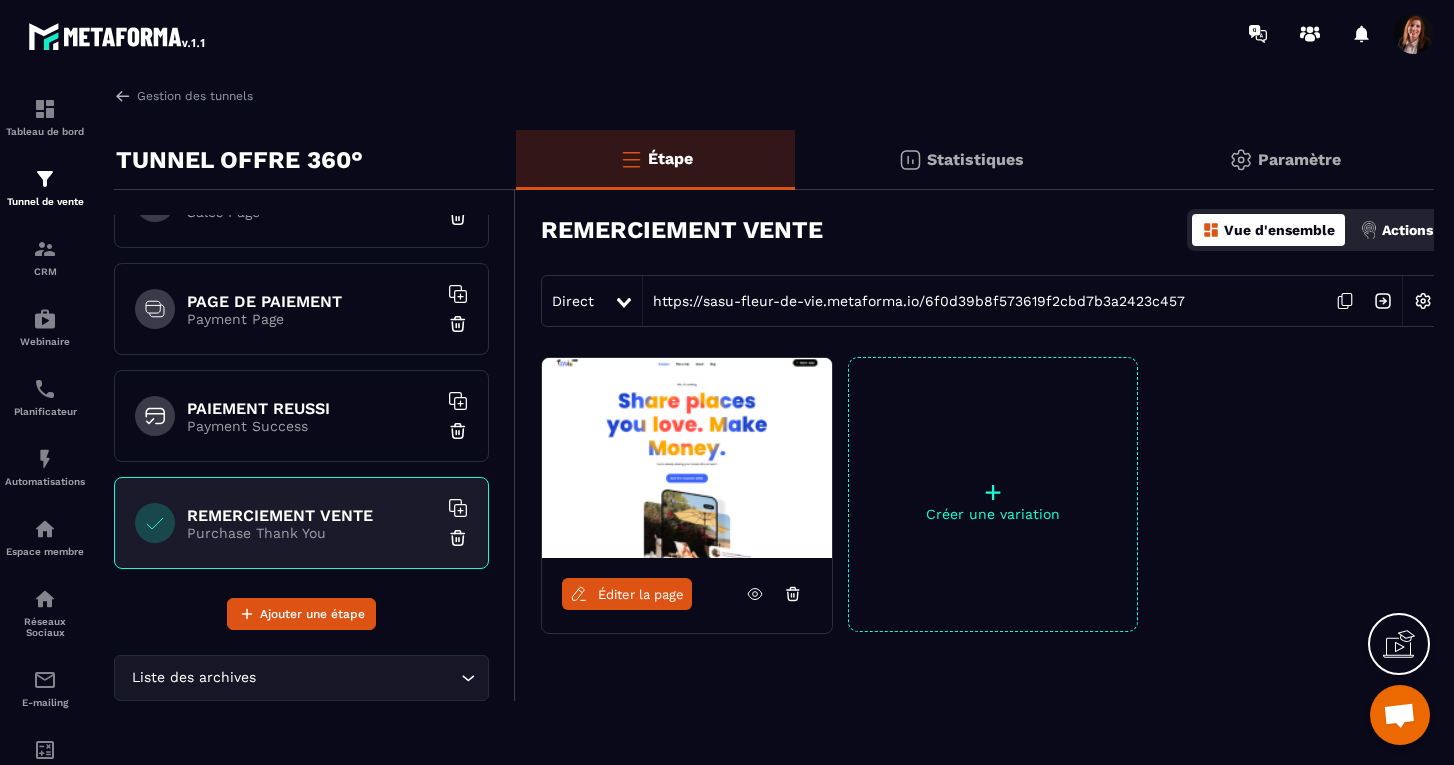 click at bounding box center (1423, 301) 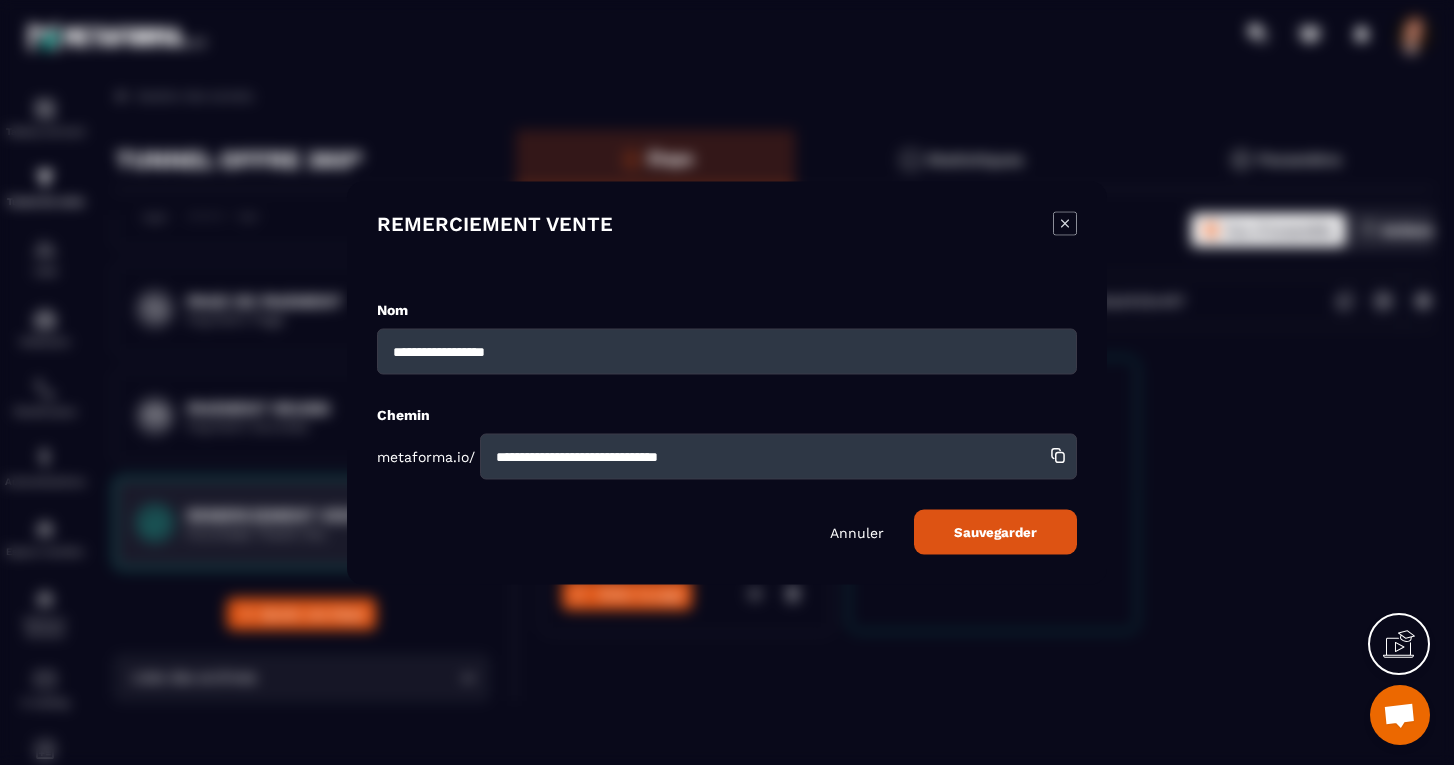 drag, startPoint x: 807, startPoint y: 462, endPoint x: 461, endPoint y: 432, distance: 347.29816 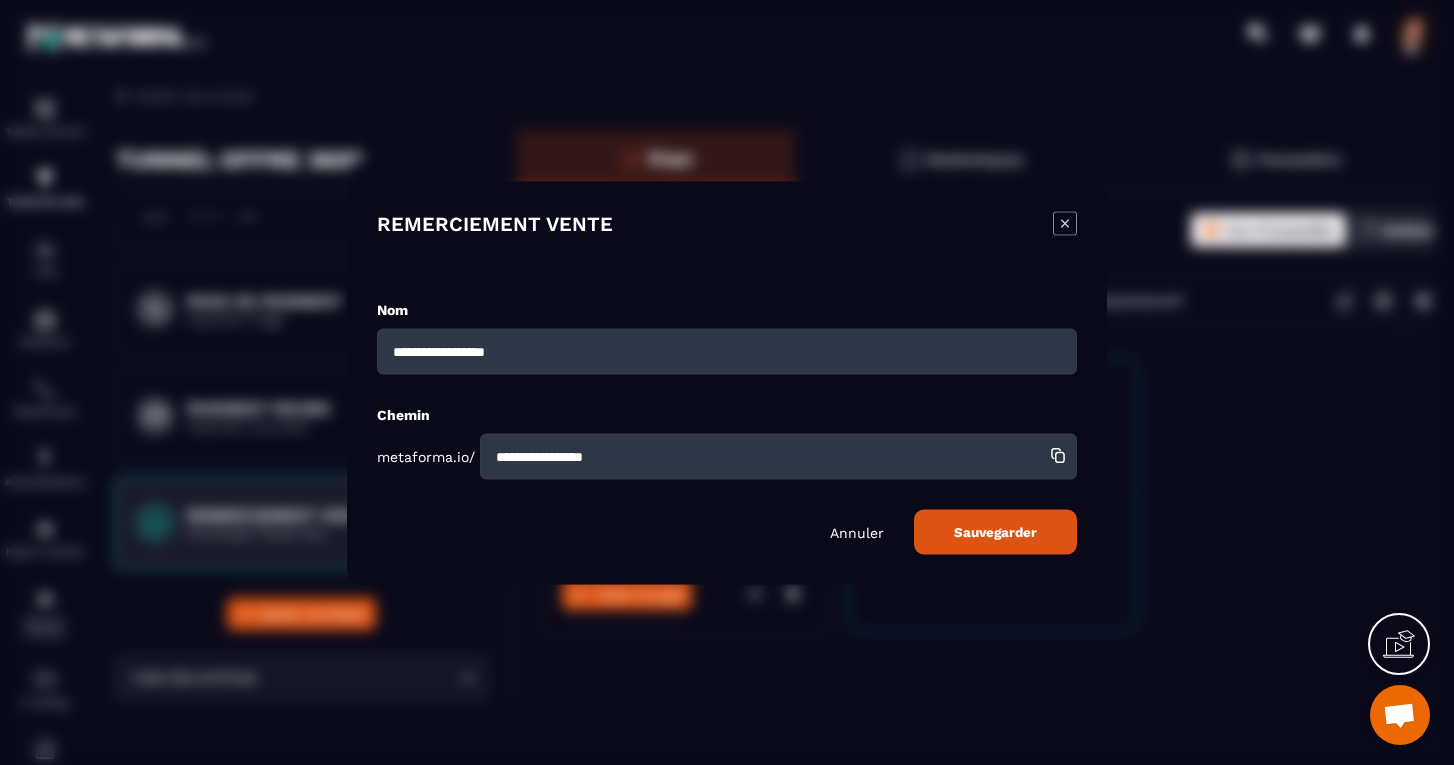 type on "**********" 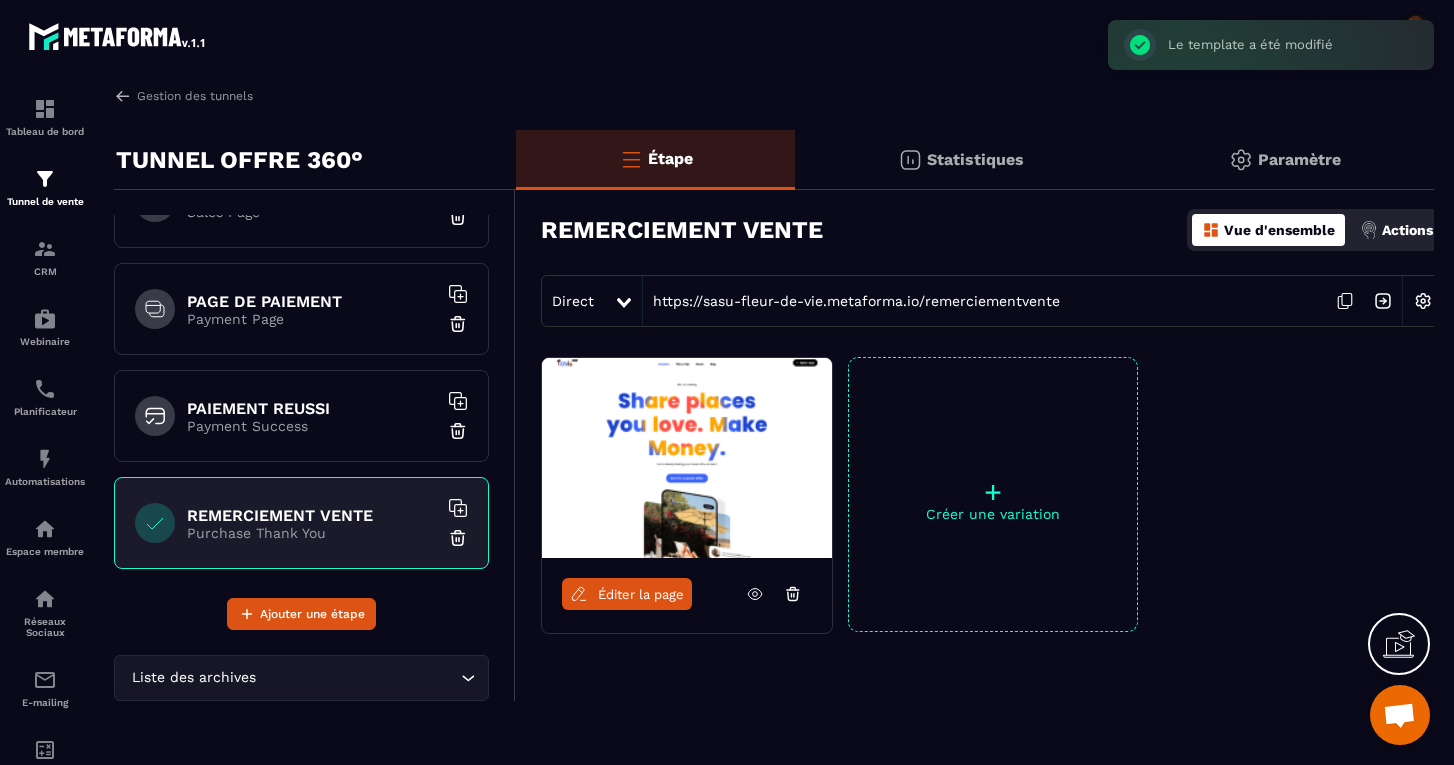 click 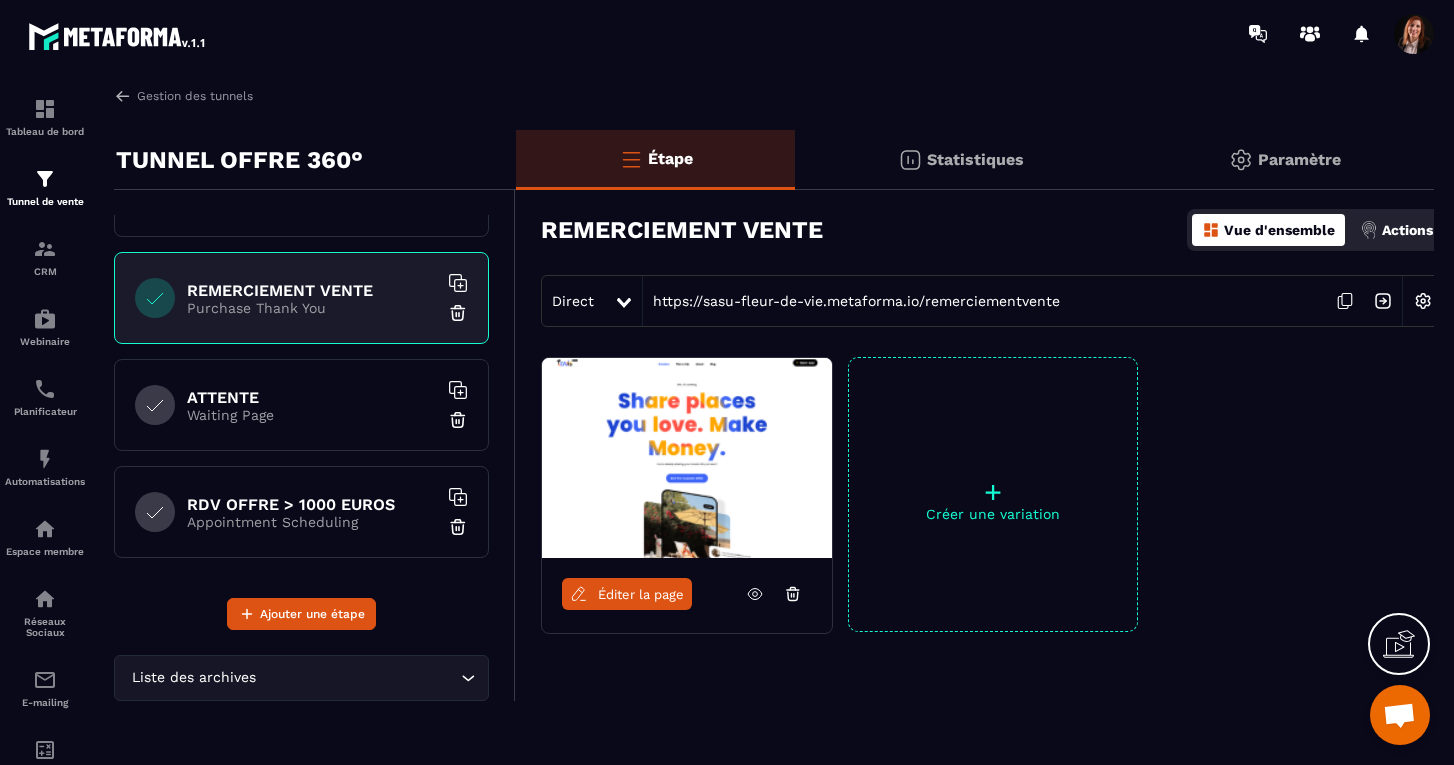 scroll, scrollTop: 391, scrollLeft: 0, axis: vertical 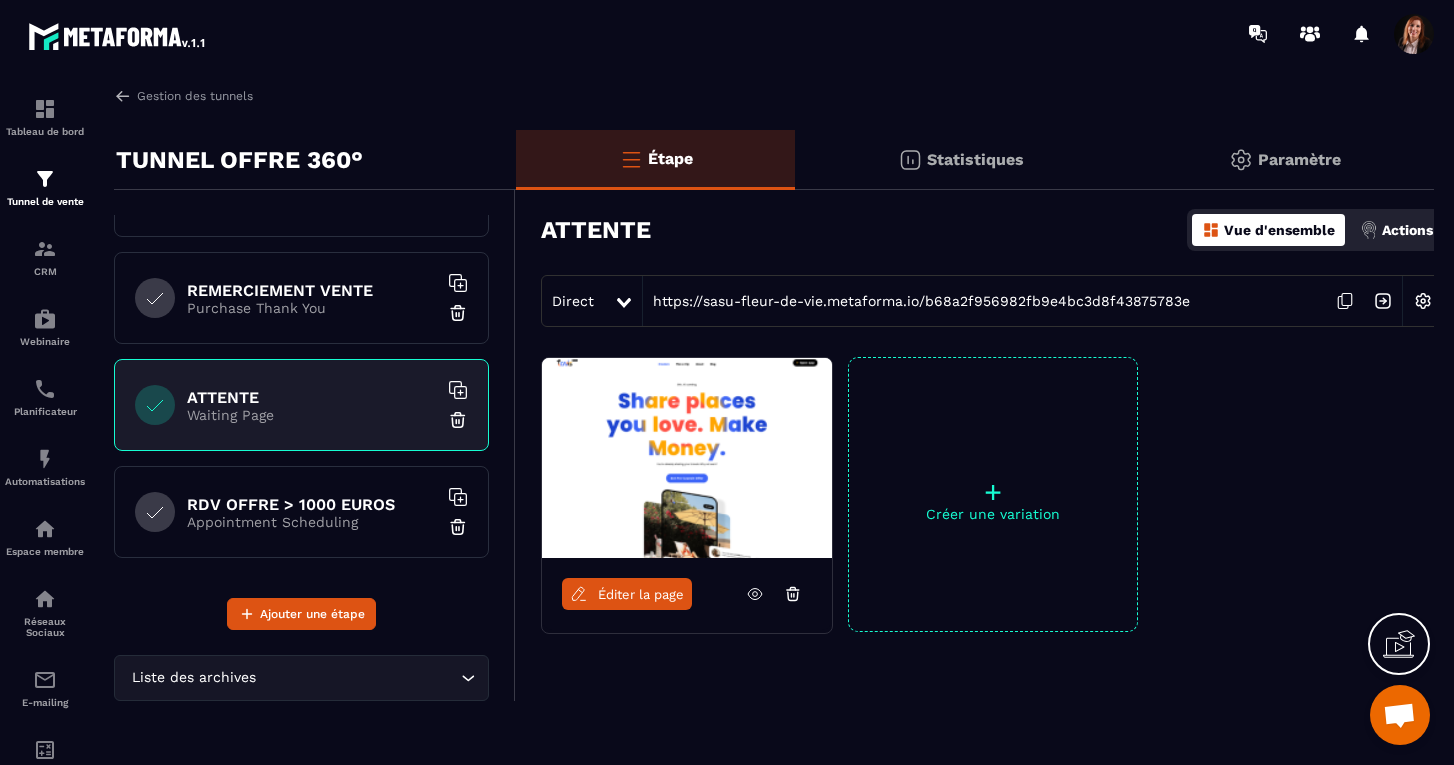 click at bounding box center (1423, 301) 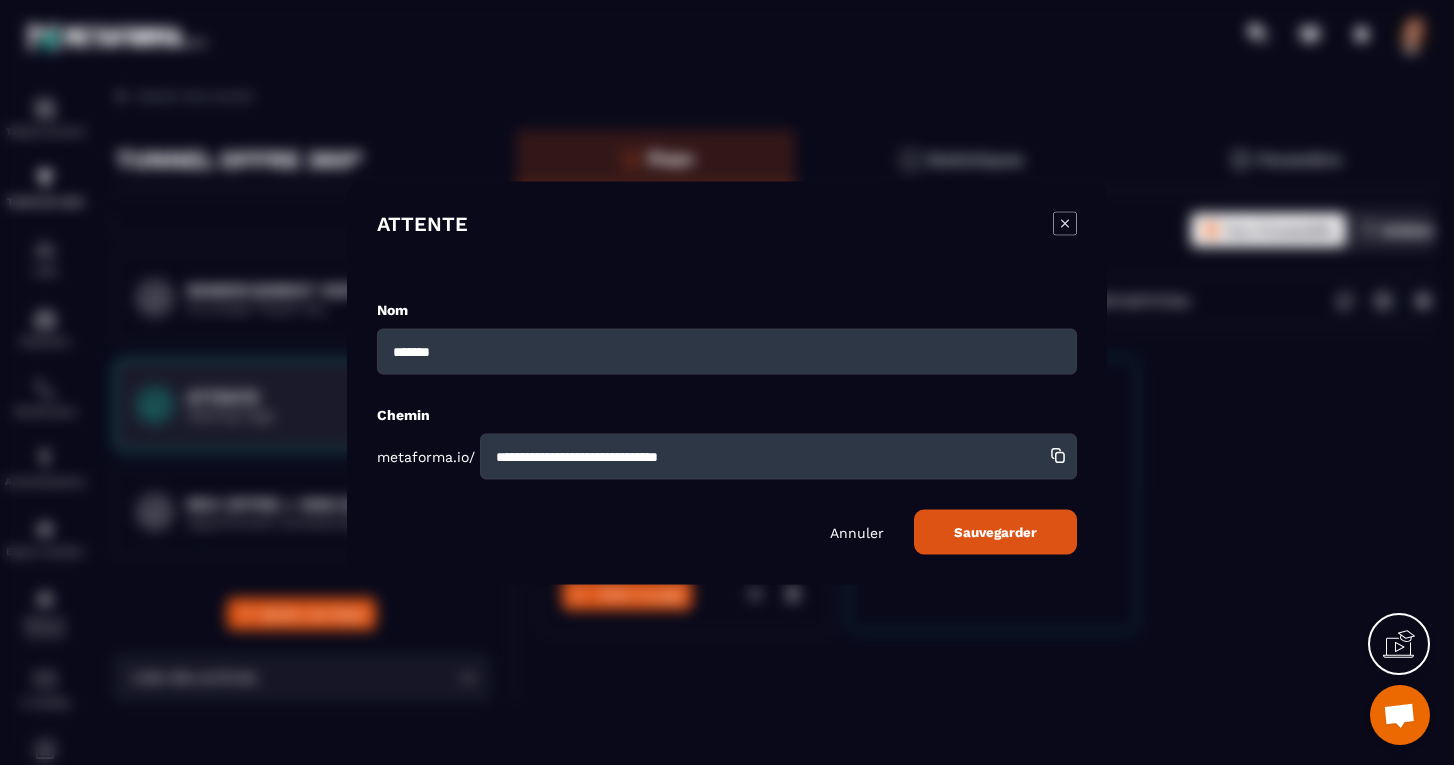drag, startPoint x: 801, startPoint y: 468, endPoint x: 464, endPoint y: 438, distance: 338.33267 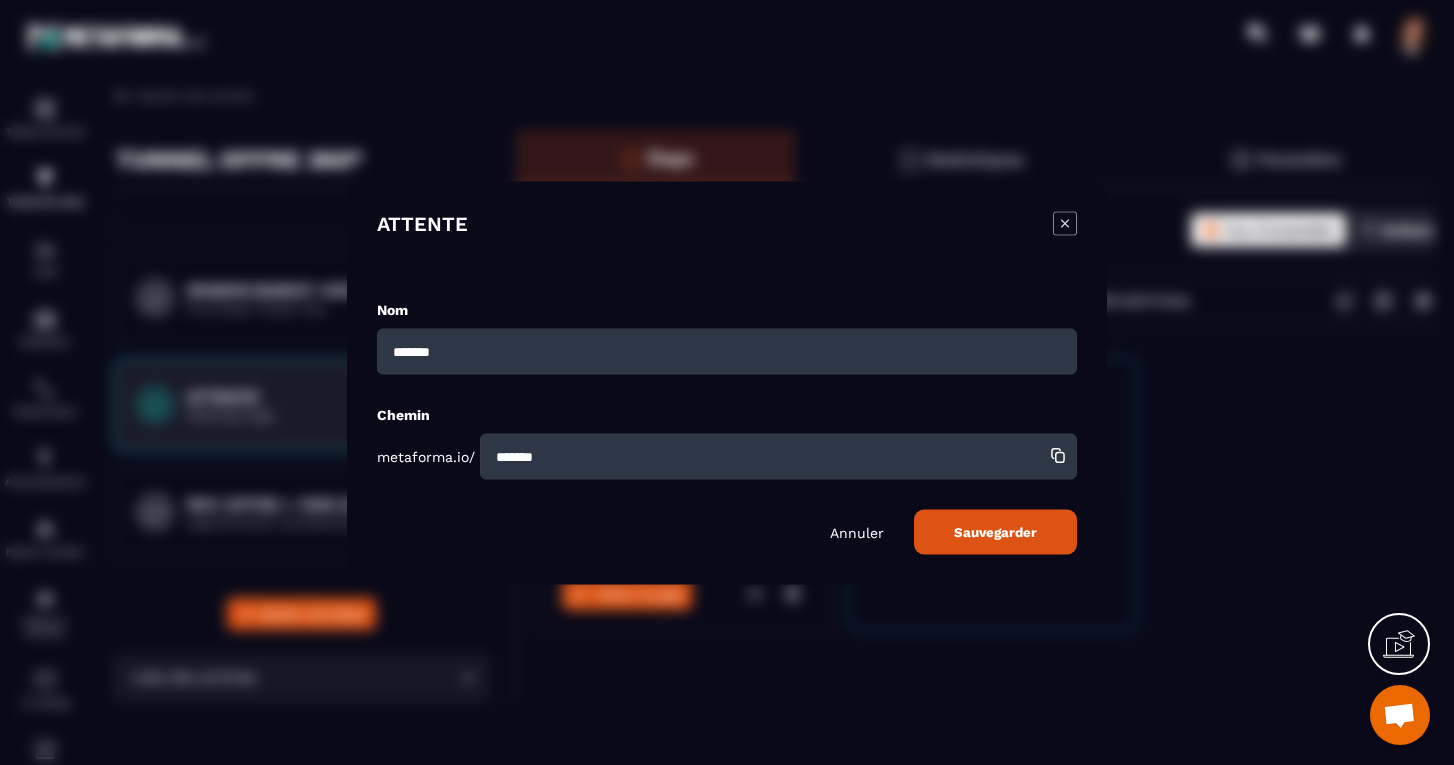 click on "Sauvegarder" at bounding box center [995, 531] 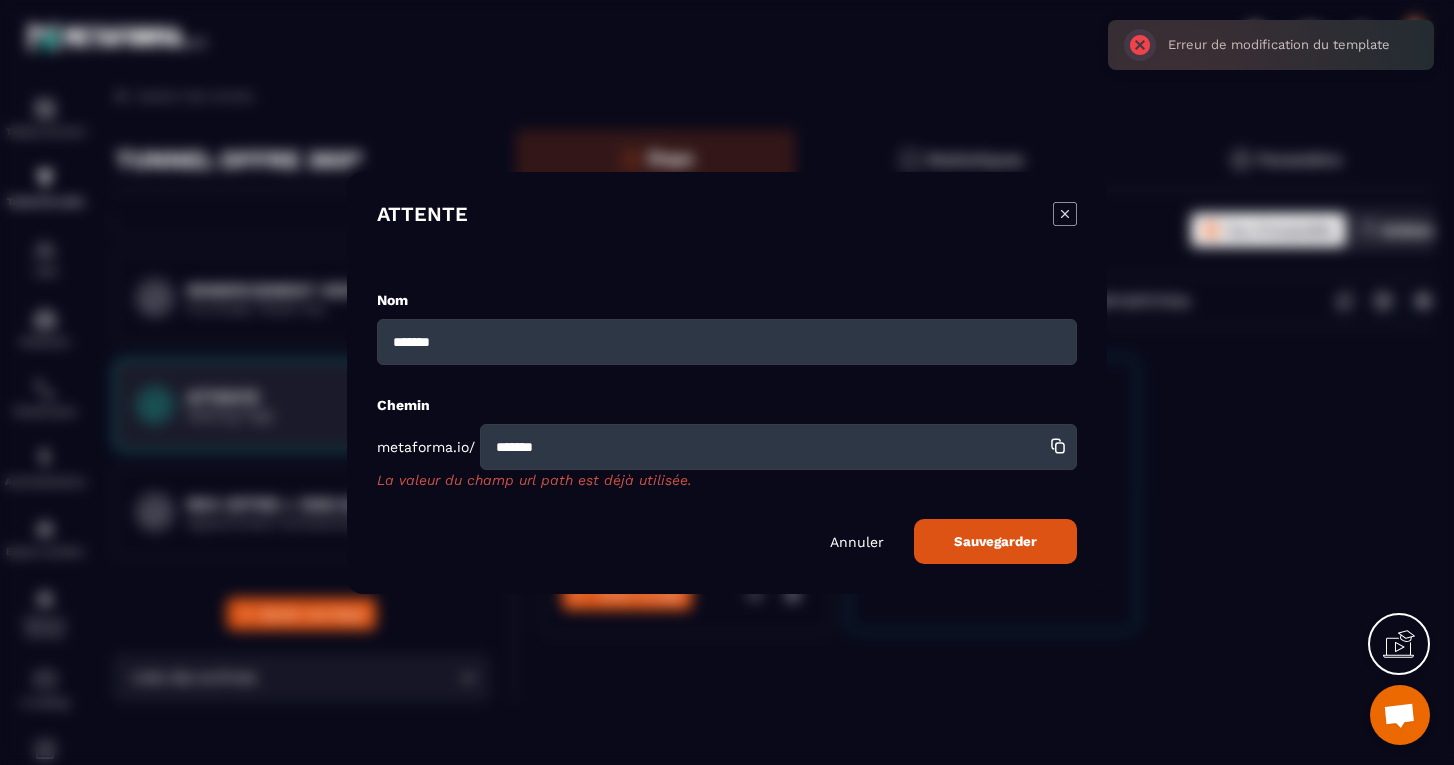 click on "*******" at bounding box center [778, 447] 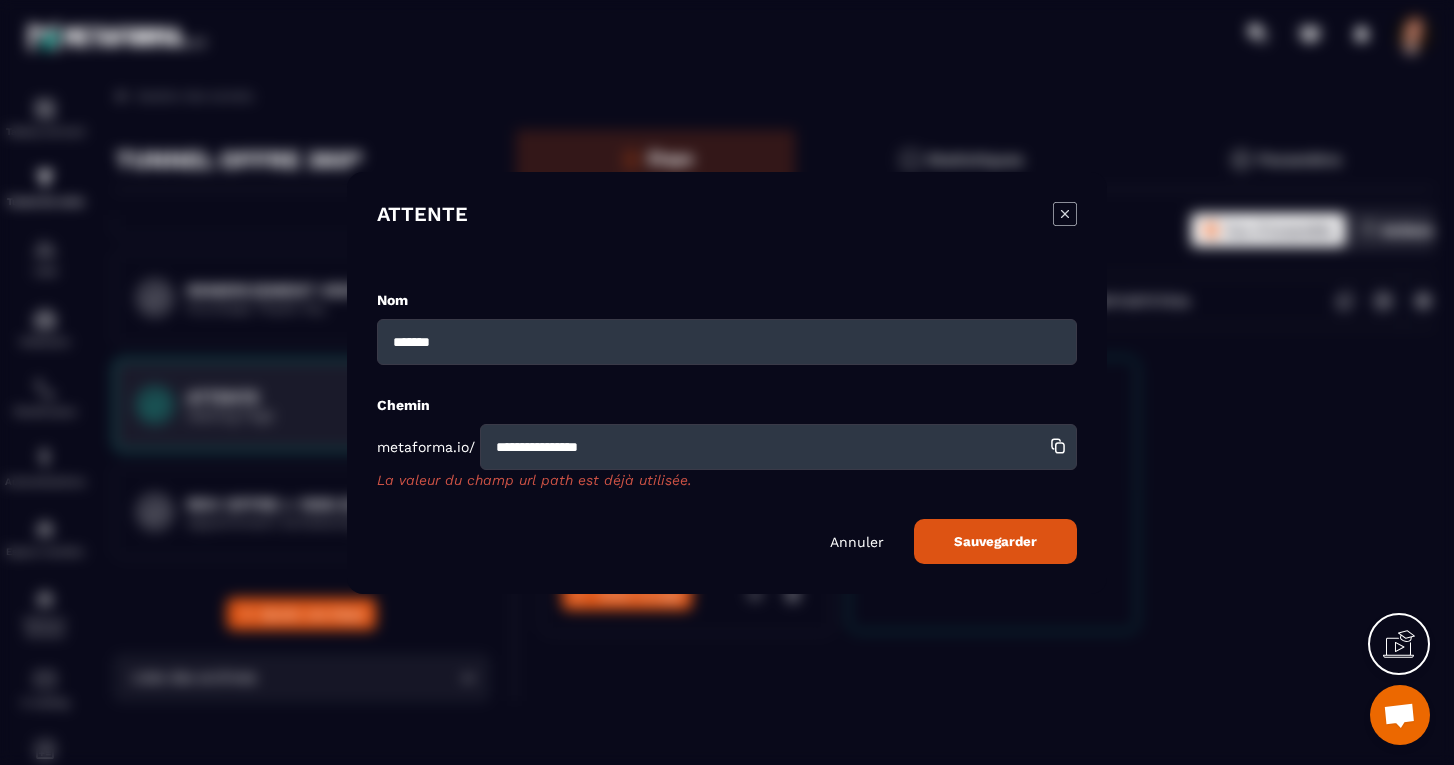 type on "**********" 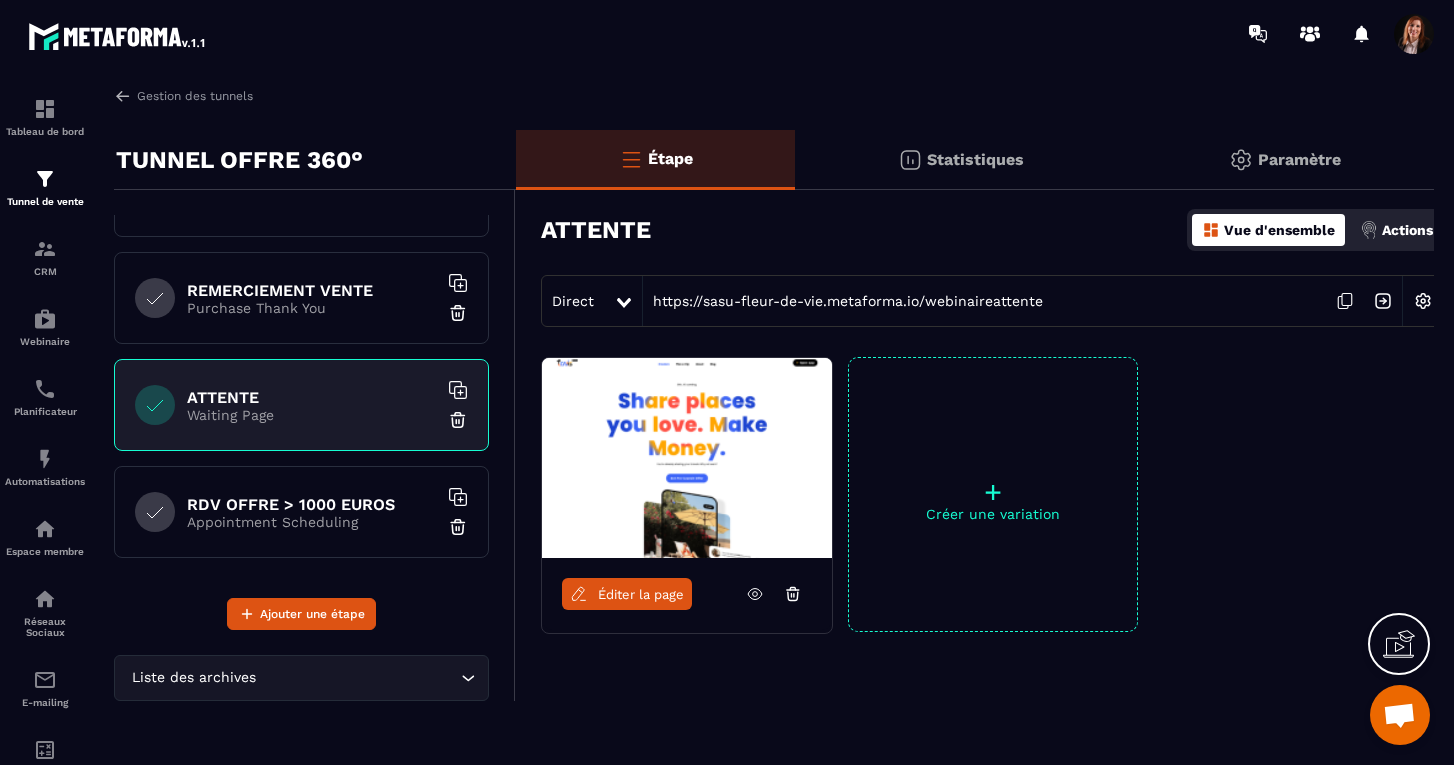 click on "RDV OFFRE > 1000 EUROS" at bounding box center (312, 504) 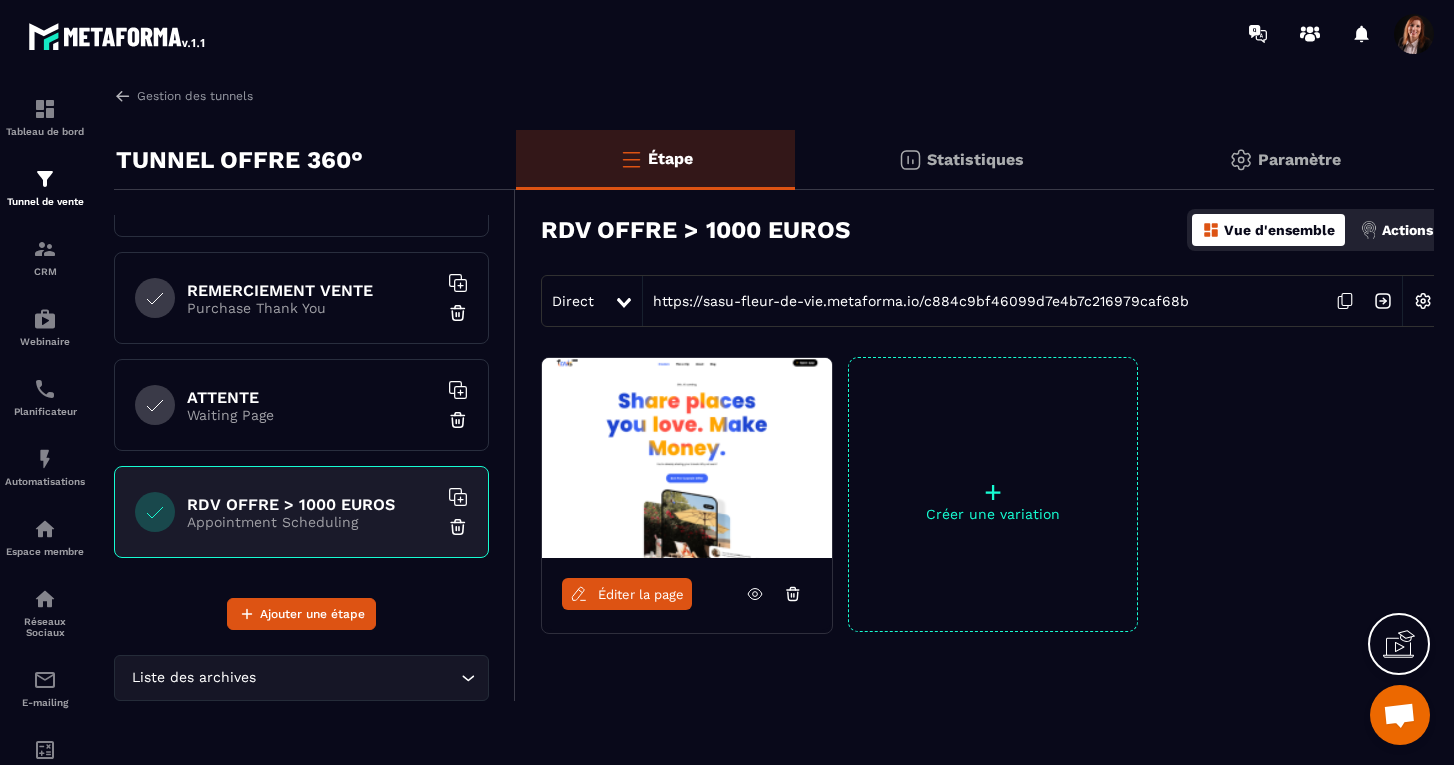 click at bounding box center [1423, 301] 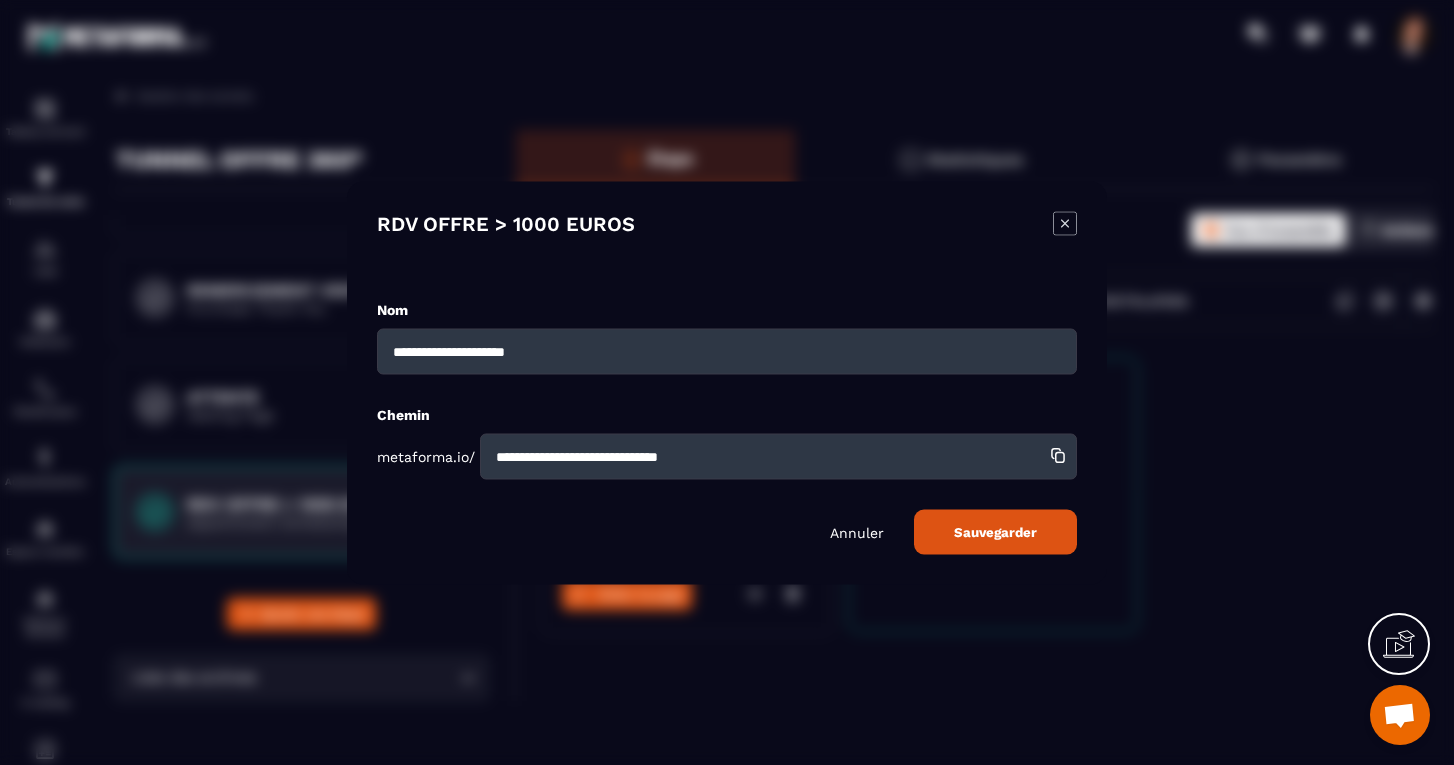 drag, startPoint x: 775, startPoint y: 453, endPoint x: 487, endPoint y: 445, distance: 288.11108 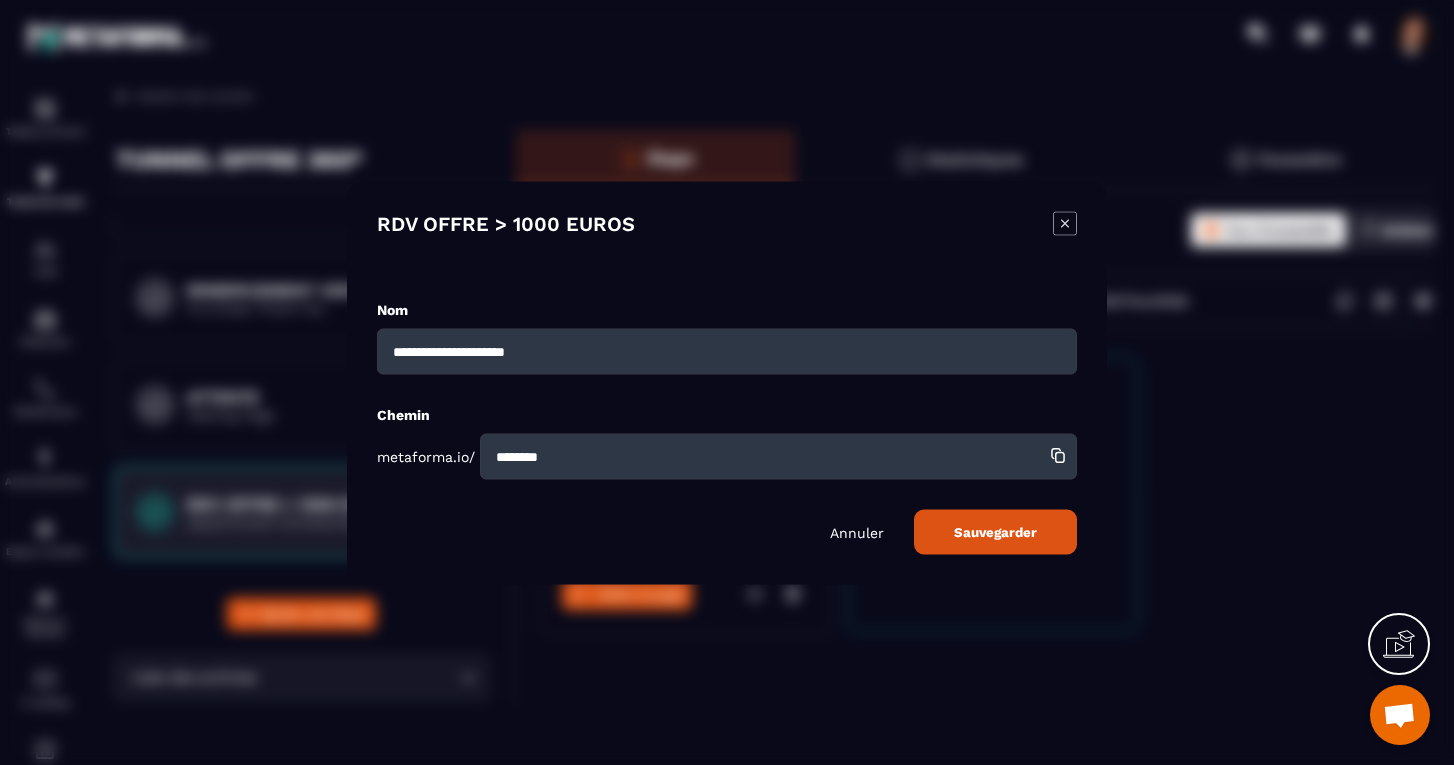 type on "********" 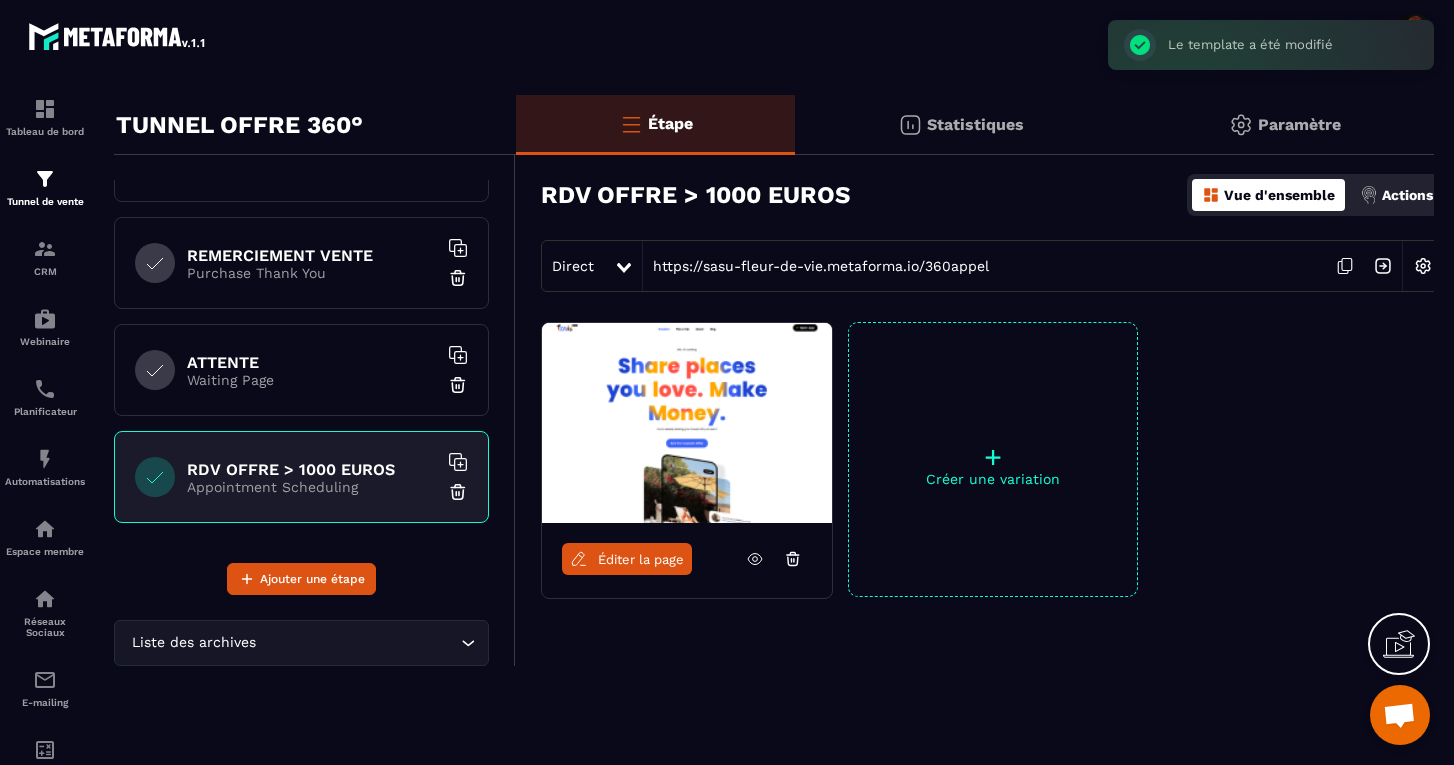 scroll, scrollTop: 35, scrollLeft: 0, axis: vertical 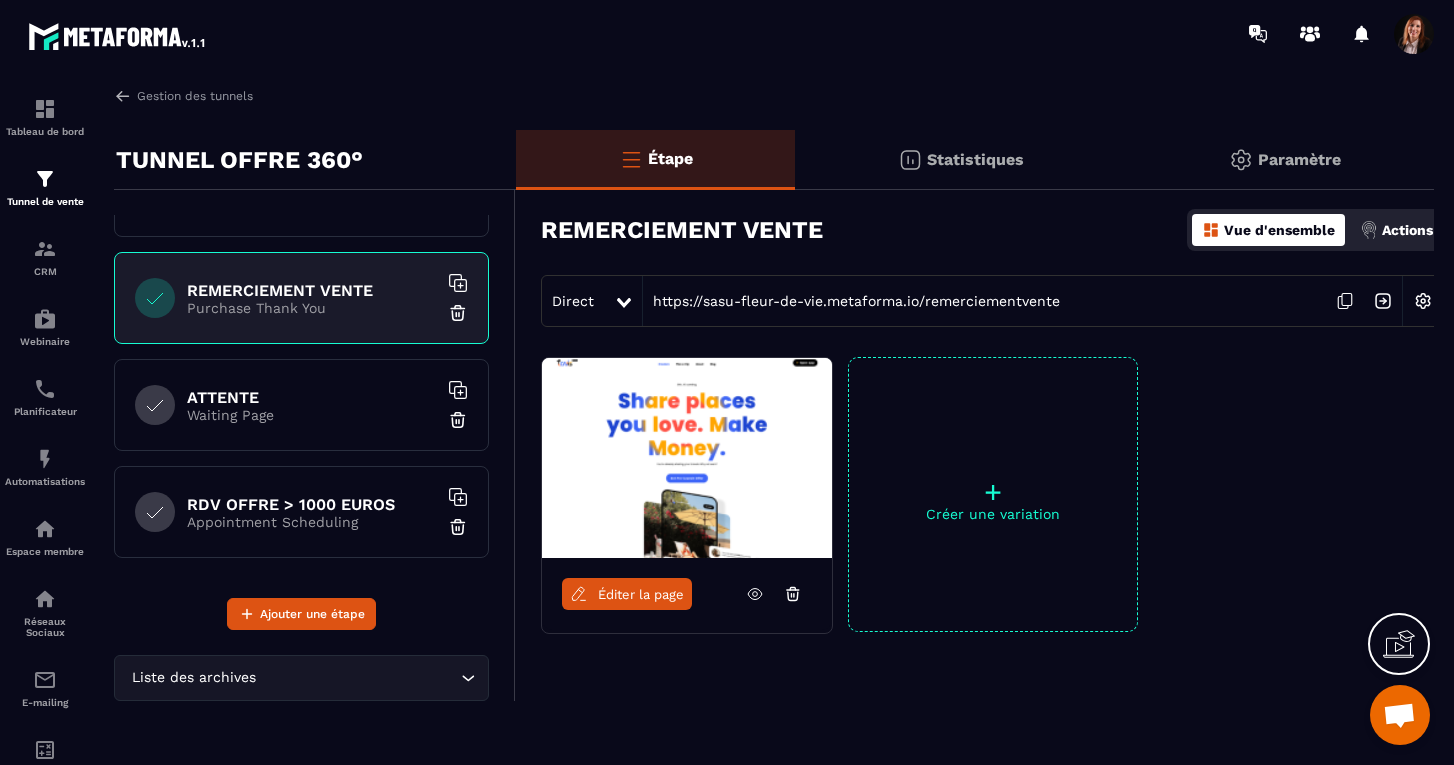 click on "ATTENTE" at bounding box center [312, 397] 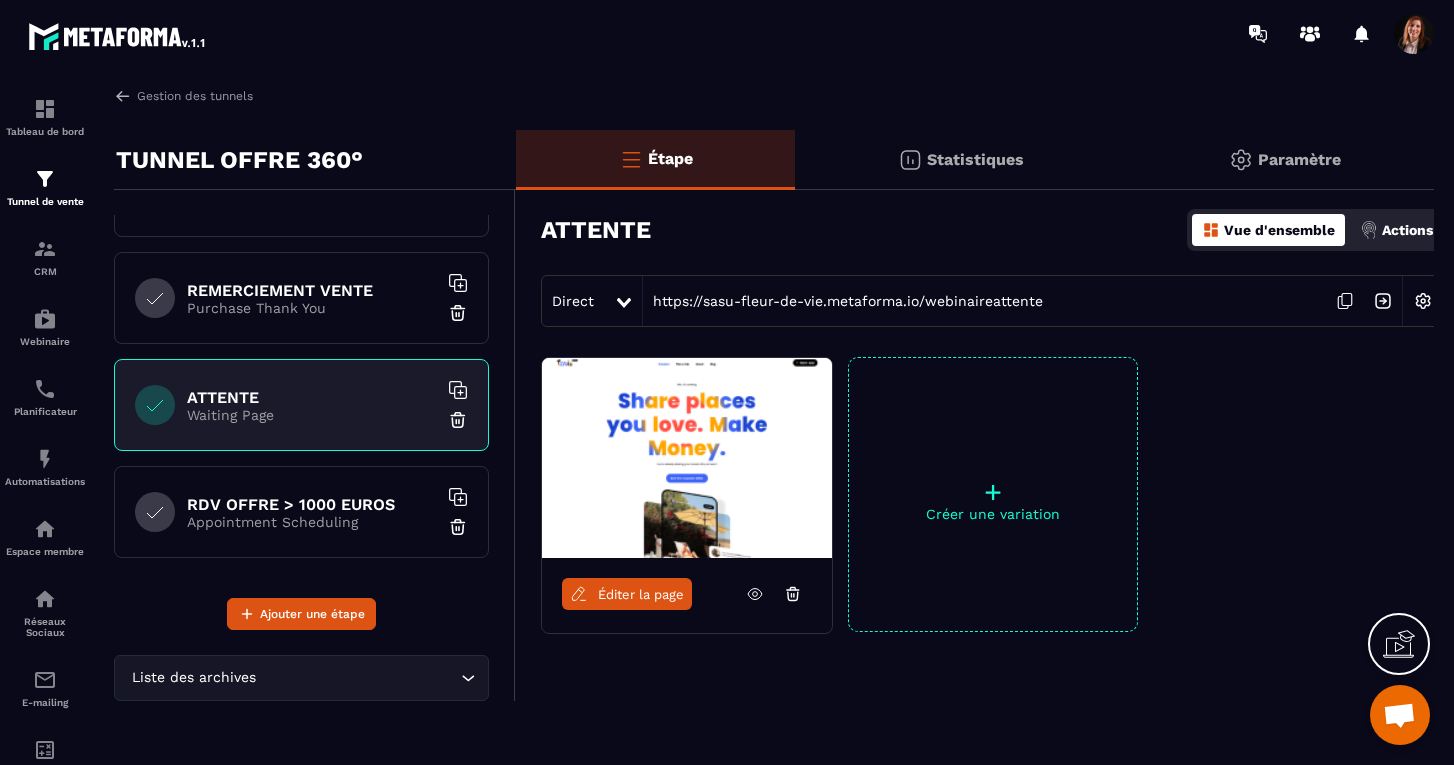 click at bounding box center (1423, 301) 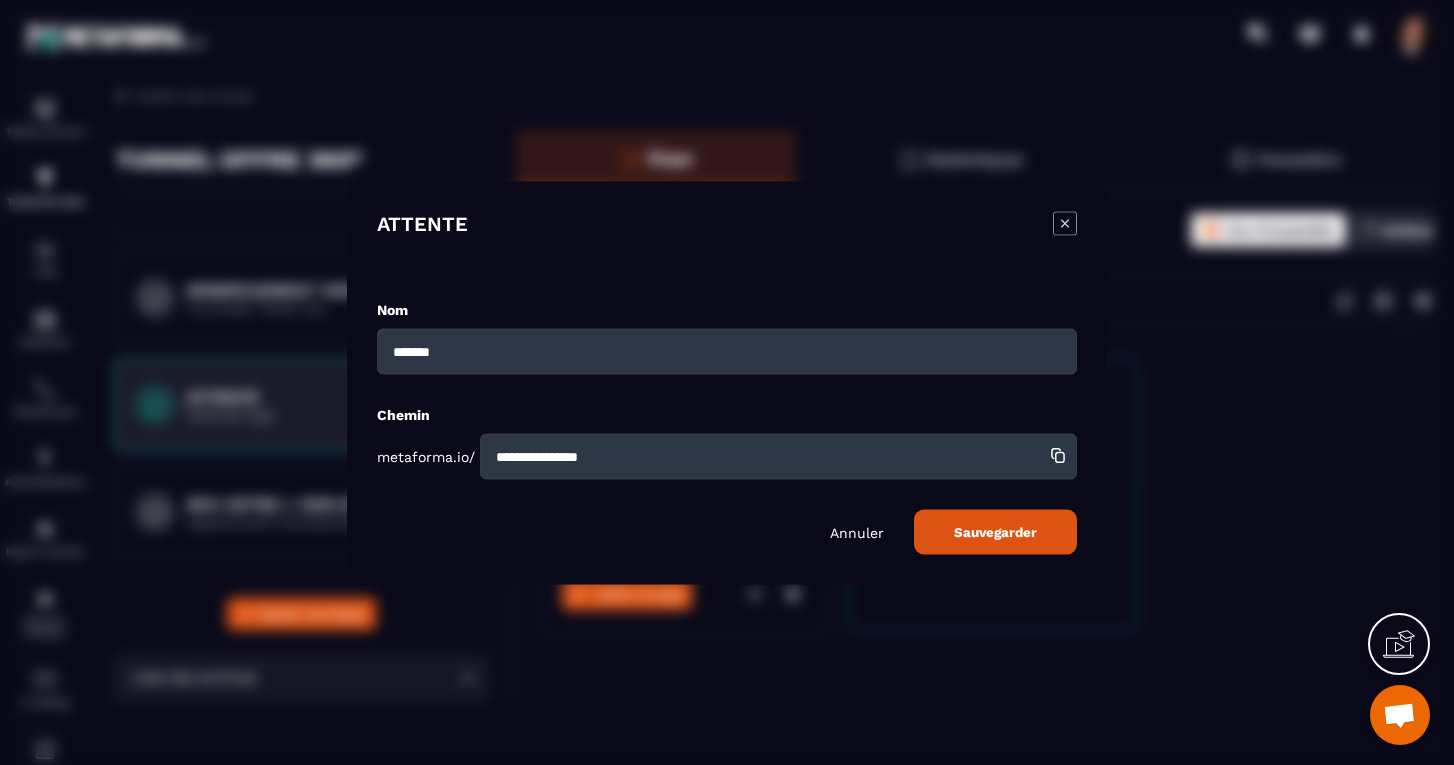 click on "**********" at bounding box center (778, 456) 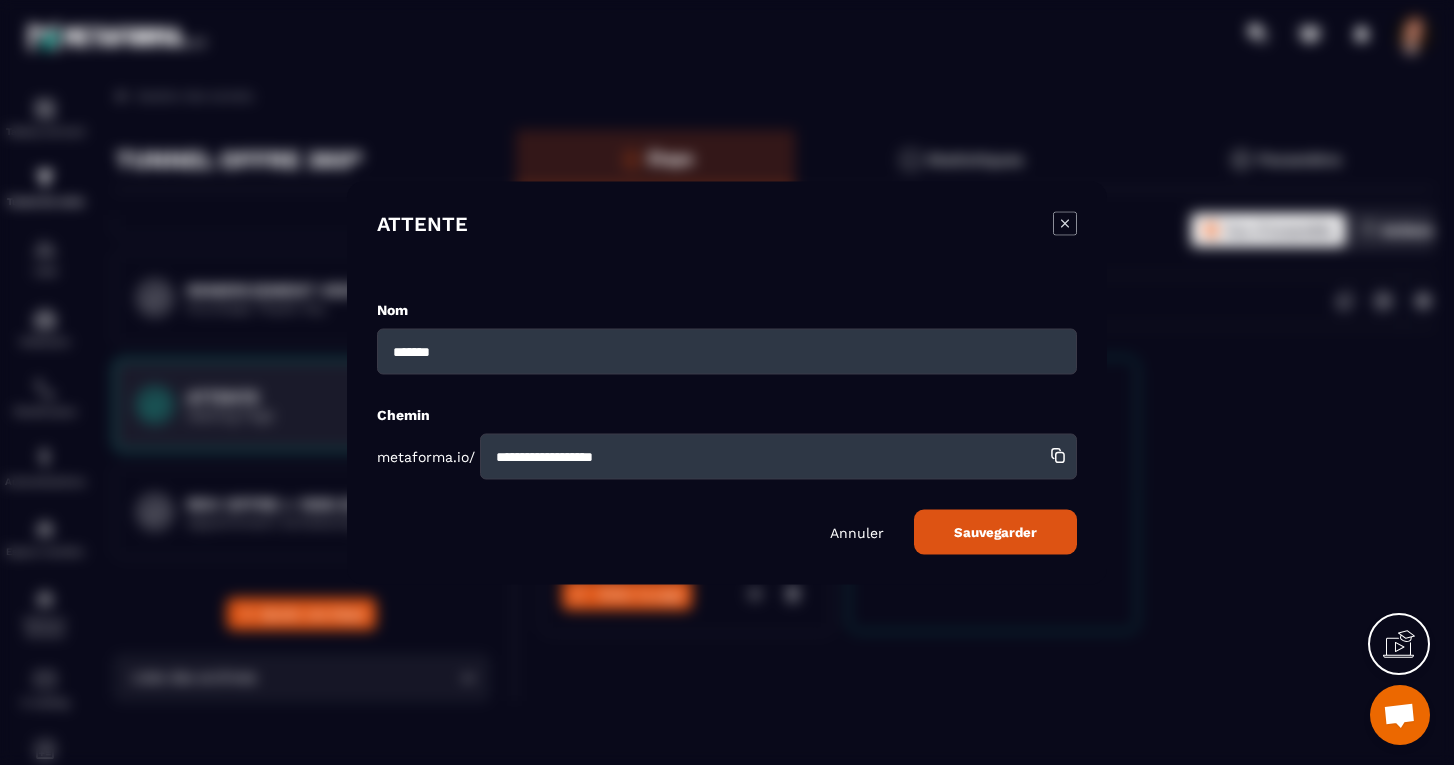 type on "**********" 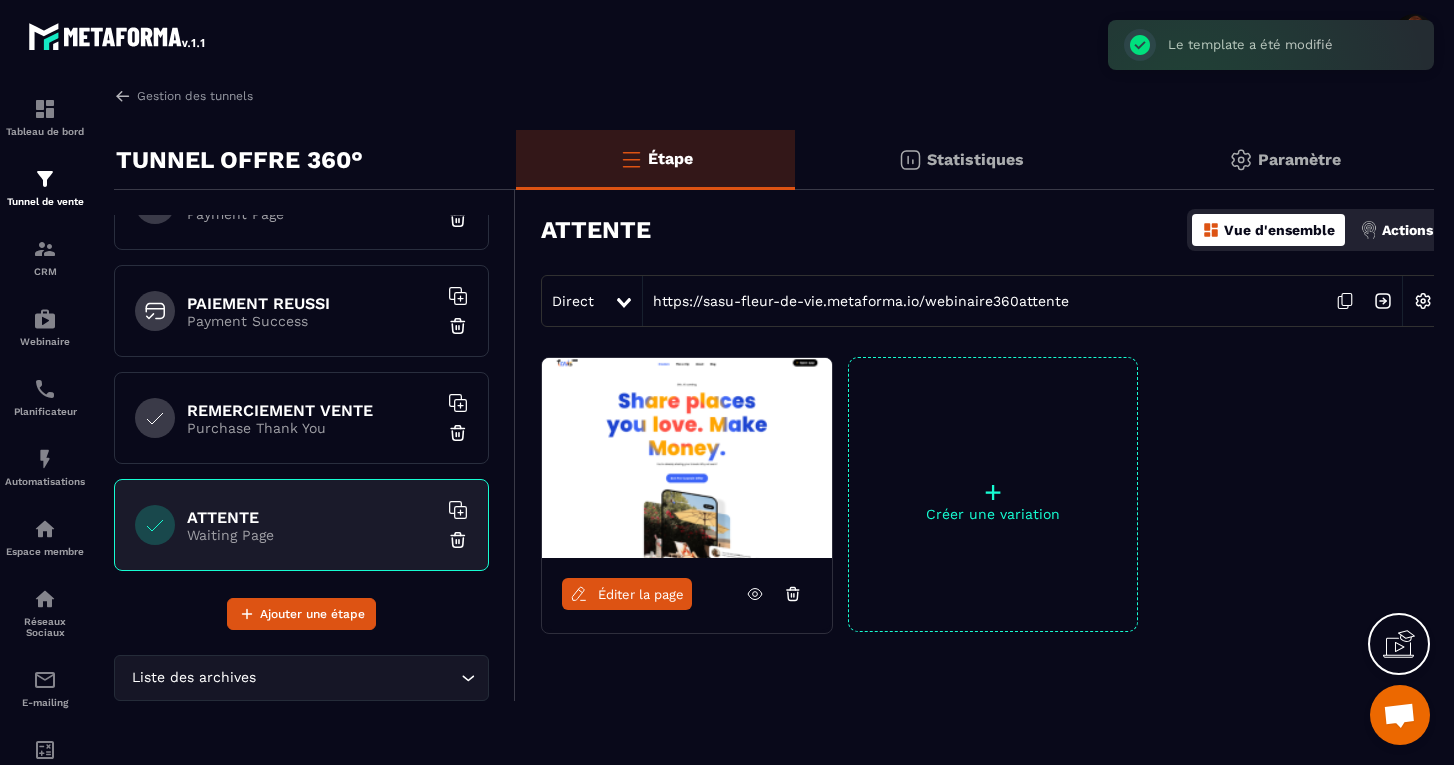 scroll, scrollTop: 261, scrollLeft: 0, axis: vertical 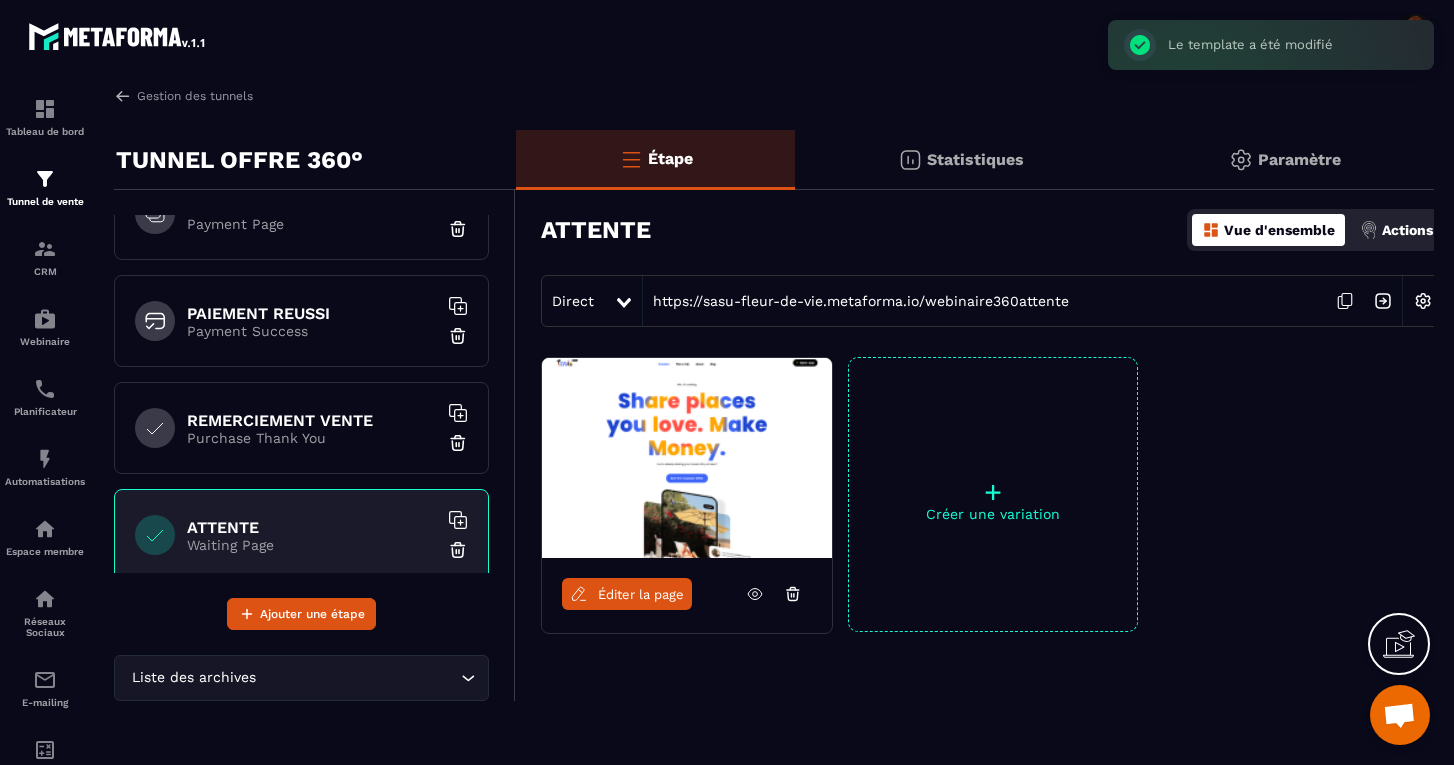 click on "Payment Success" at bounding box center (312, 331) 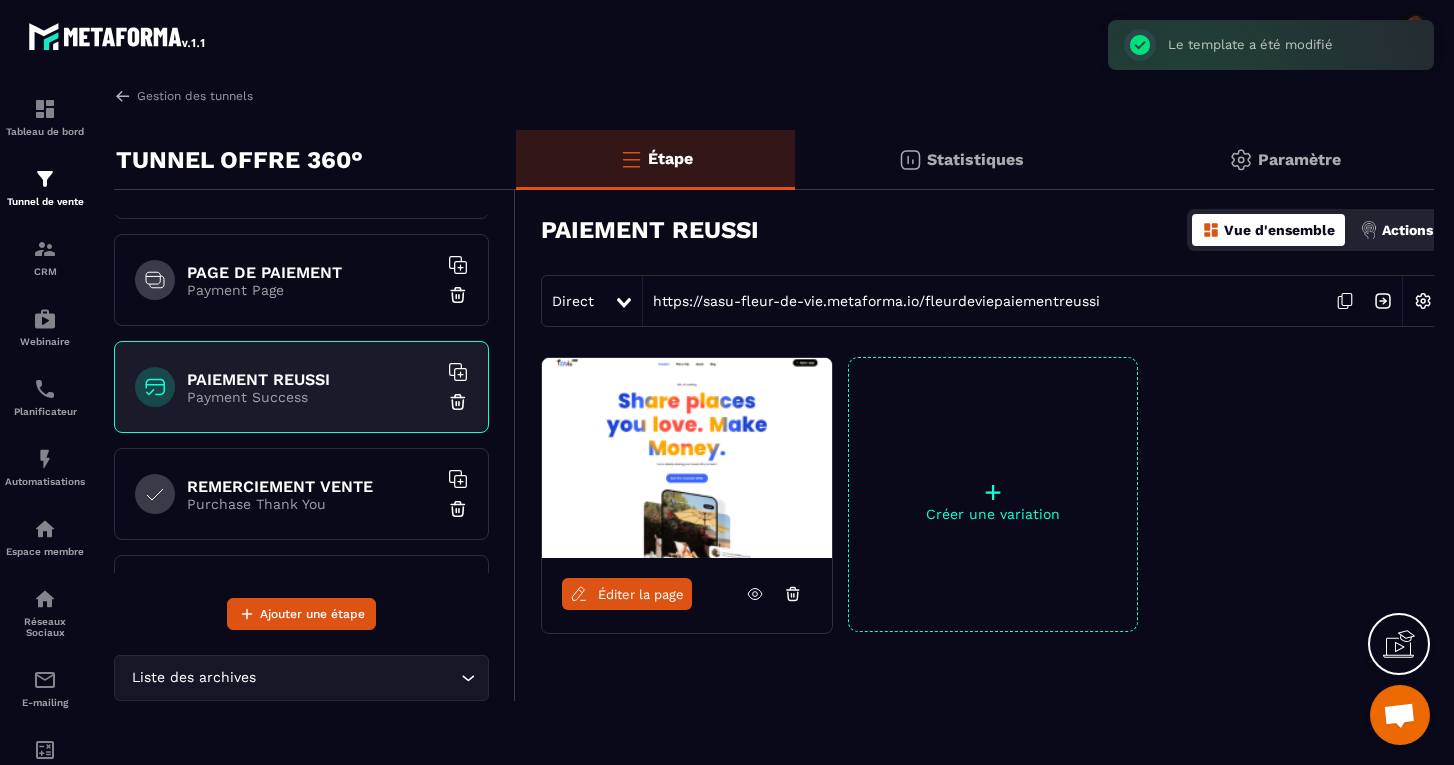 scroll, scrollTop: 191, scrollLeft: 0, axis: vertical 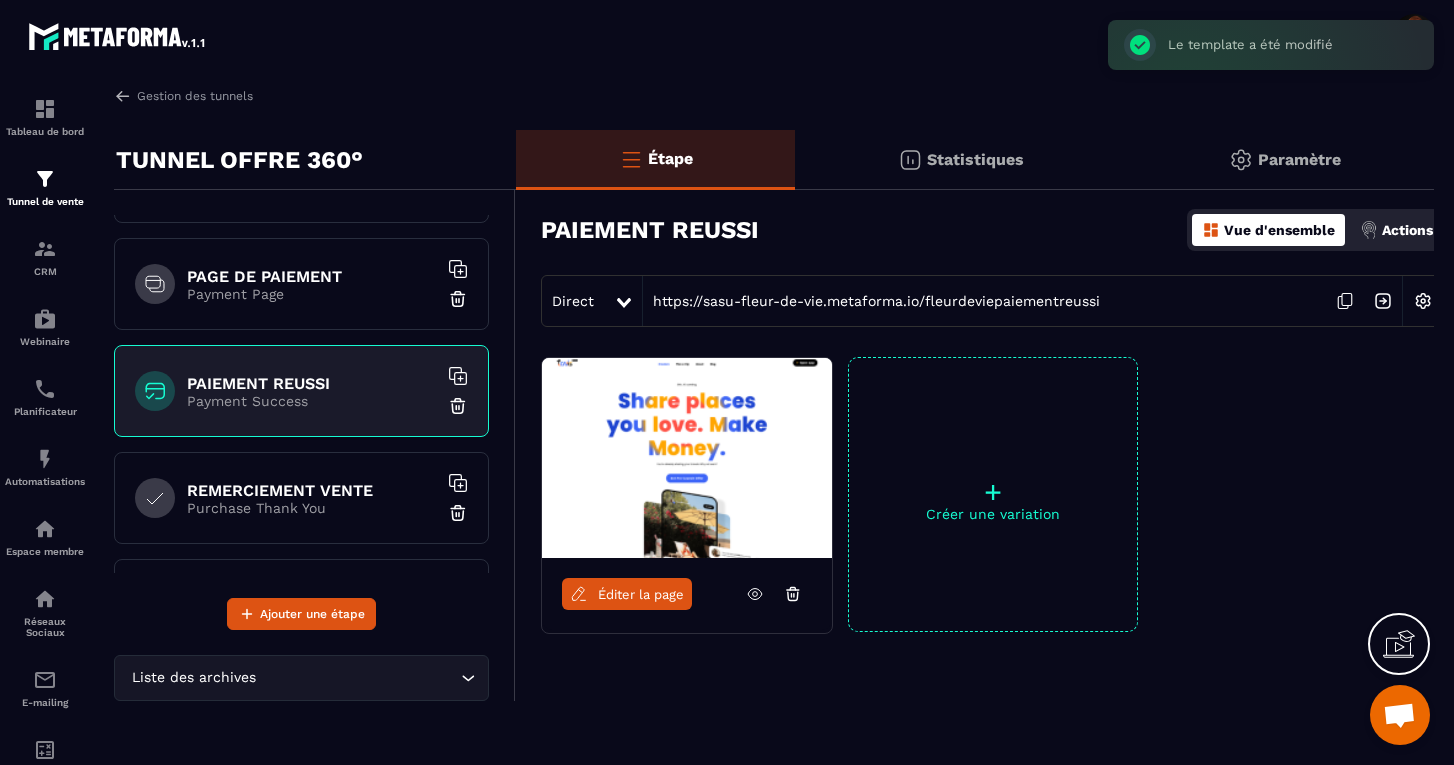 click on "REMERCIEMENT VENTE" at bounding box center [312, 490] 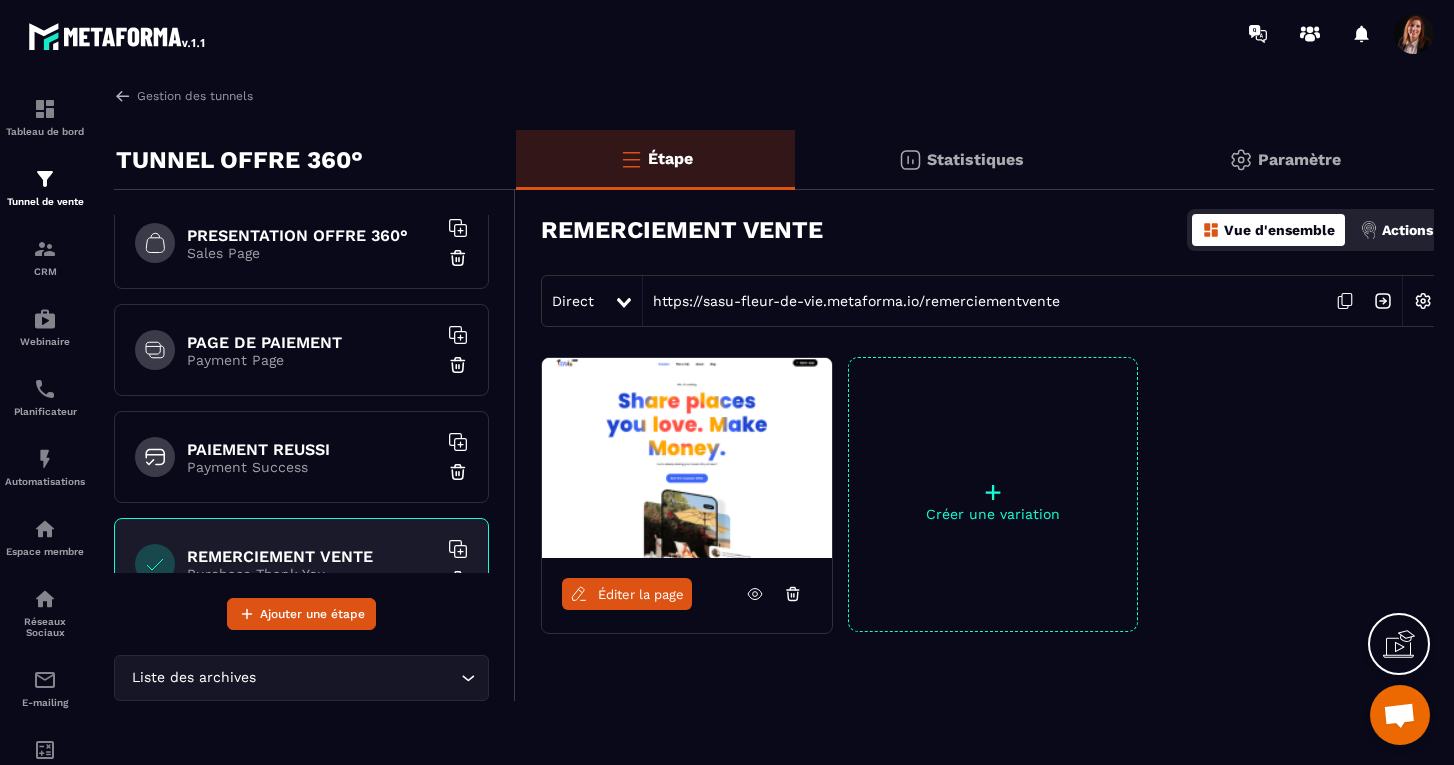 scroll, scrollTop: 113, scrollLeft: 0, axis: vertical 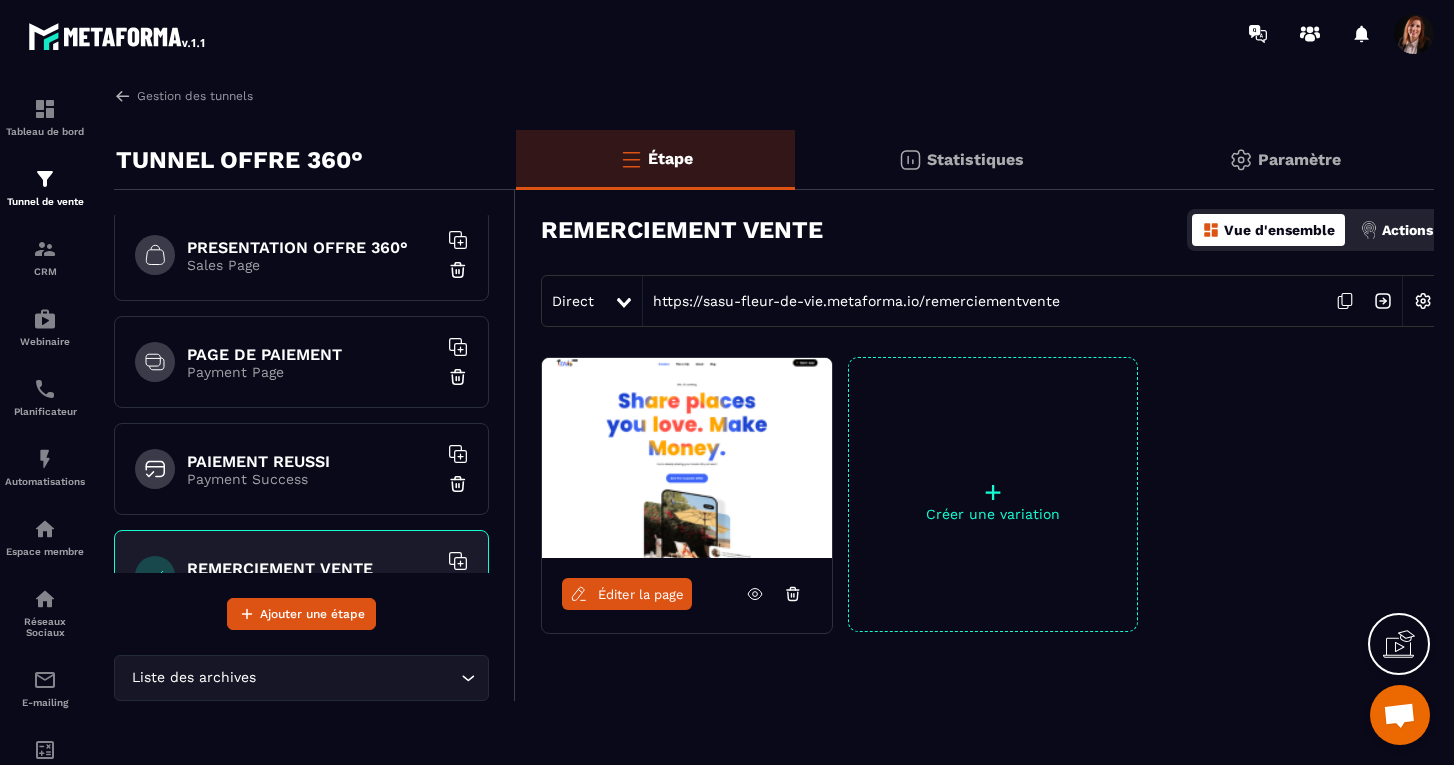 click on "Payment Page" at bounding box center [312, 372] 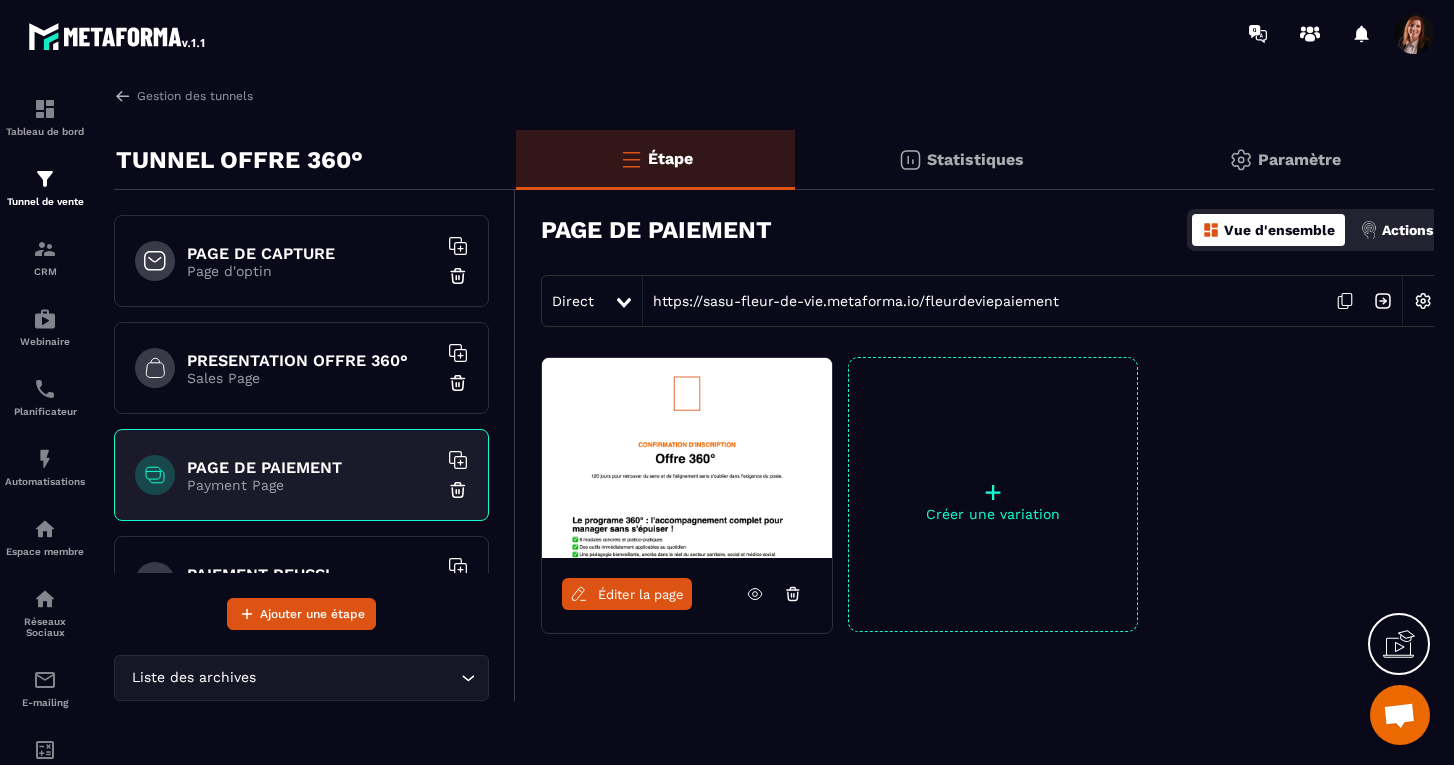 scroll, scrollTop: 0, scrollLeft: 0, axis: both 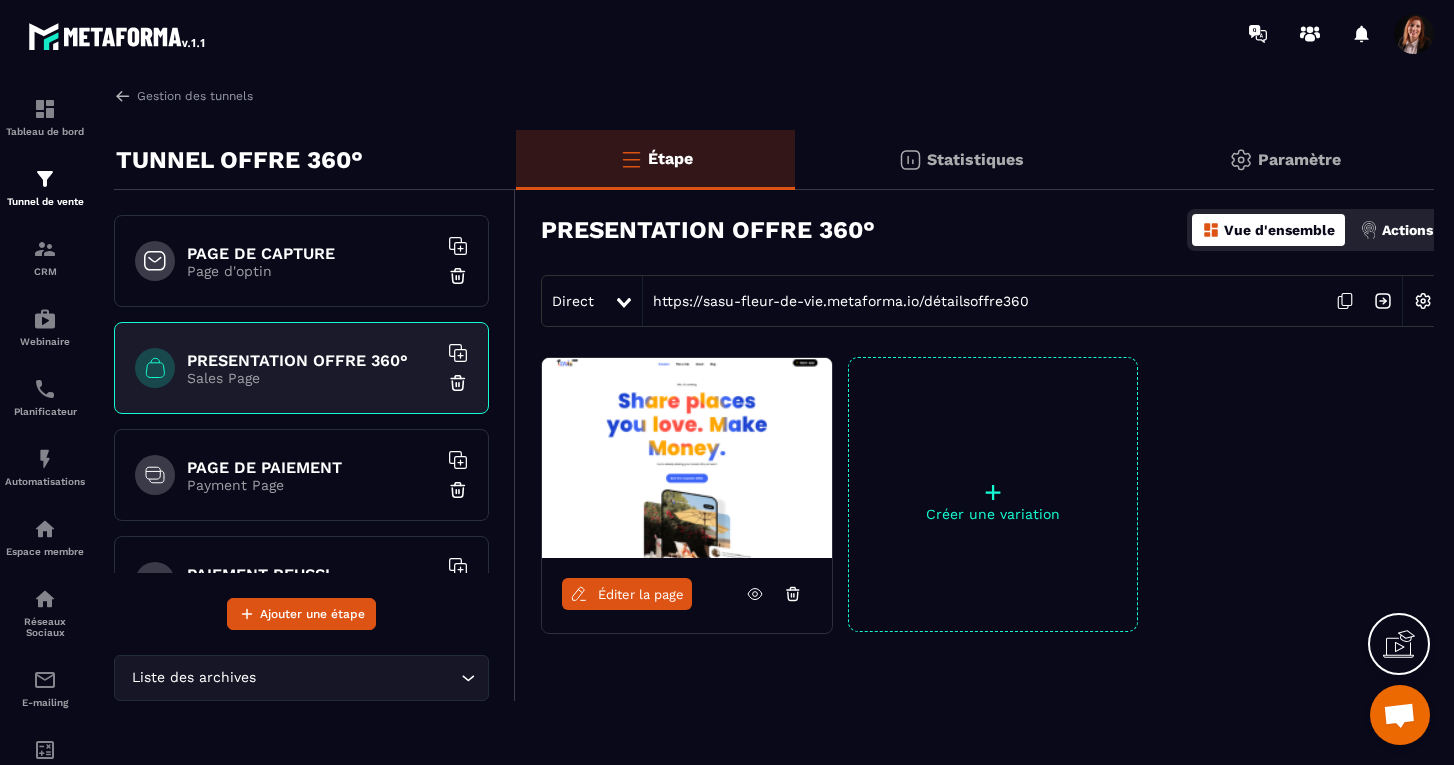 click on "PAGE DE CAPTURE" at bounding box center (312, 253) 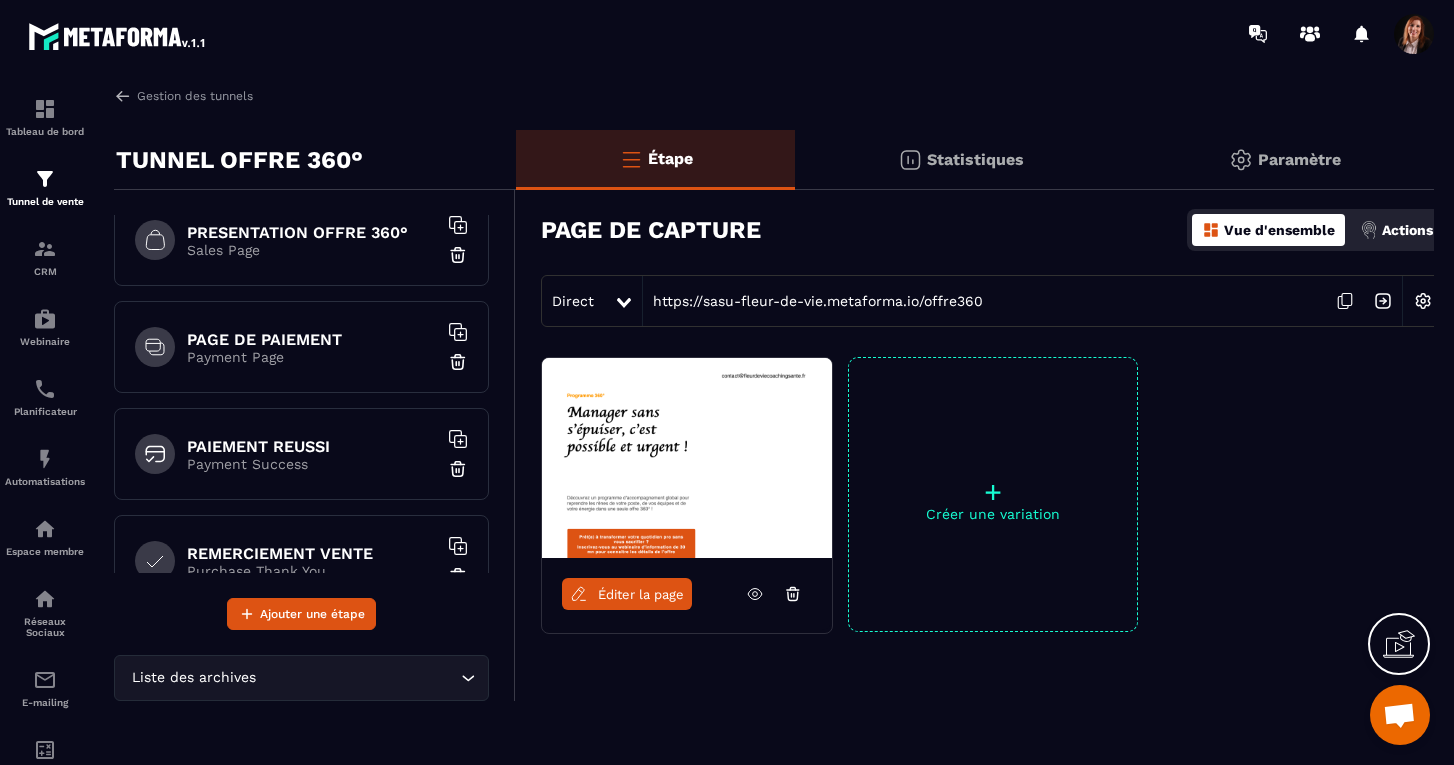 scroll, scrollTop: 127, scrollLeft: 0, axis: vertical 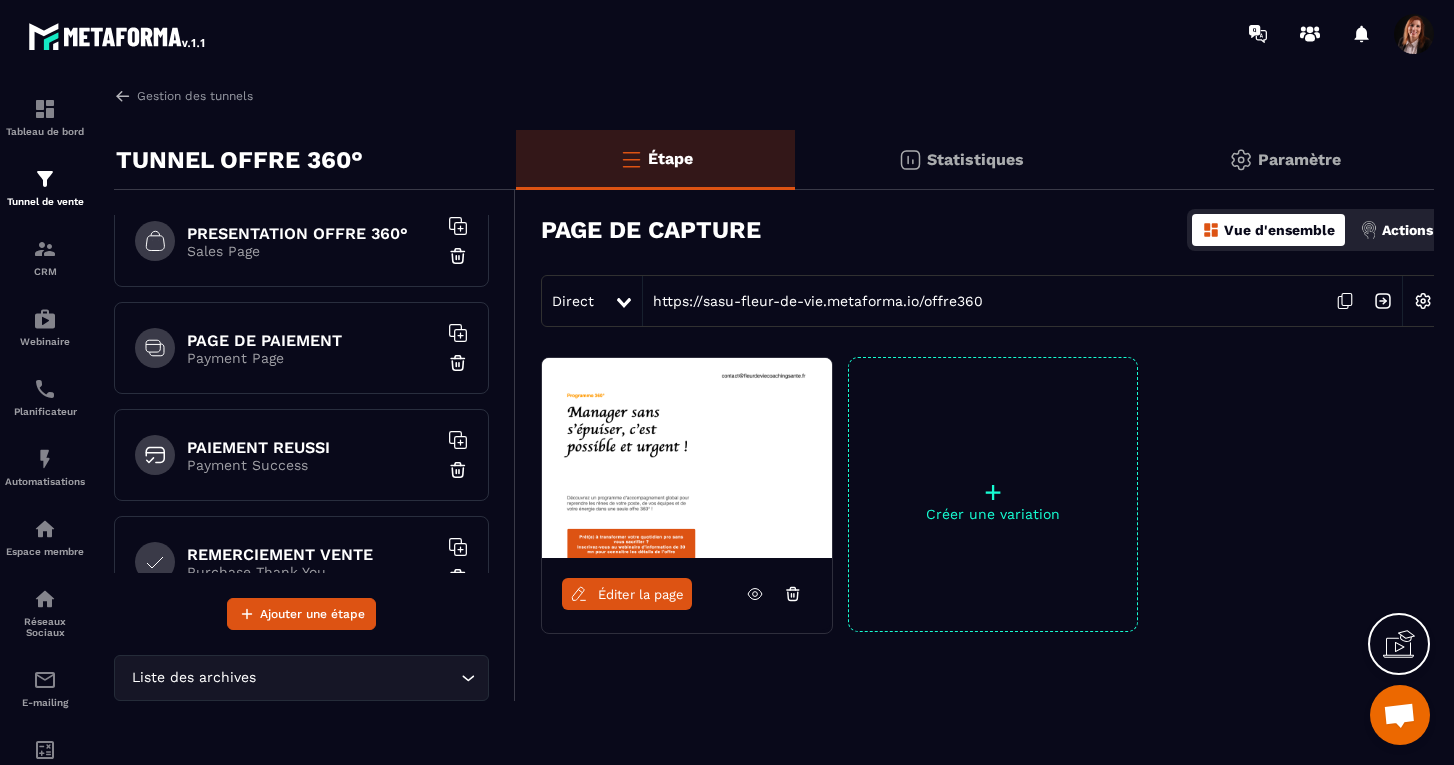 click on "PAGE DE PAIEMENT" at bounding box center [312, 340] 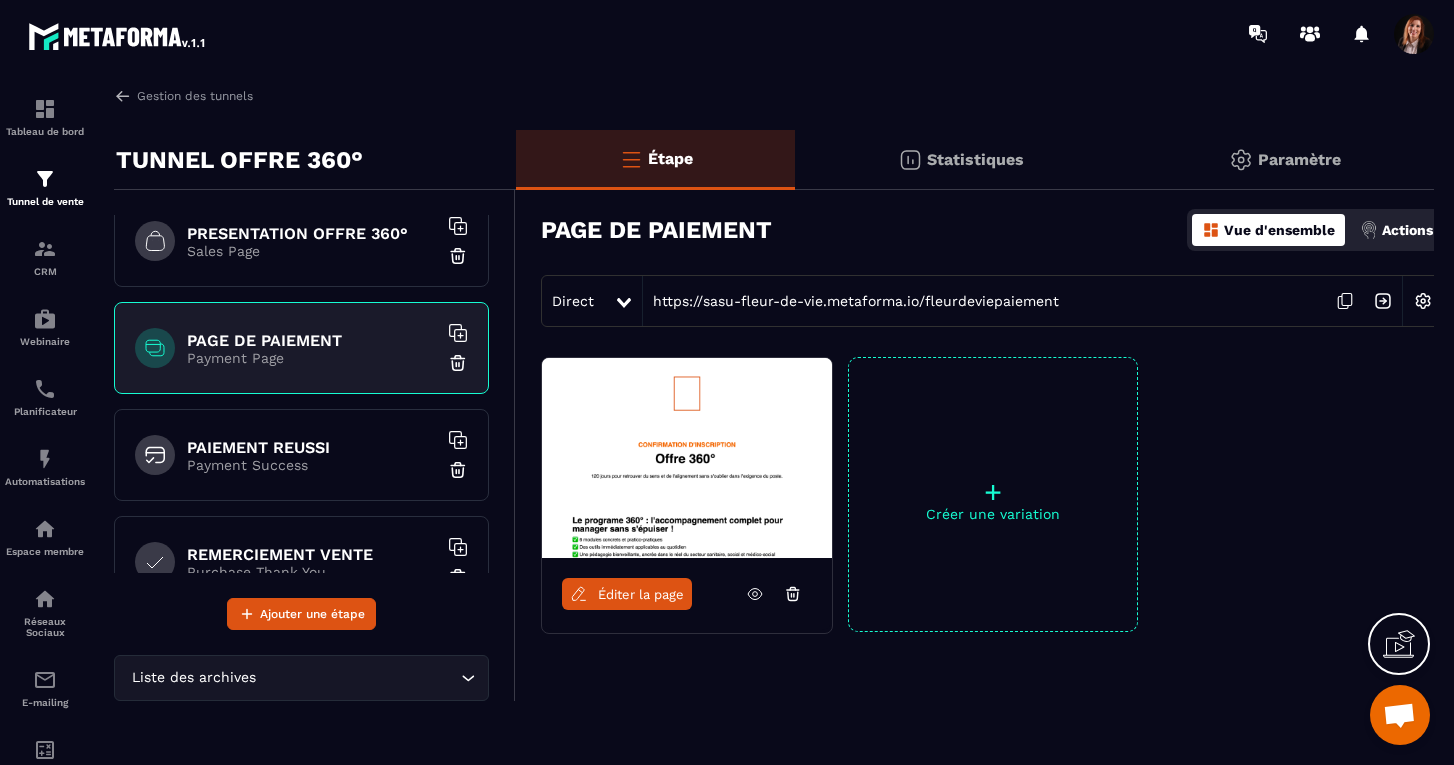 click on "PAIEMENT REUSSI" at bounding box center (312, 447) 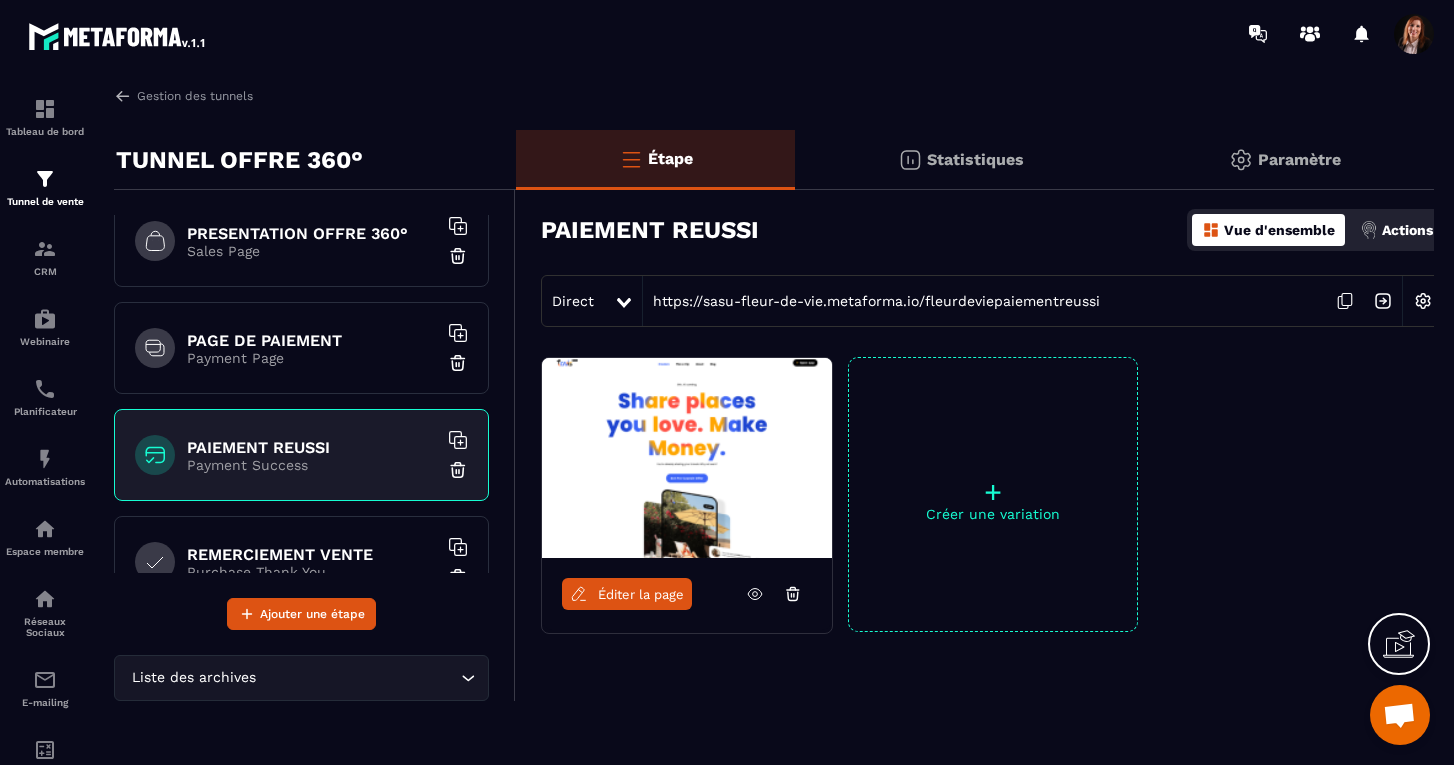 click on "Payment Page" at bounding box center (312, 358) 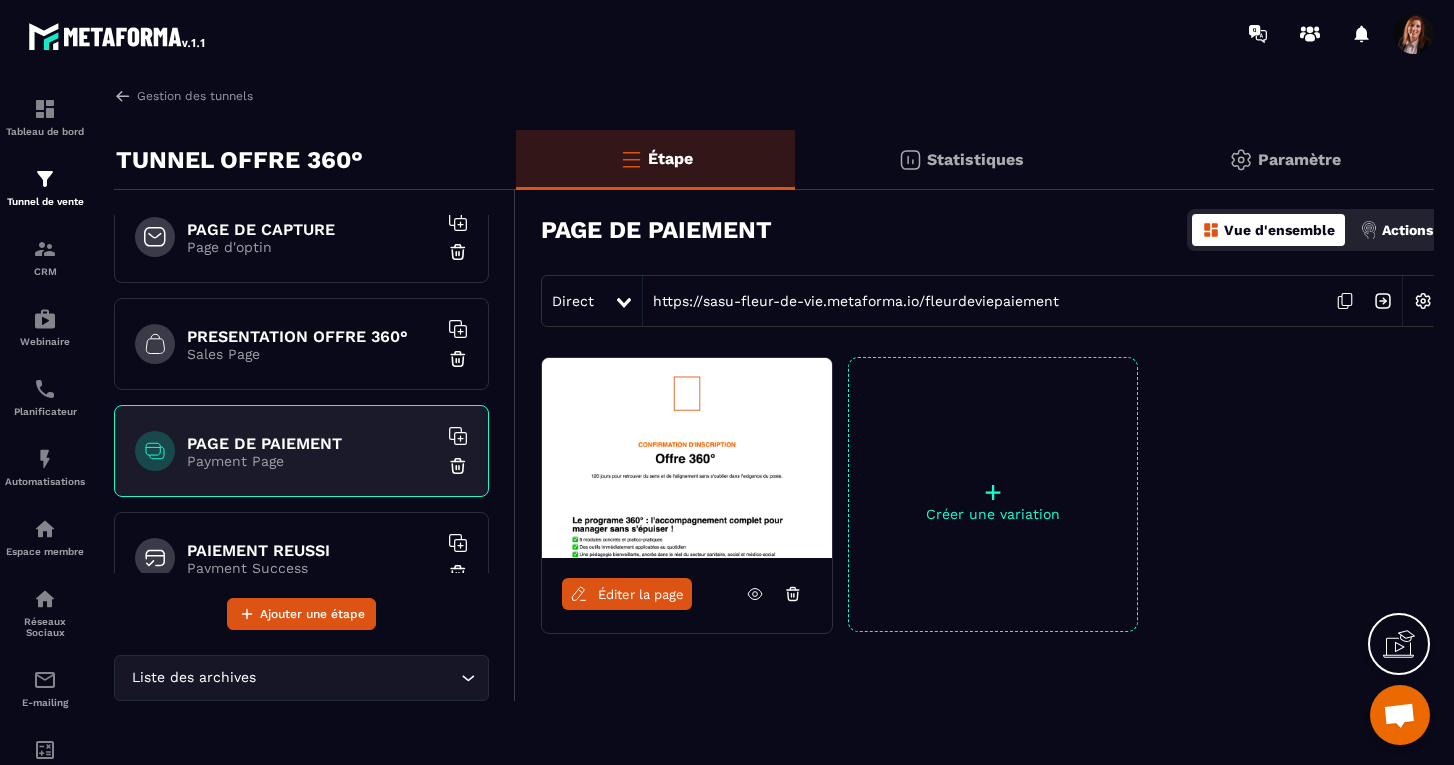 scroll, scrollTop: 0, scrollLeft: 0, axis: both 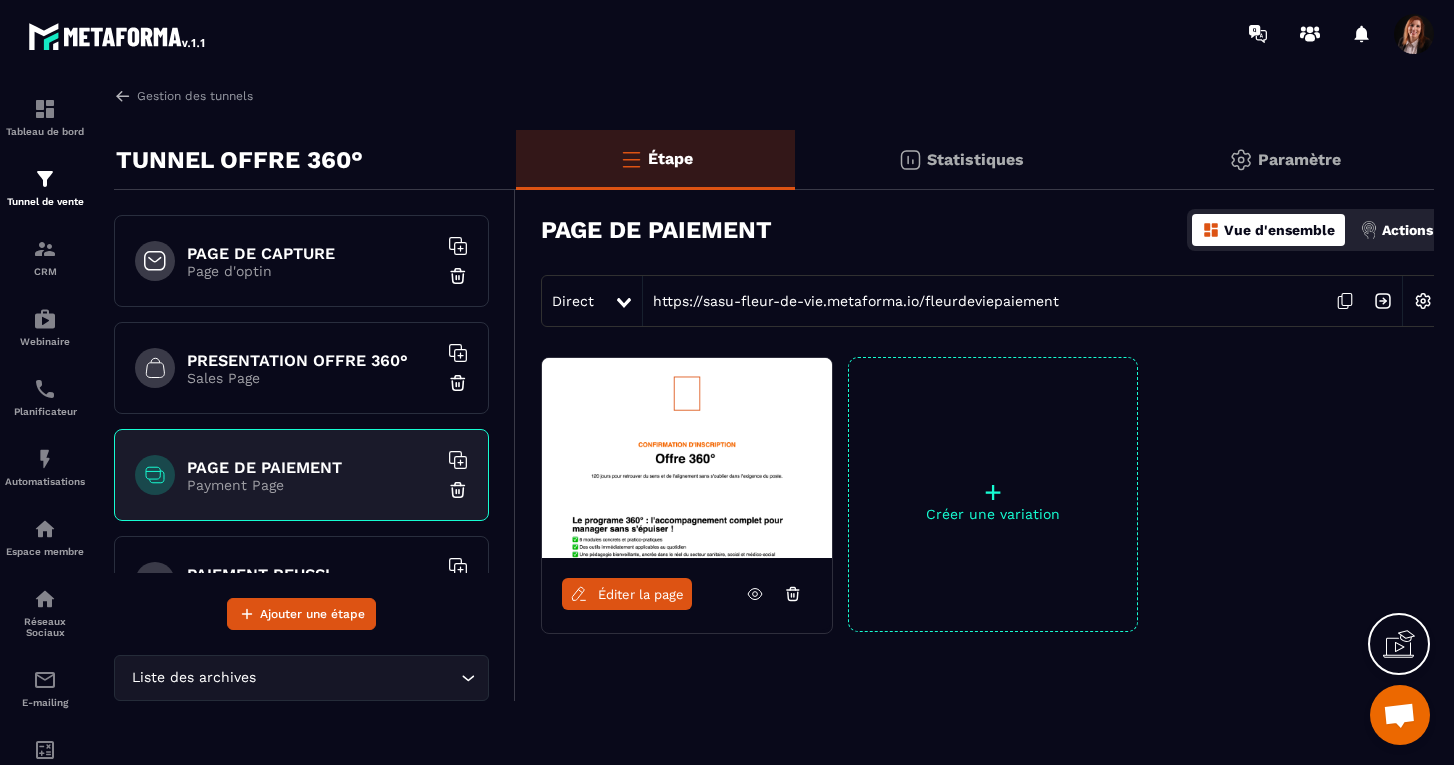 click on "PRESENTATION OFFRE 360°" at bounding box center [312, 360] 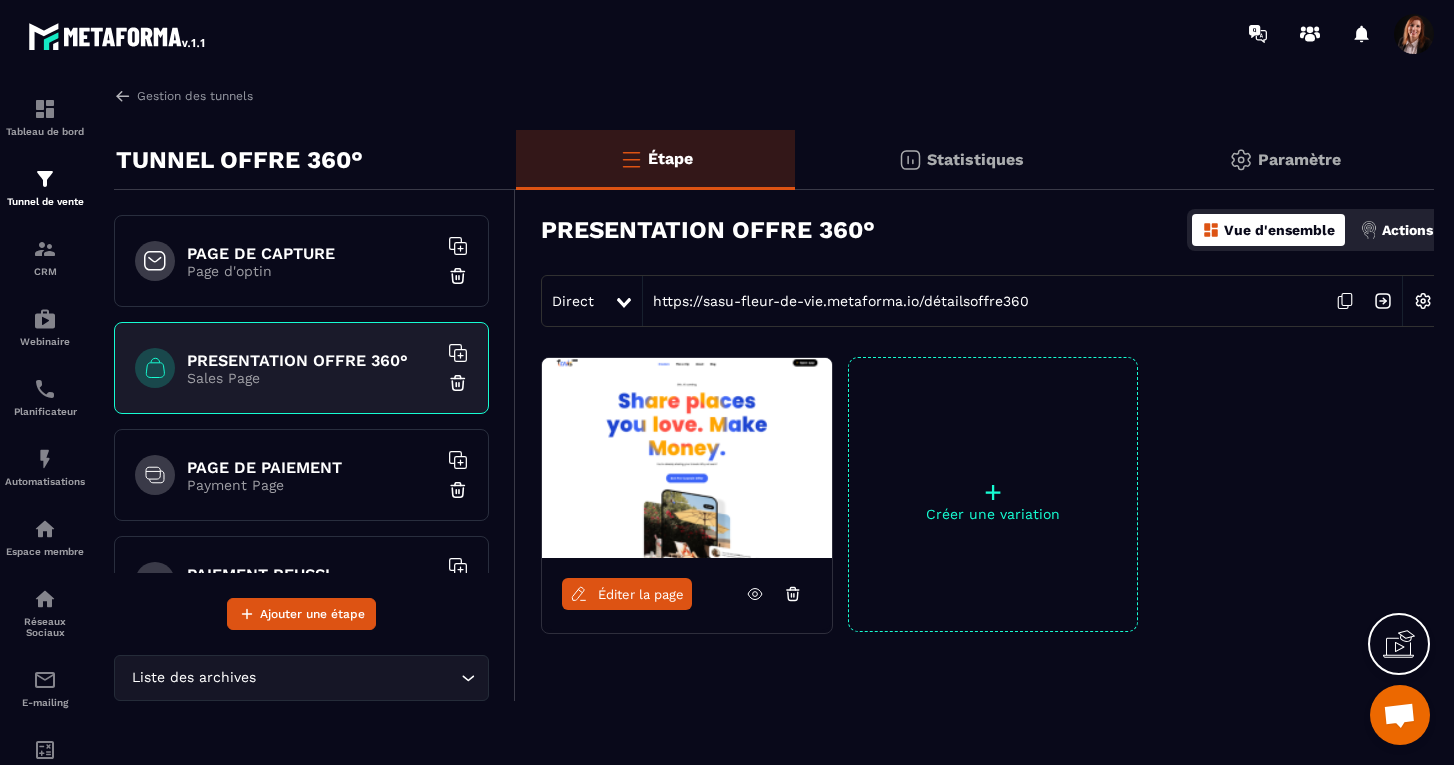 click on "PAGE DE CAPTURE" at bounding box center [312, 253] 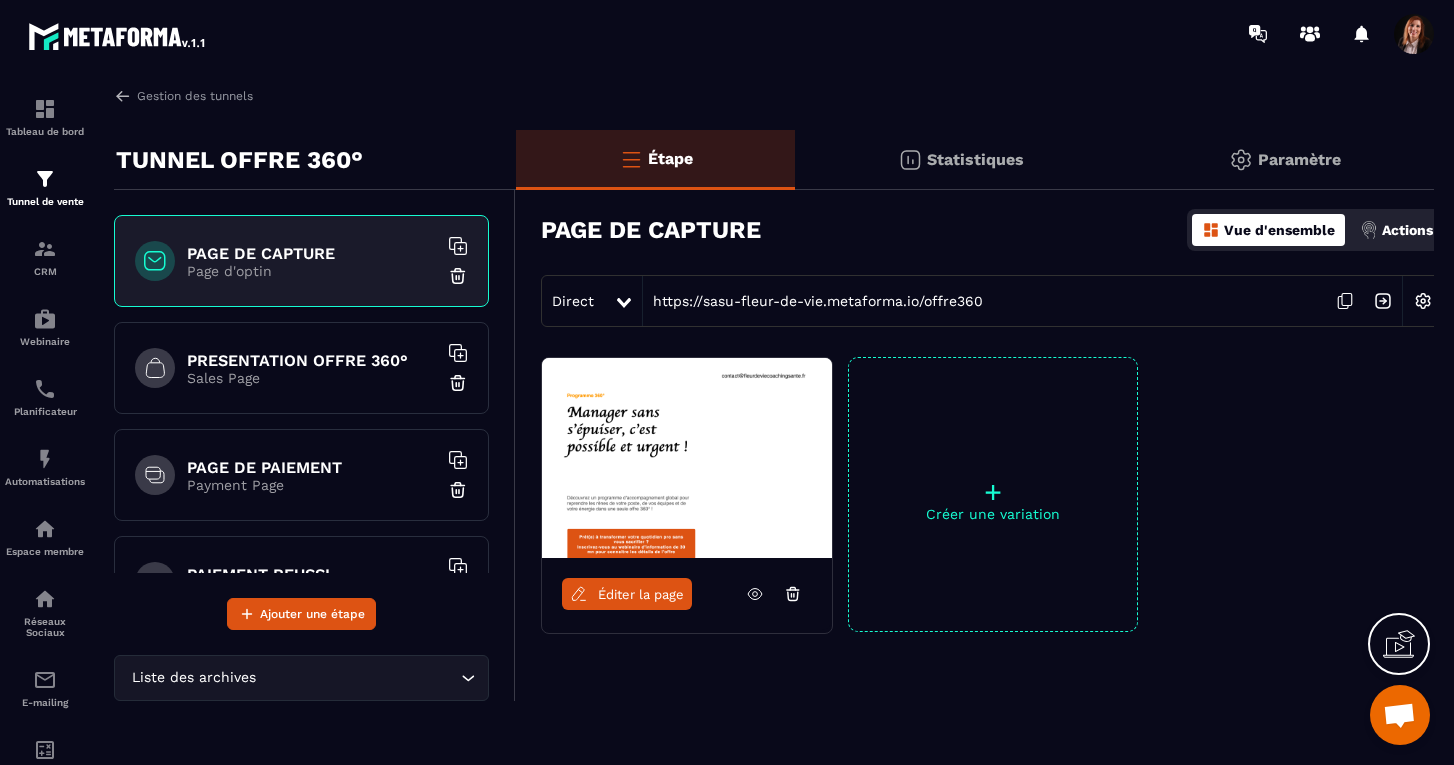 click on "PAGE DE CAPTURE" at bounding box center [312, 253] 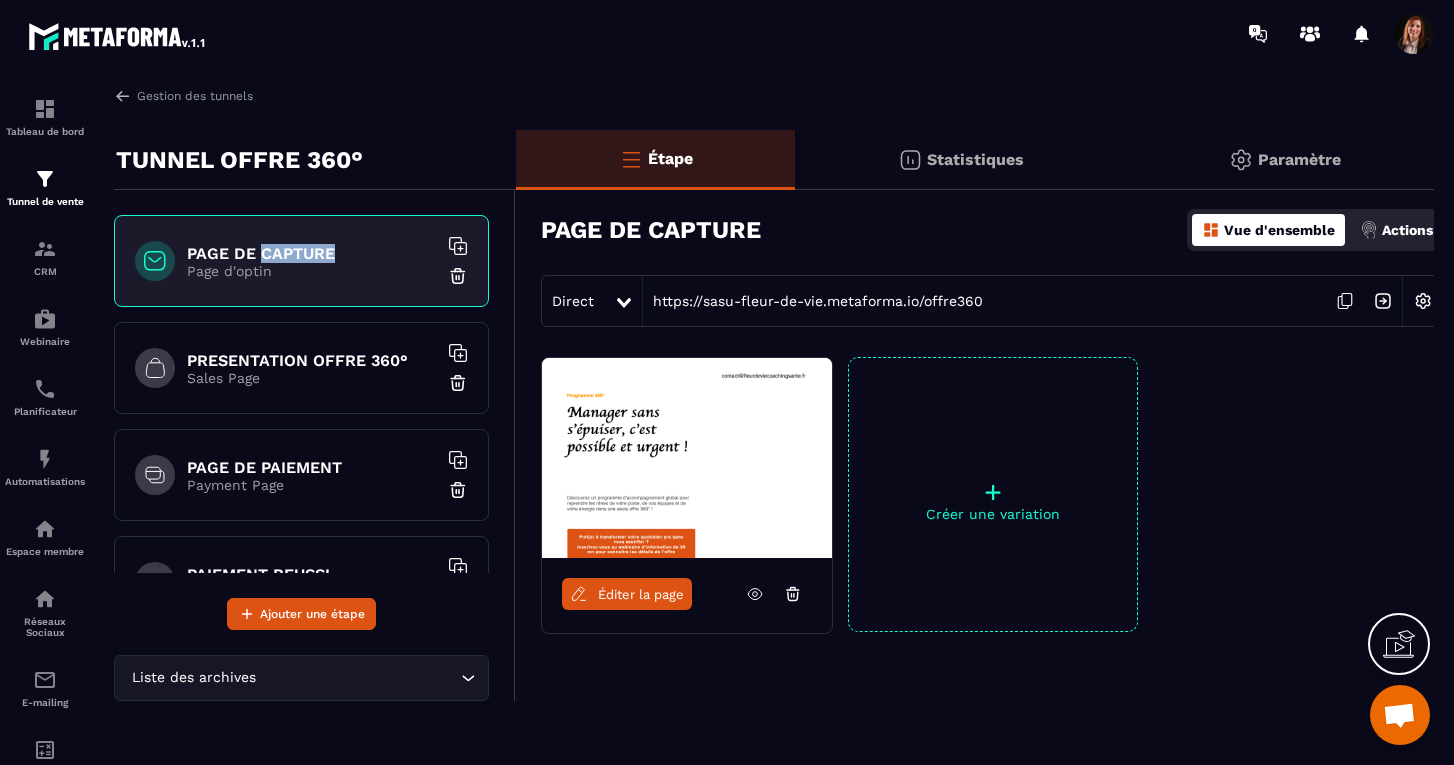 click on "PAGE DE CAPTURE" at bounding box center [312, 253] 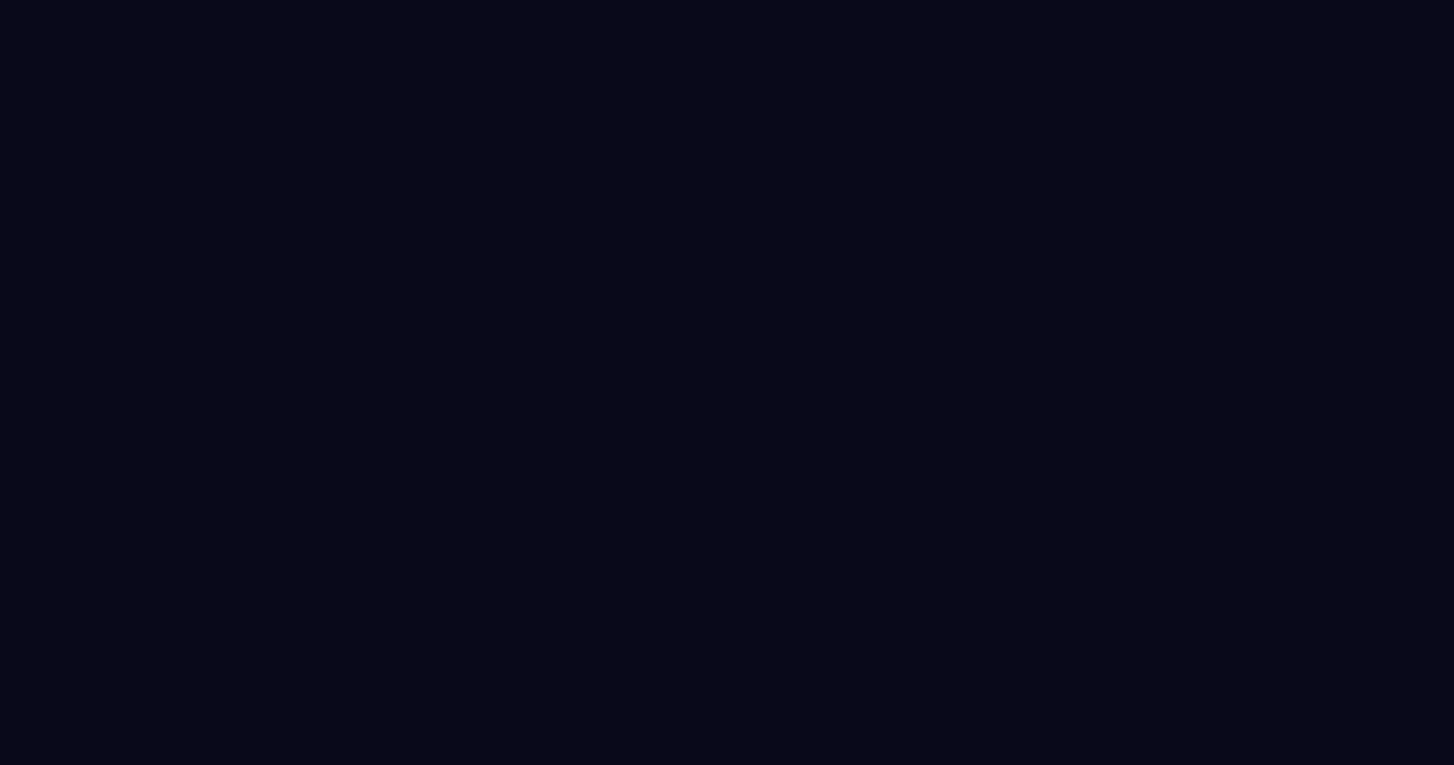 scroll, scrollTop: 0, scrollLeft: 0, axis: both 